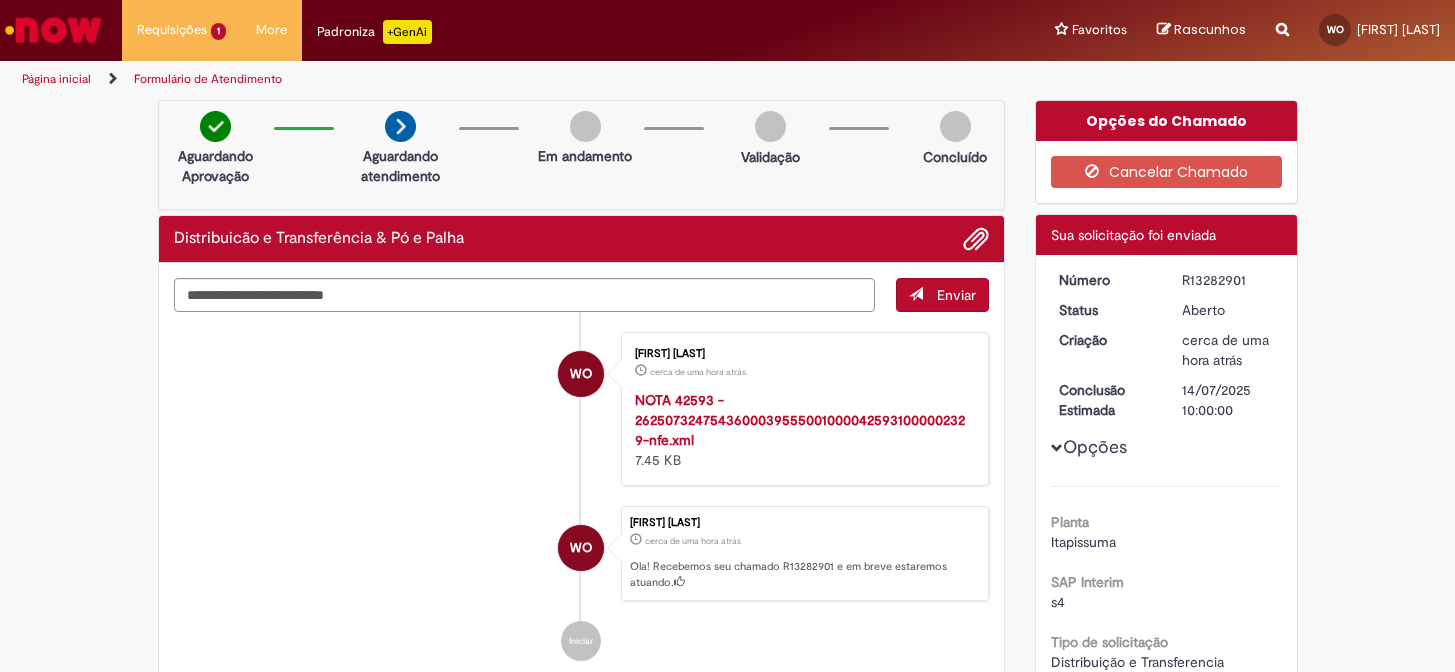 scroll, scrollTop: 0, scrollLeft: 0, axis: both 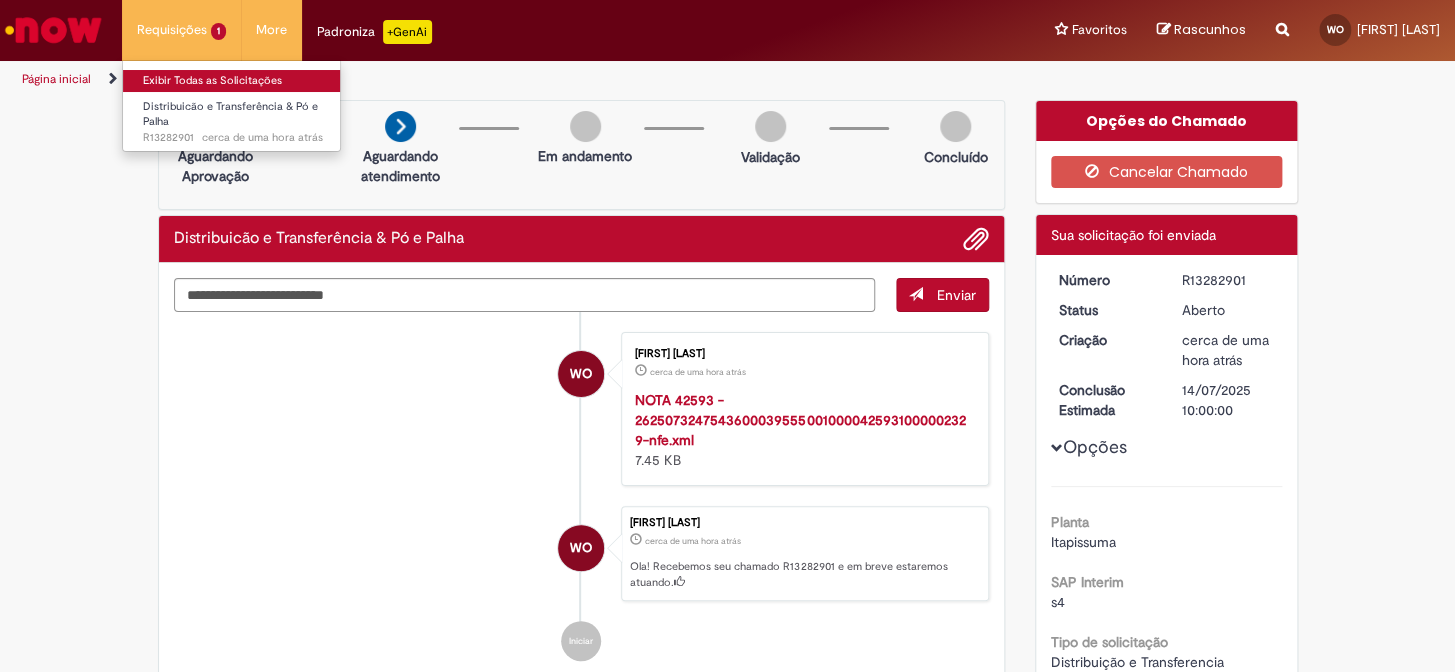 click on "Exibir Todas as Solicitações" at bounding box center [233, 81] 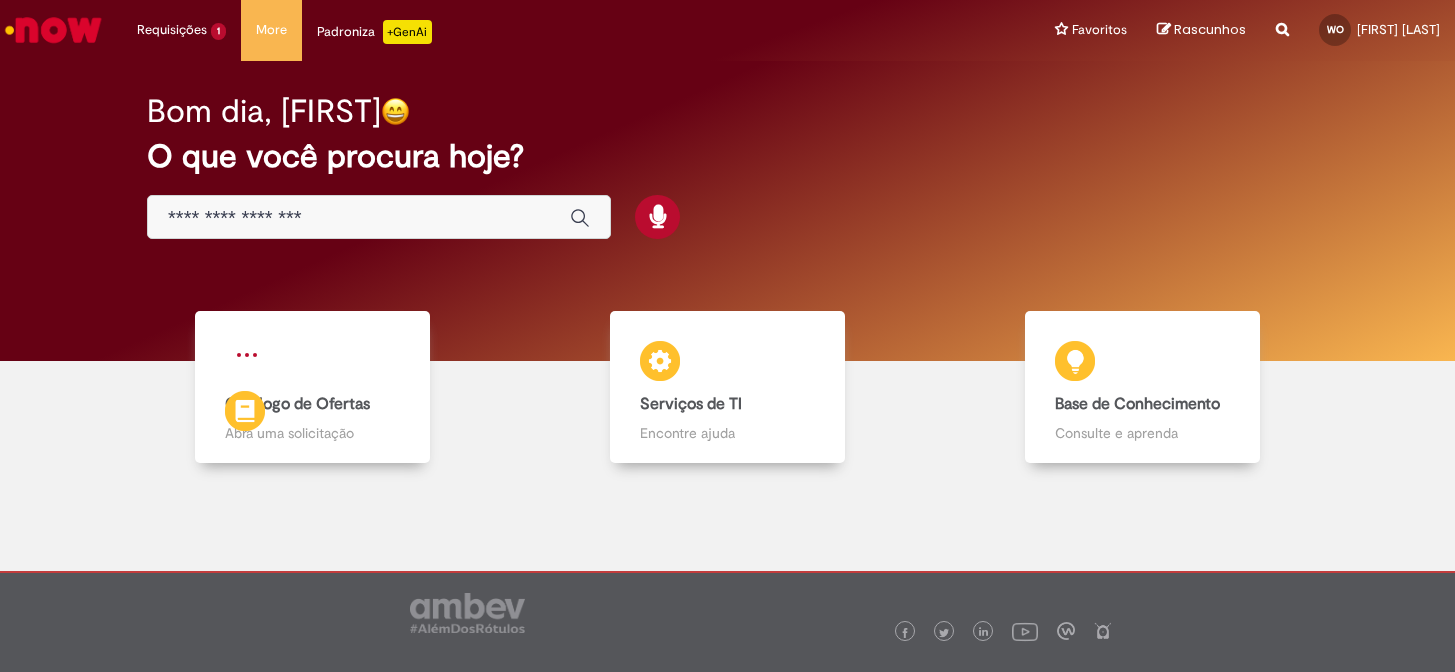 scroll, scrollTop: 0, scrollLeft: 0, axis: both 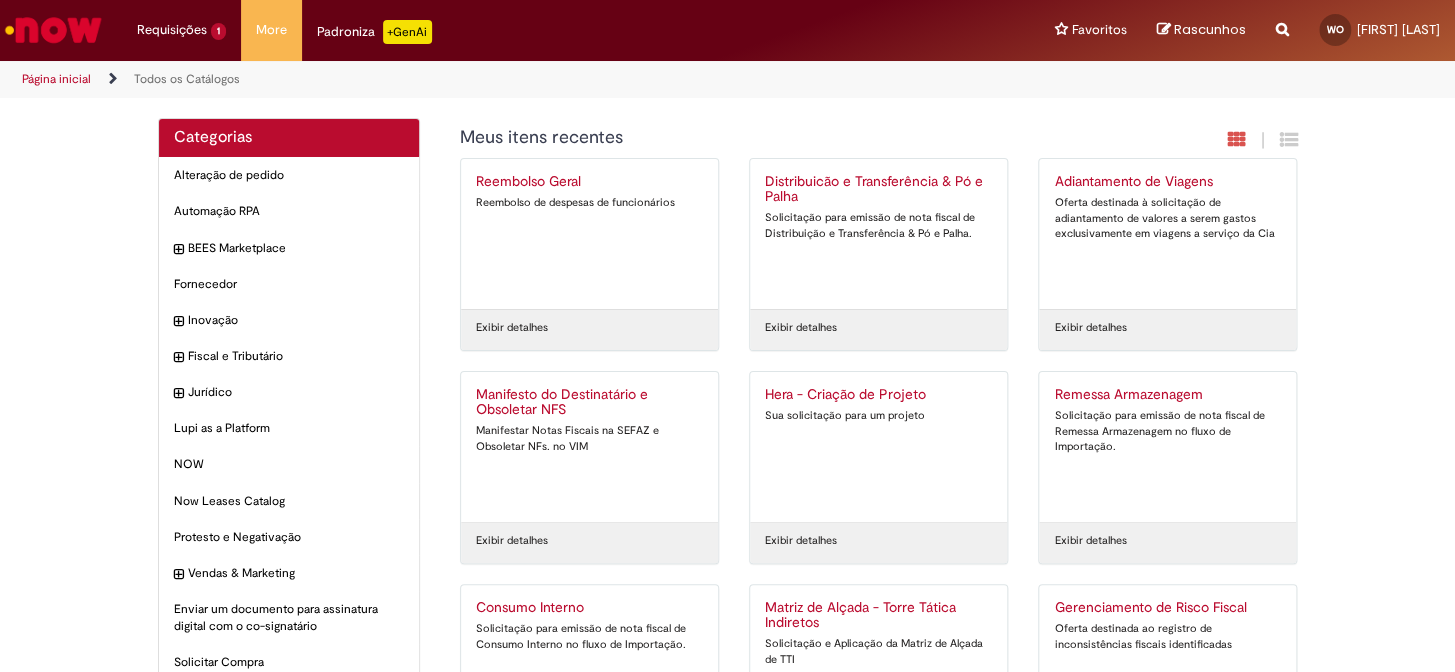 click on "Distribuicão e Transferência & Pó e Palha" at bounding box center [878, 190] 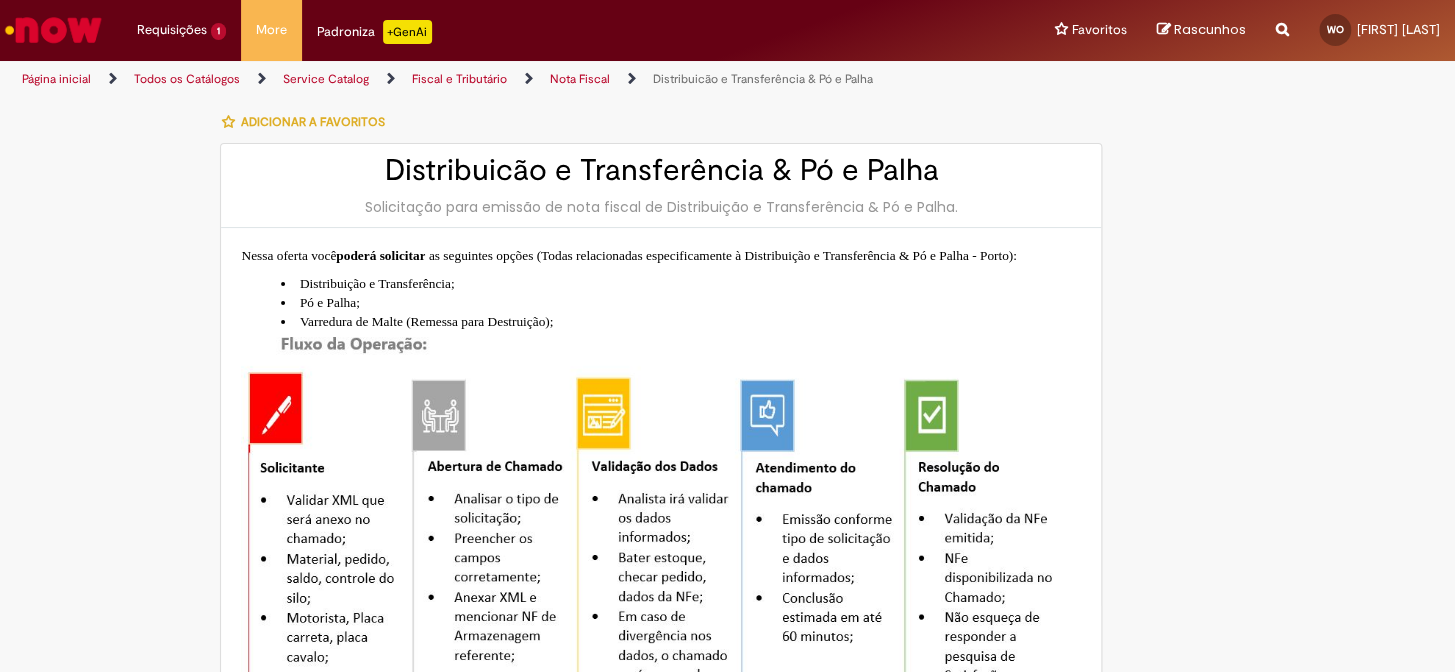 type on "**********" 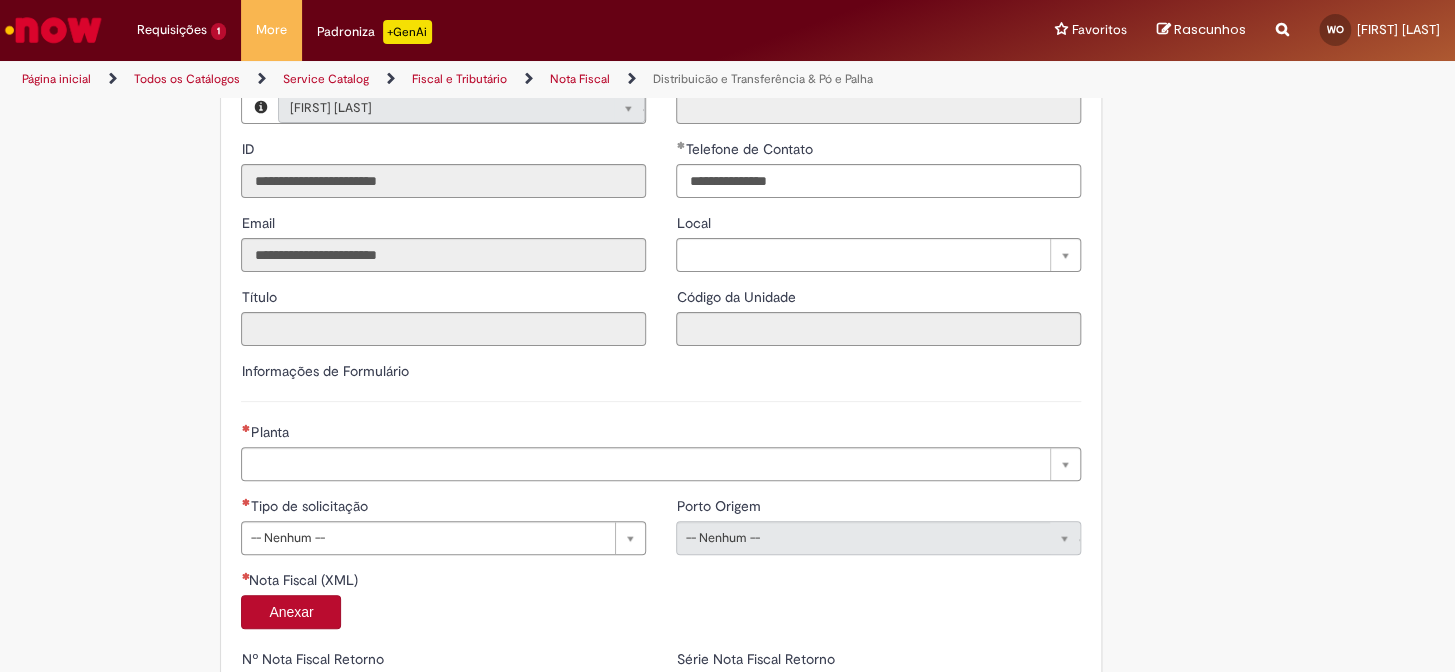 scroll, scrollTop: 1000, scrollLeft: 0, axis: vertical 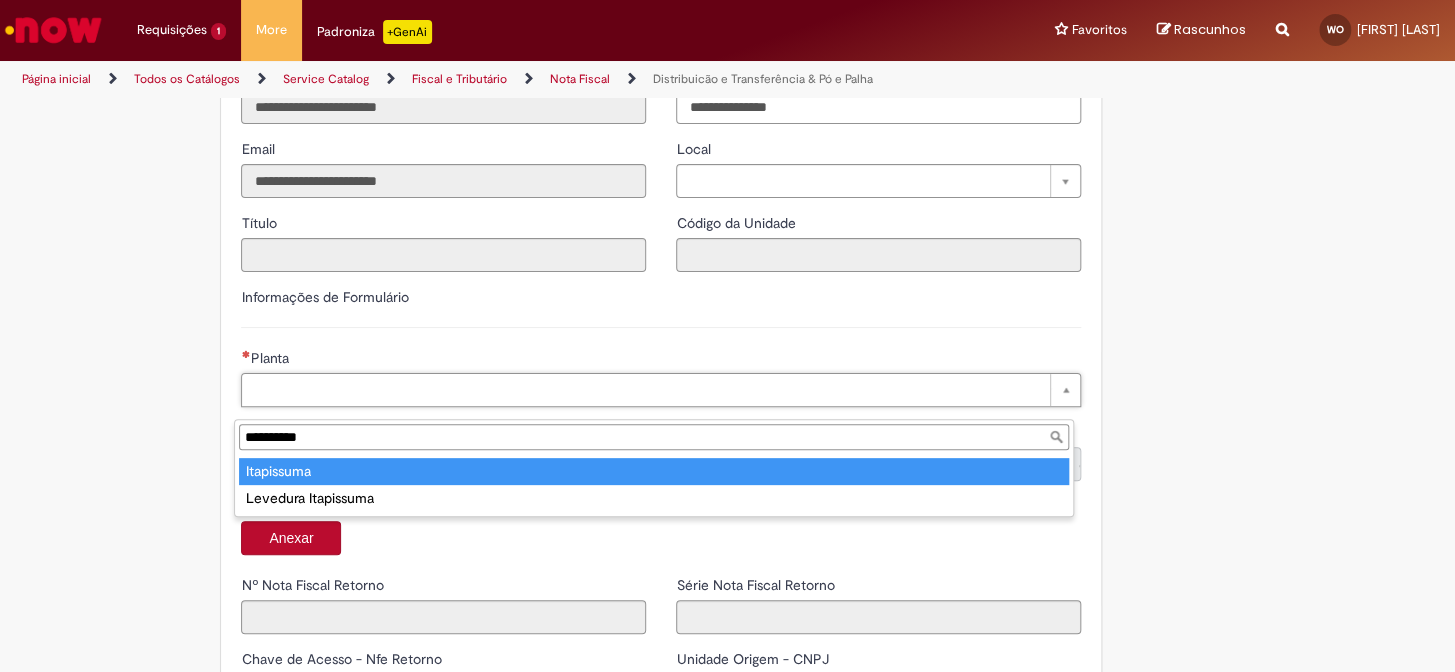 type on "**********" 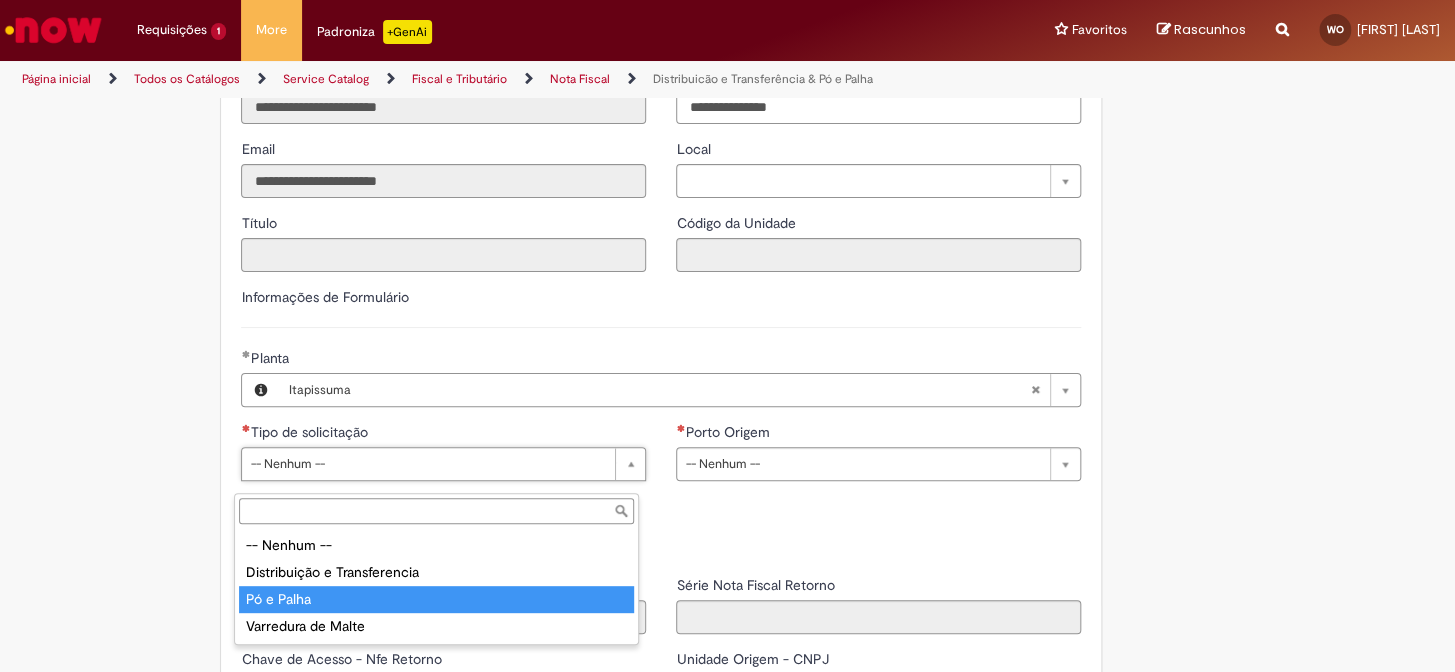 type on "**********" 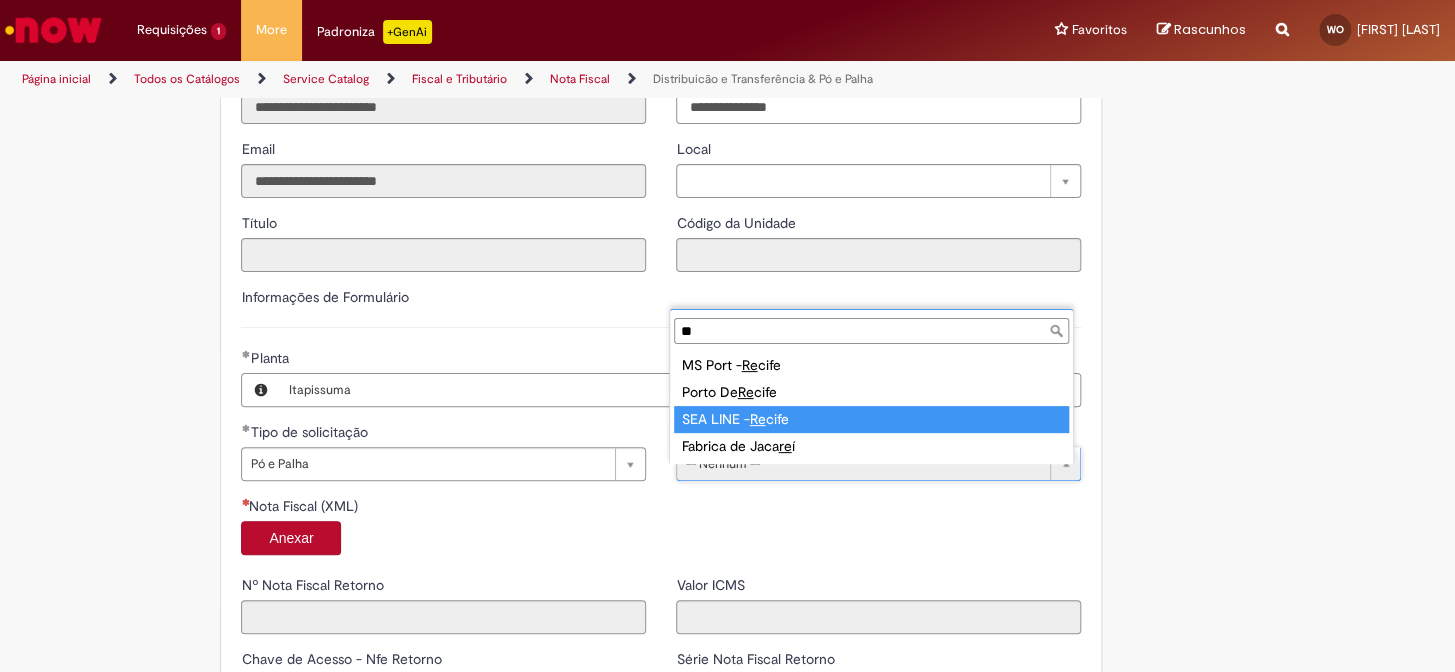 type on "**" 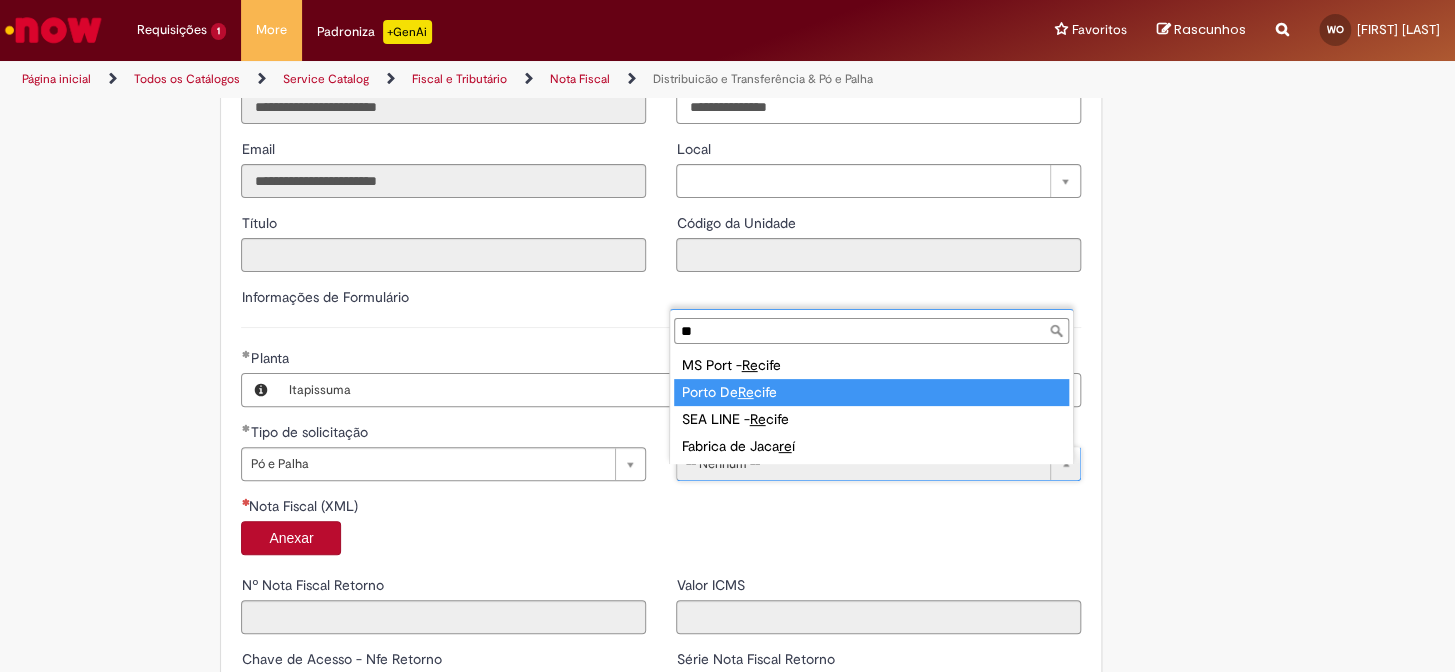 type on "**********" 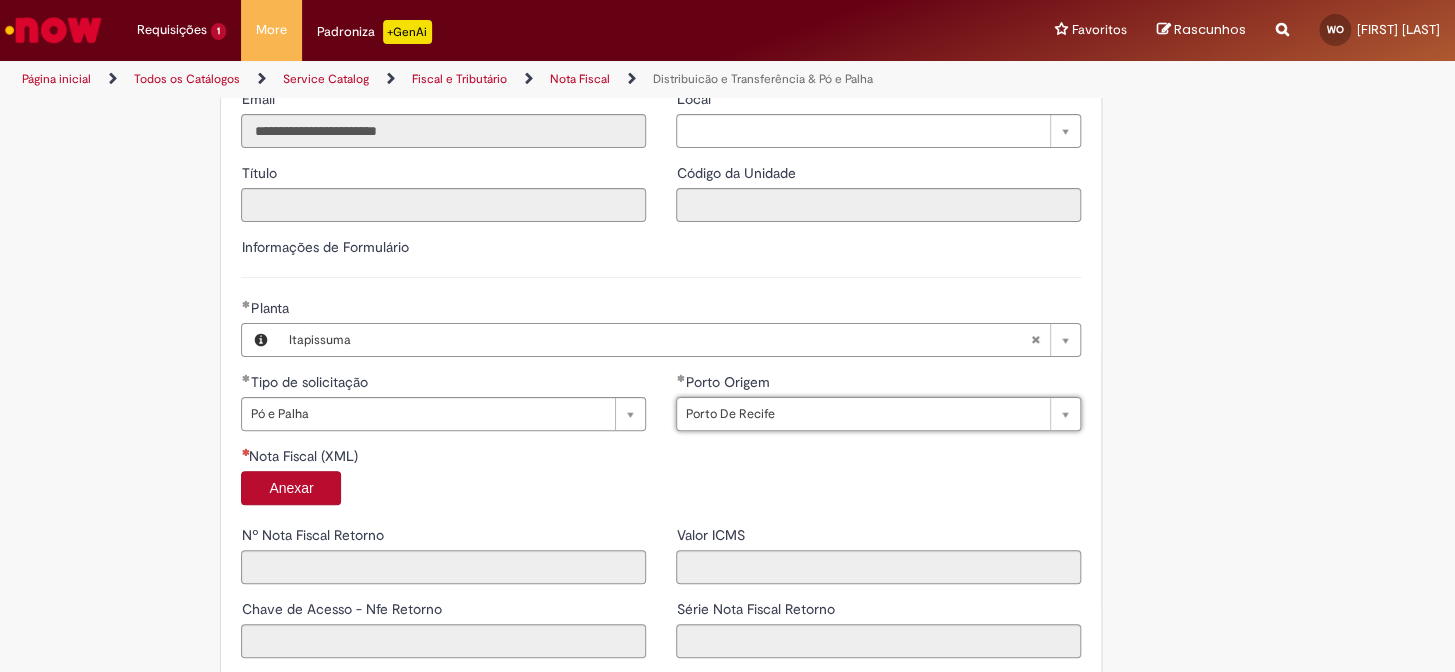 scroll, scrollTop: 1090, scrollLeft: 0, axis: vertical 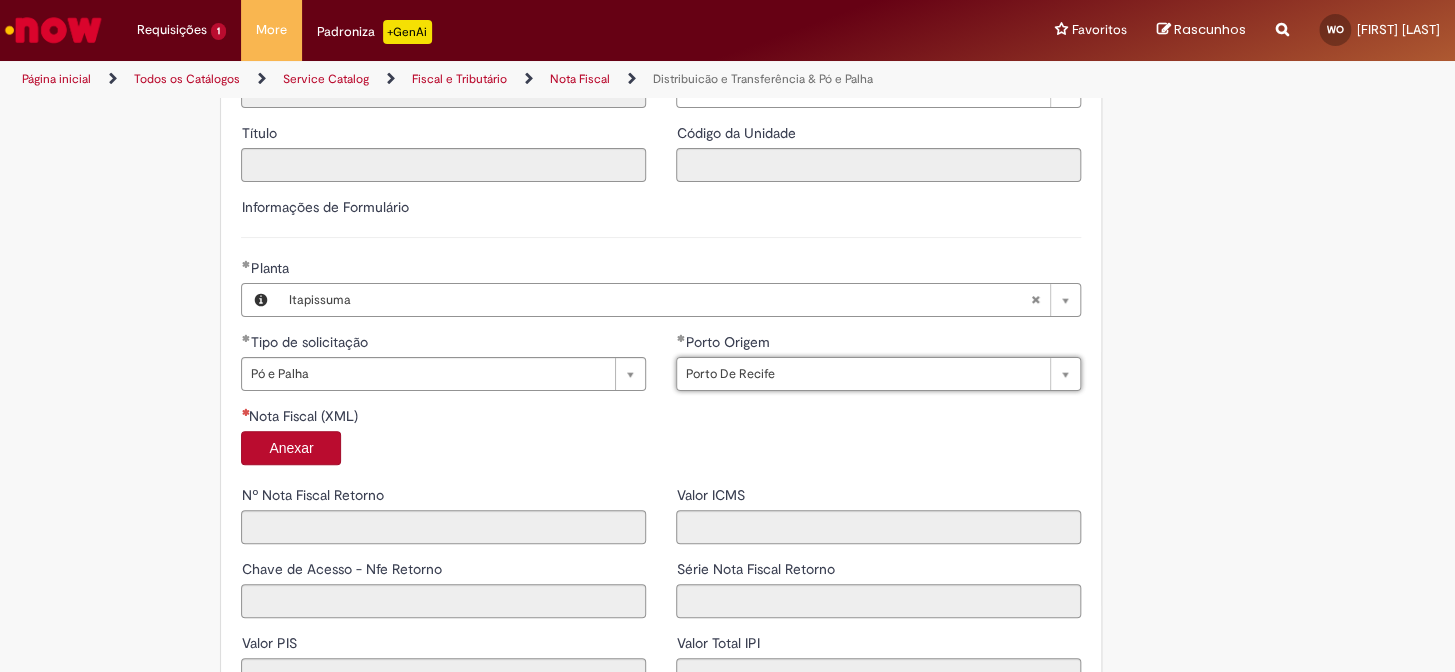 click on "Anexar" at bounding box center (291, 448) 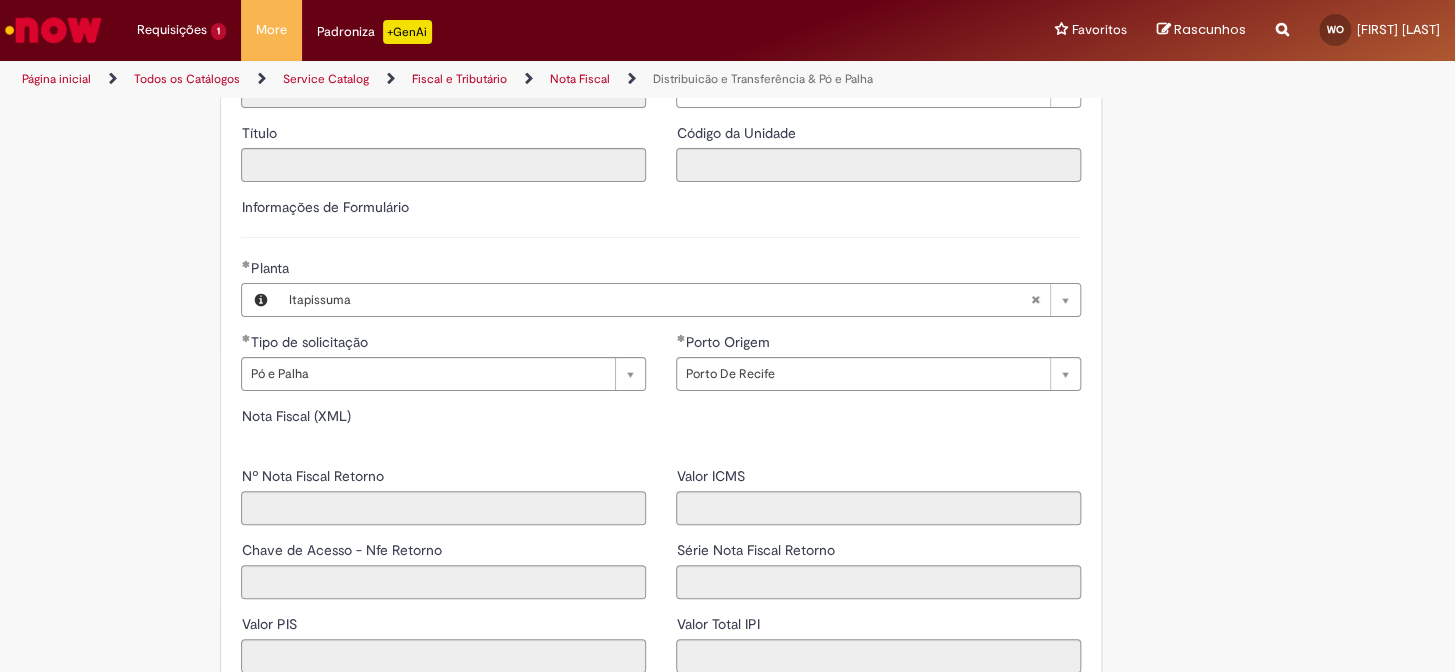 type on "*****" 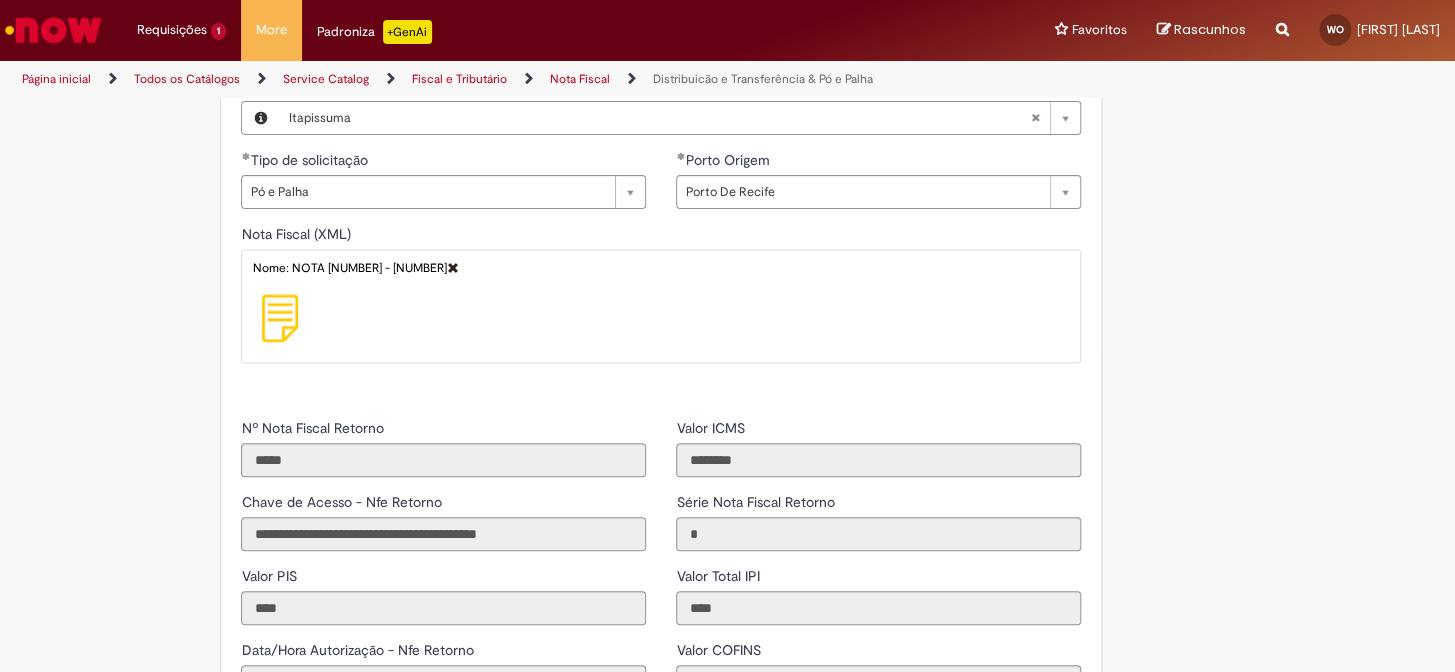 click on "**********" at bounding box center (727, 386) 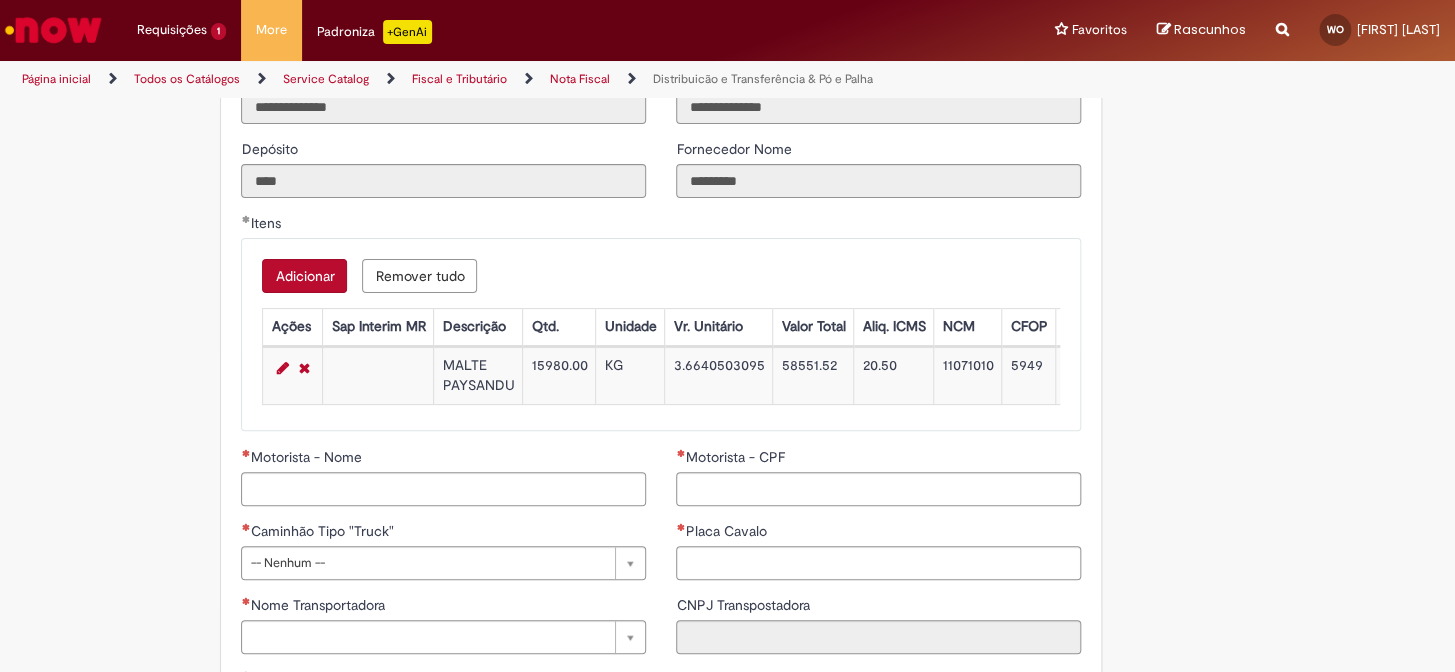 scroll, scrollTop: 2000, scrollLeft: 0, axis: vertical 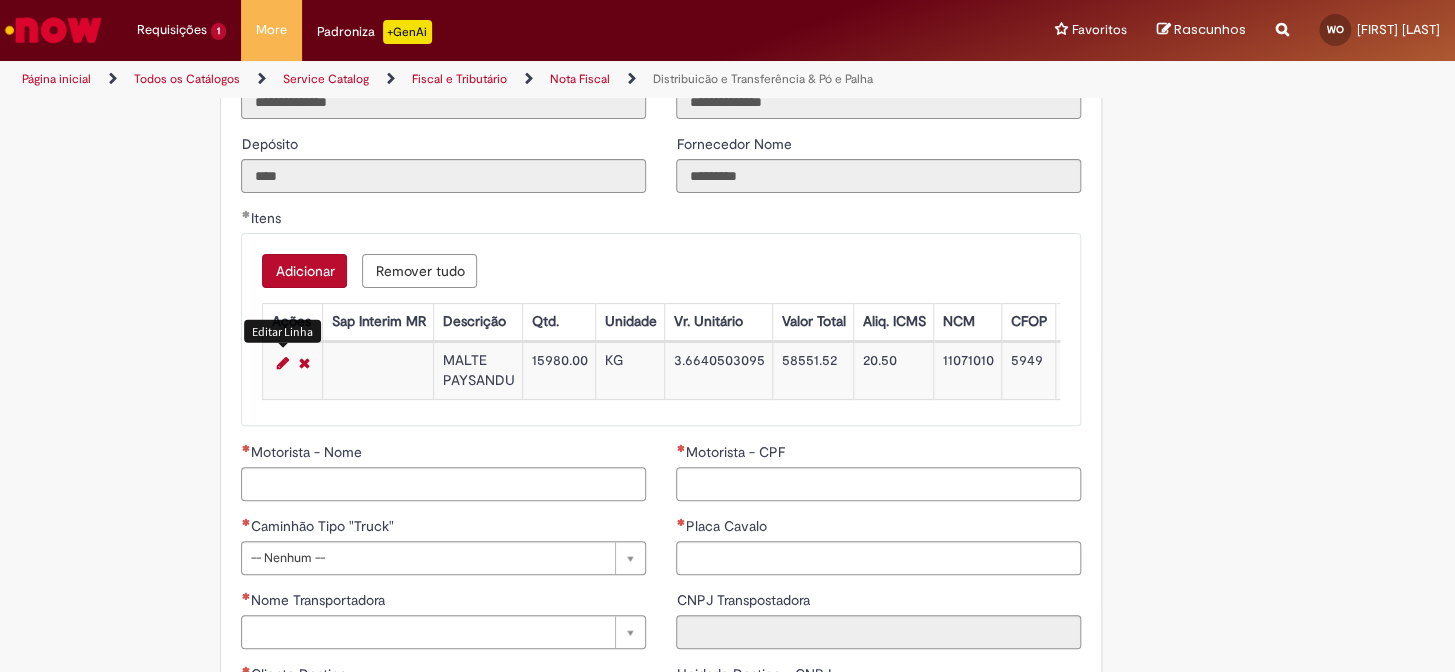 click at bounding box center [282, 363] 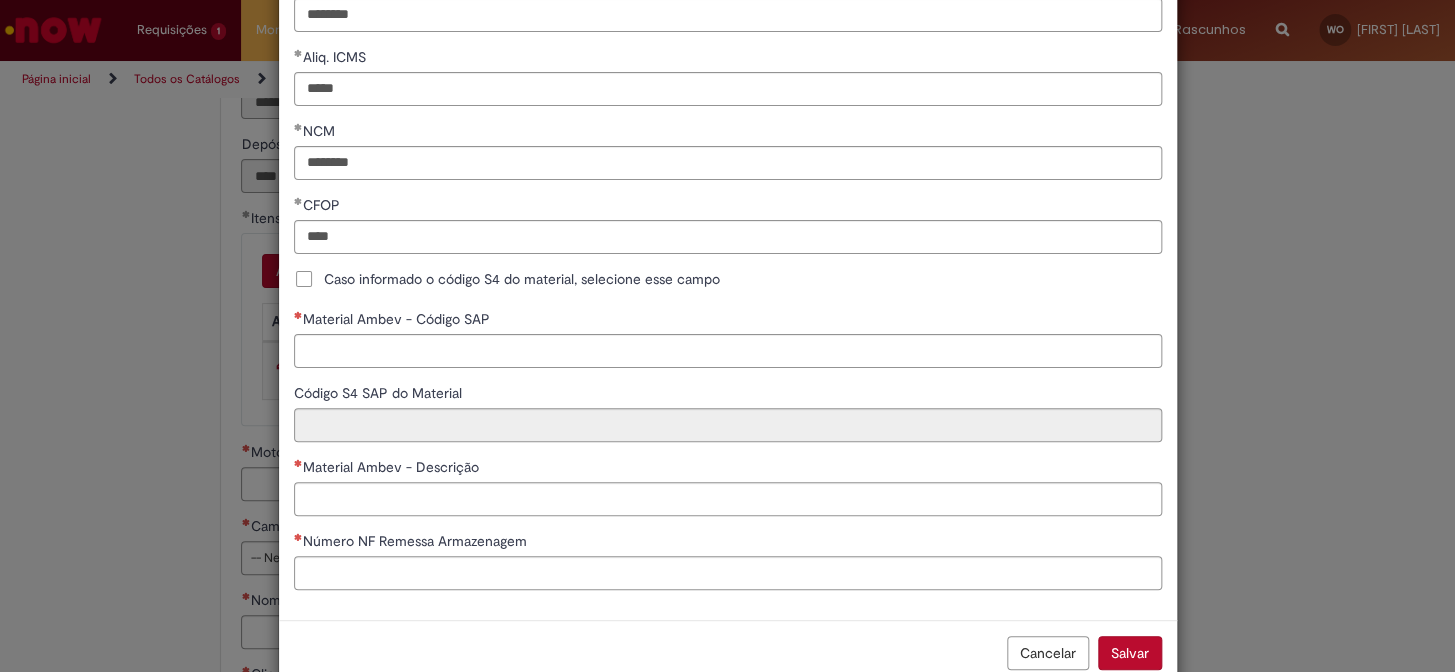 scroll, scrollTop: 454, scrollLeft: 0, axis: vertical 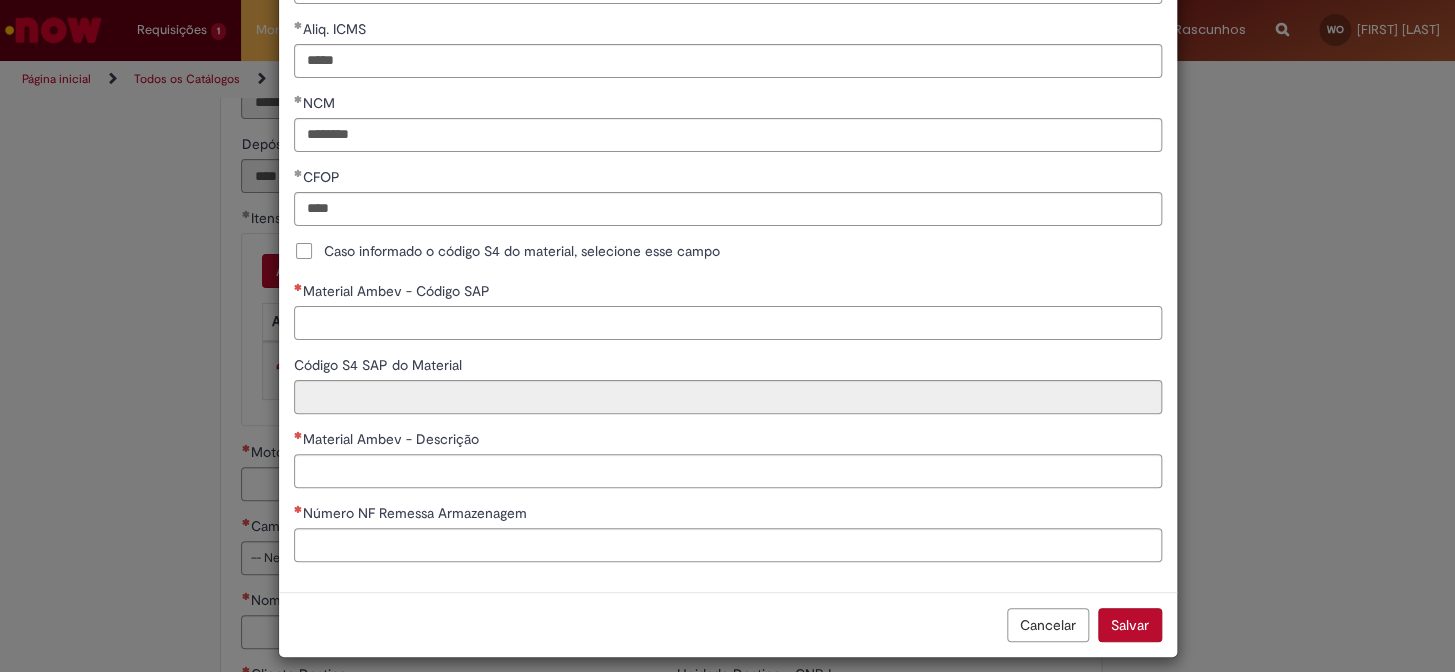click on "Material Ambev - Código SAP" at bounding box center (728, 323) 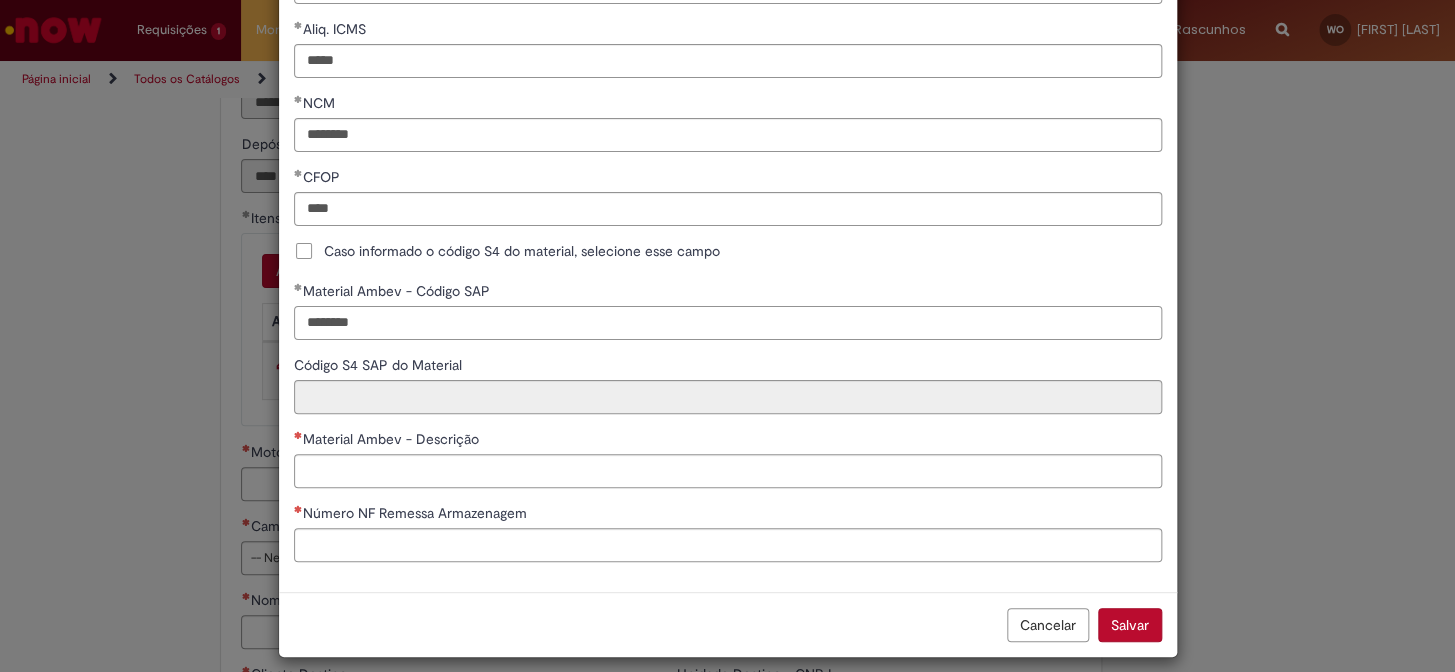 type on "********" 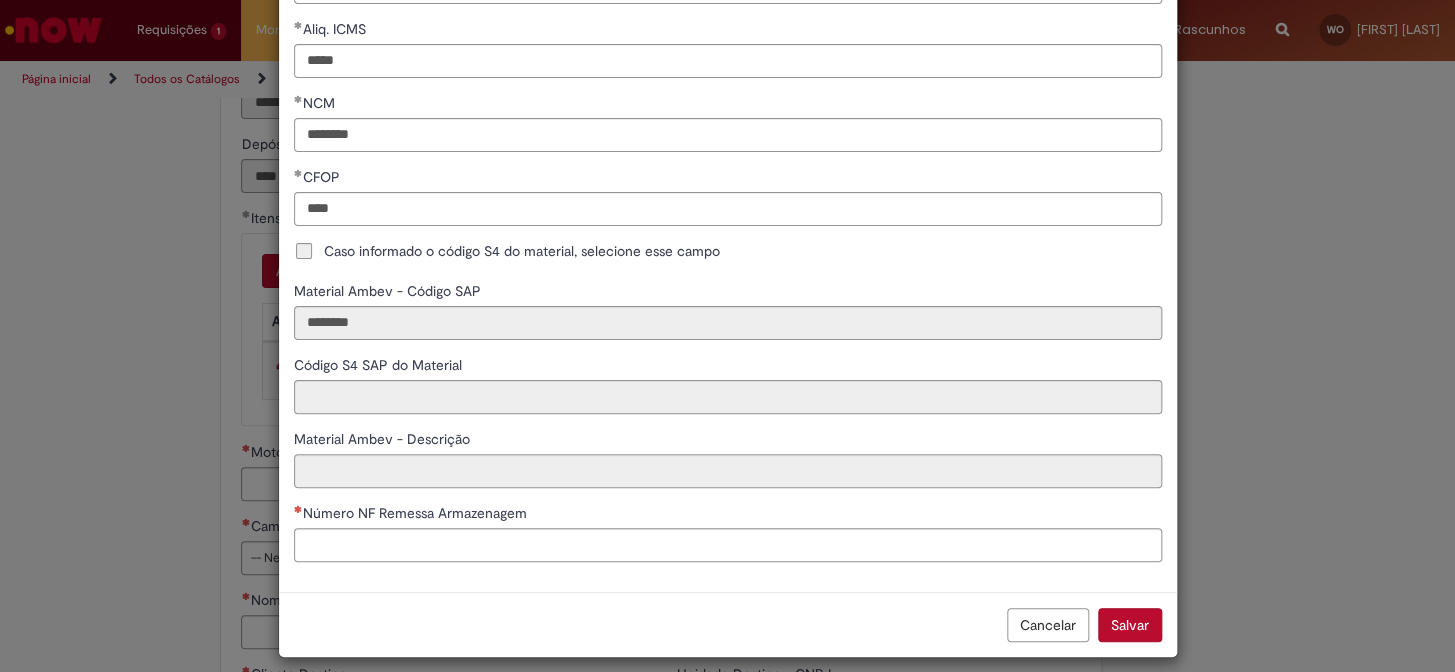 type on "**********" 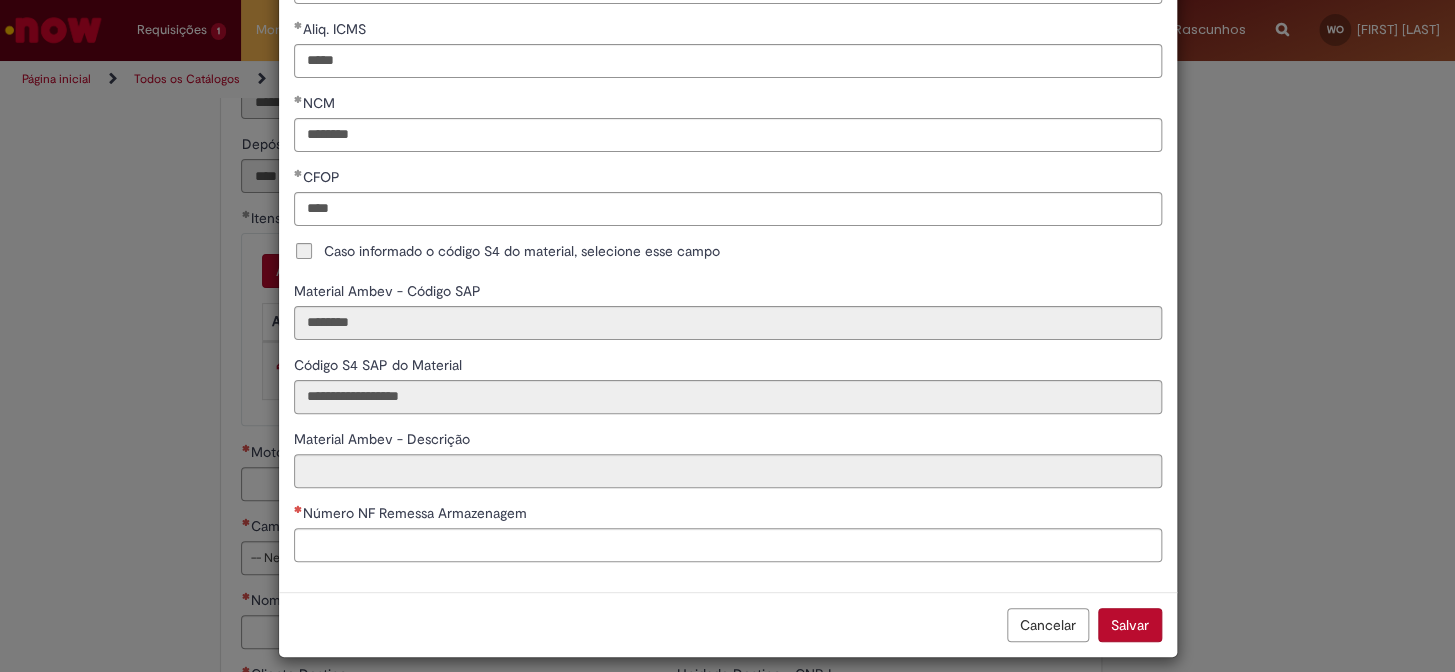 type on "**********" 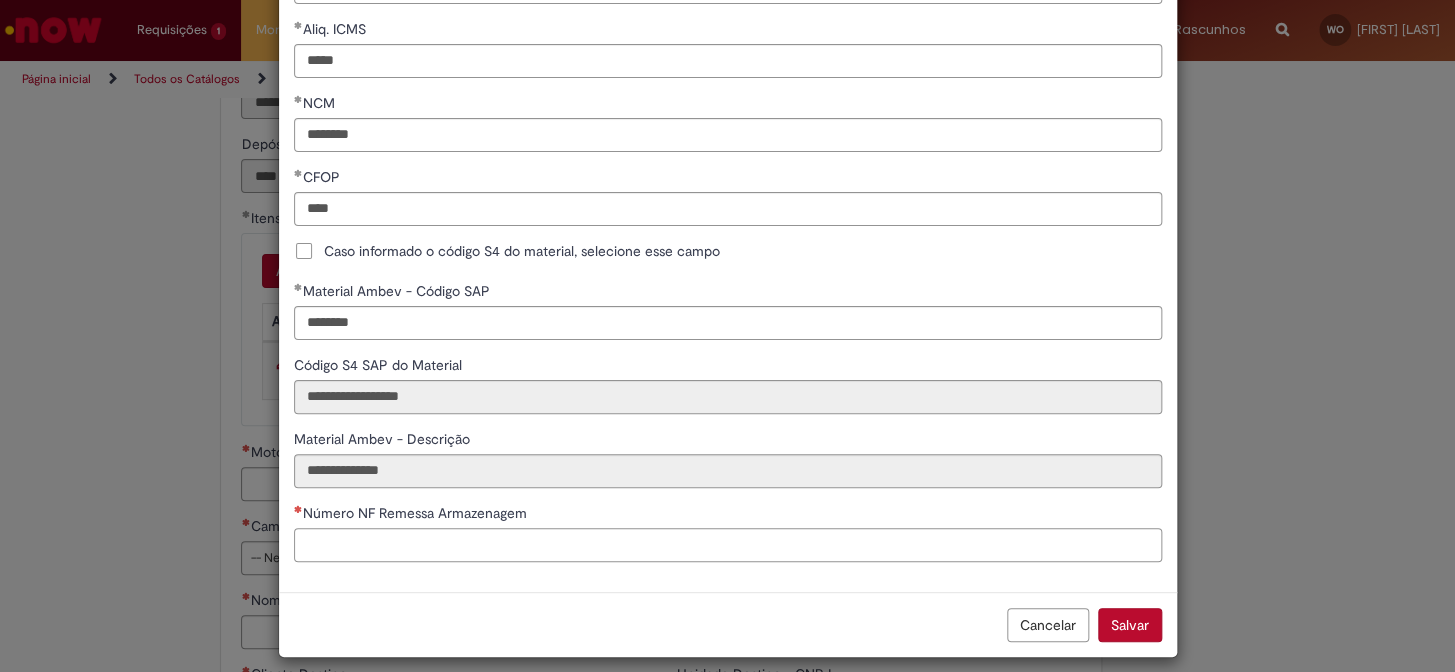 click on "Número NF Remessa Armazenagem" at bounding box center [728, 545] 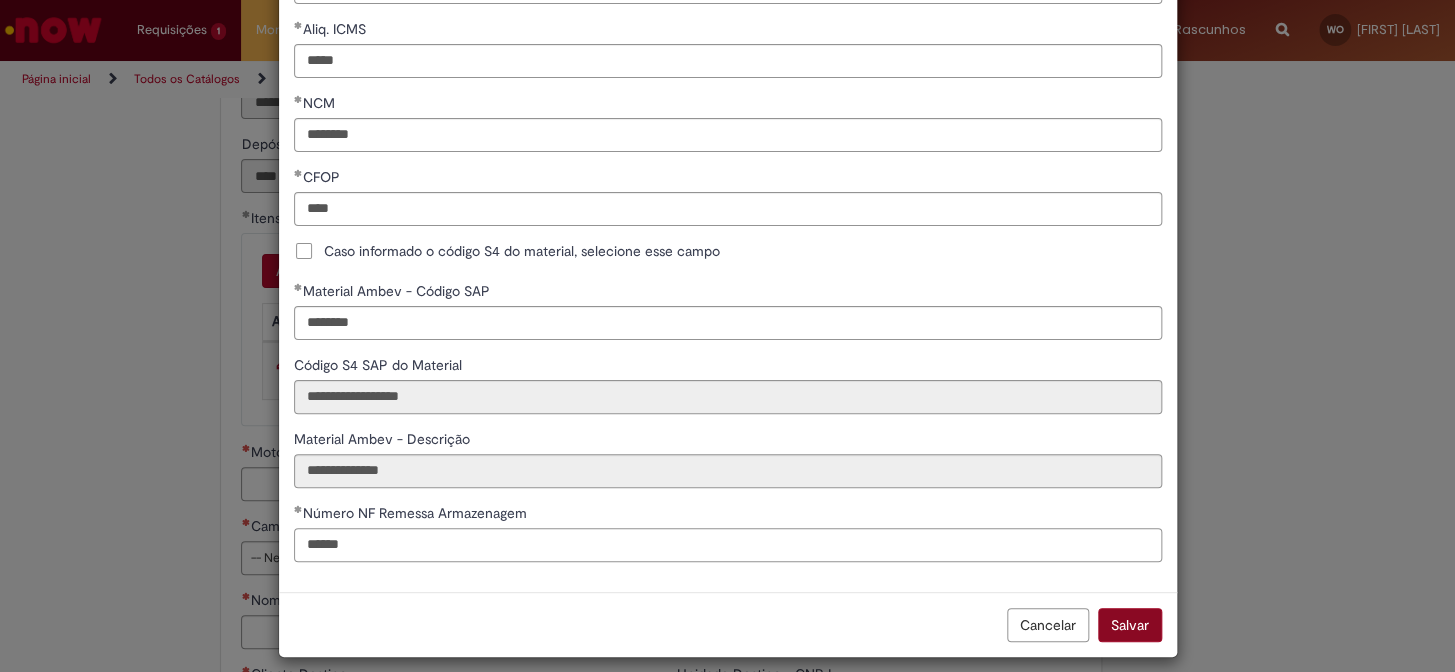 type on "******" 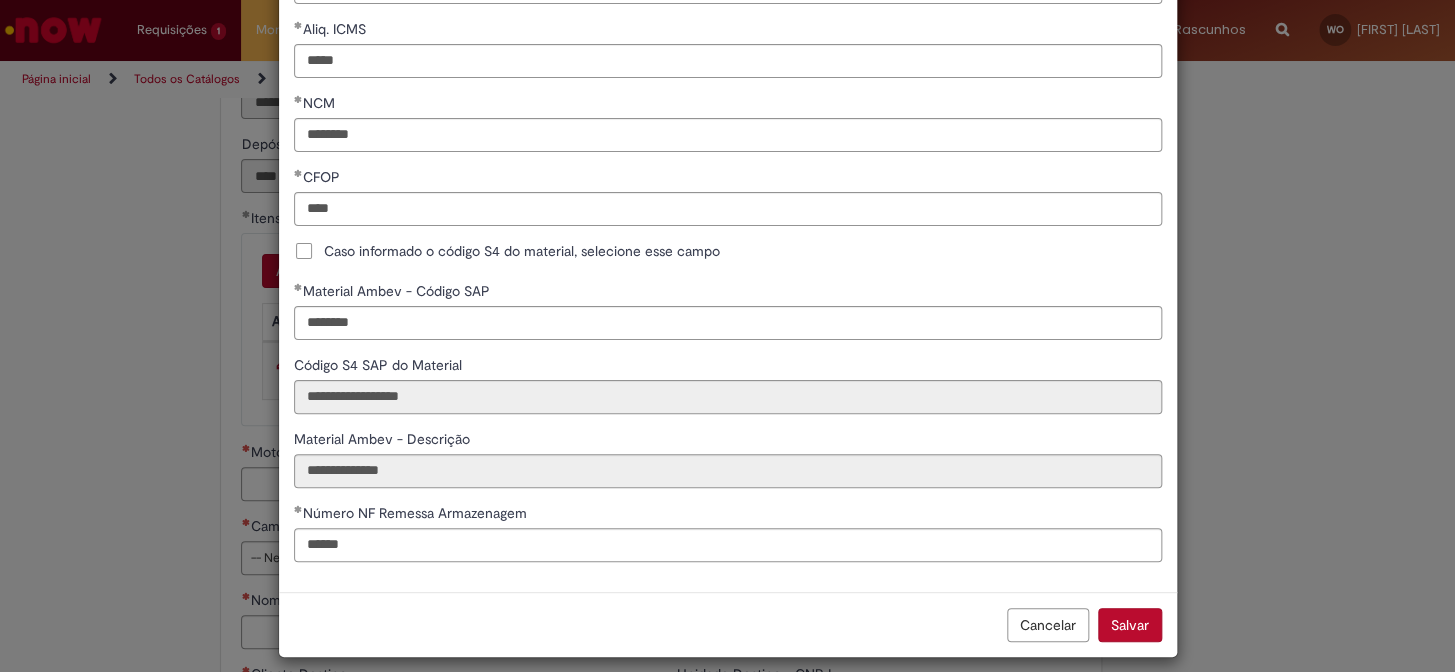 click on "Salvar" at bounding box center (1130, 625) 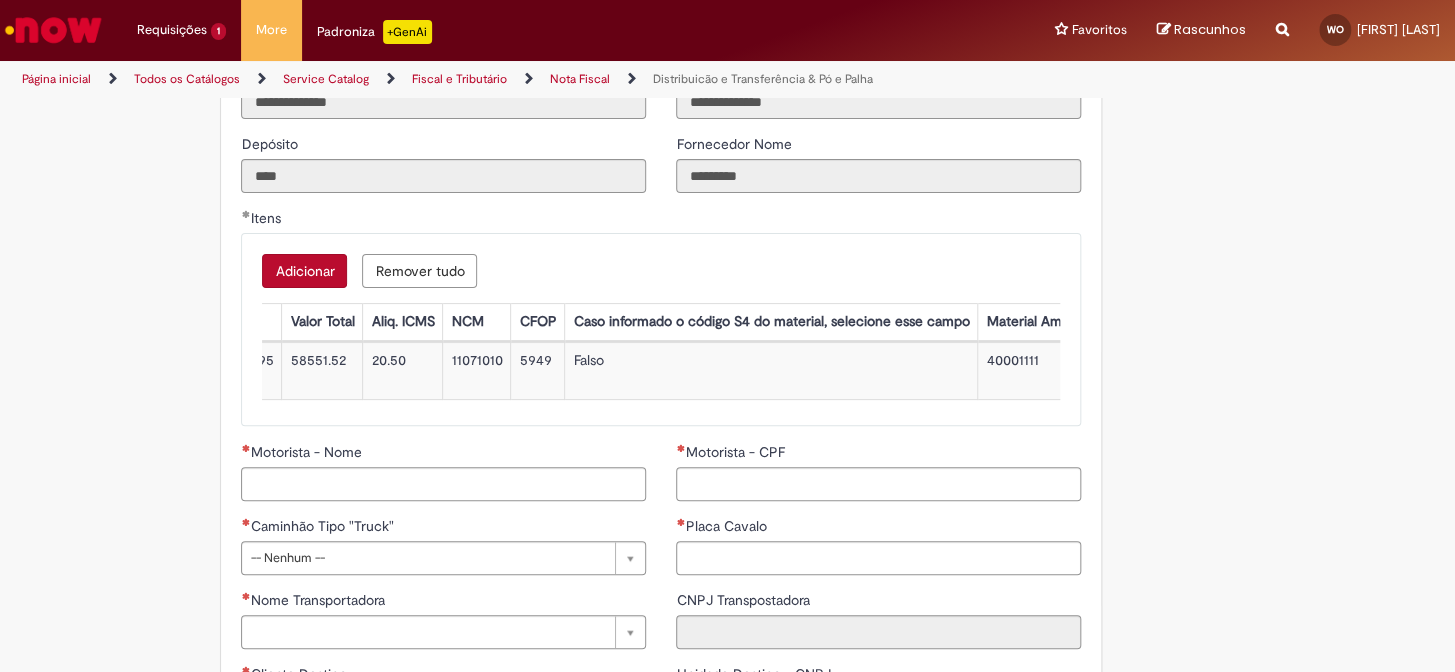 scroll, scrollTop: 0, scrollLeft: 0, axis: both 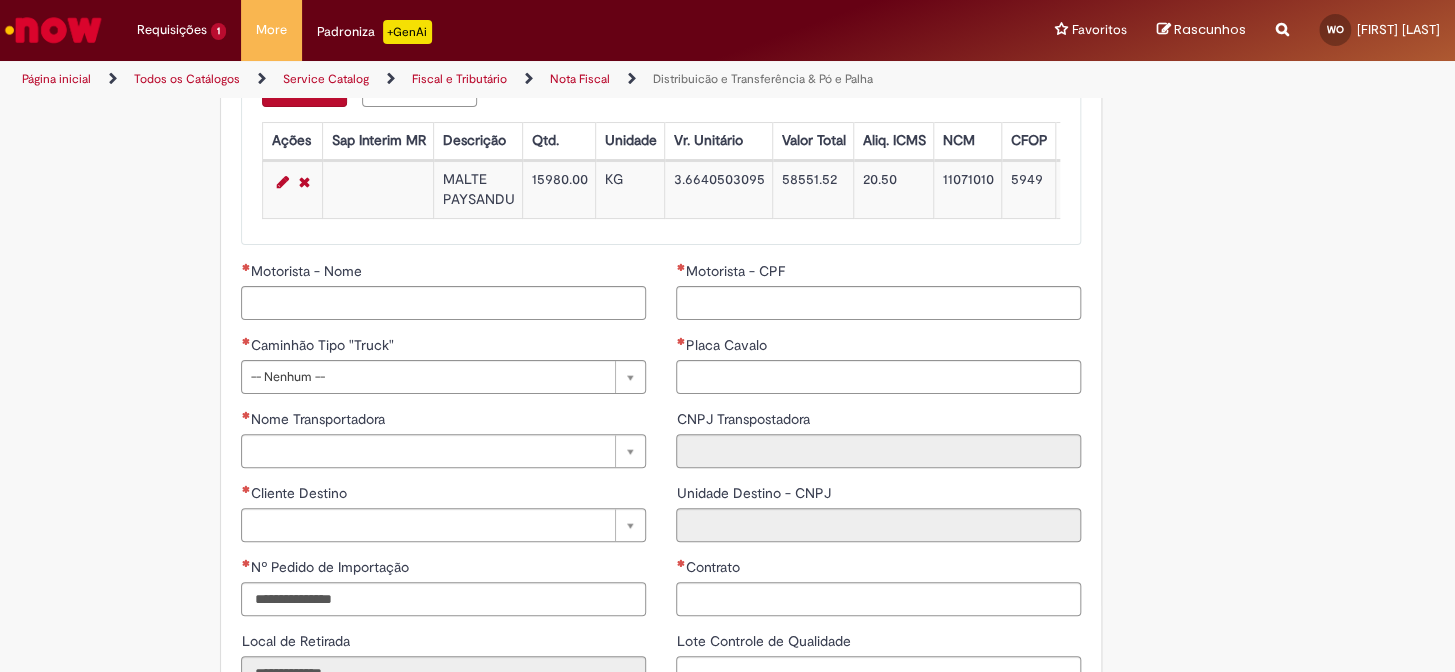 drag, startPoint x: 410, startPoint y: 357, endPoint x: 426, endPoint y: 333, distance: 28.84441 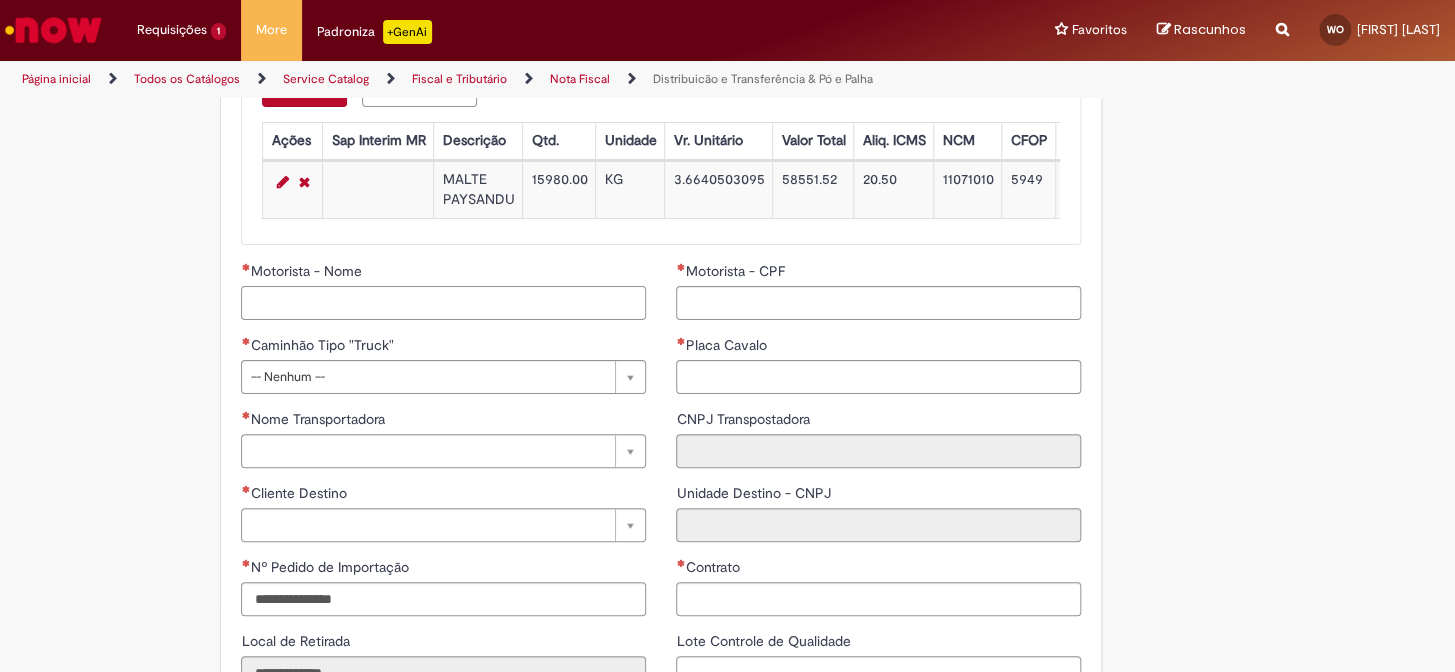 click on "Motorista - Nome" at bounding box center (443, 303) 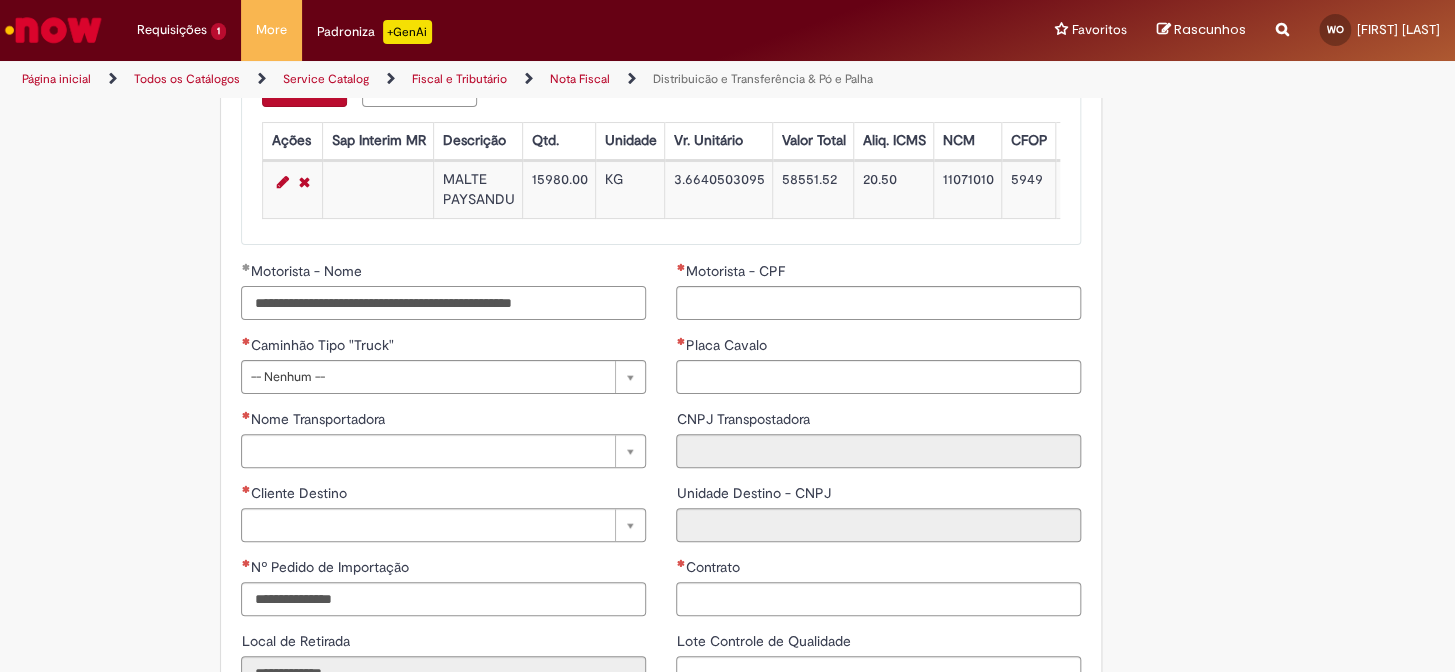 click on "**********" at bounding box center [443, 303] 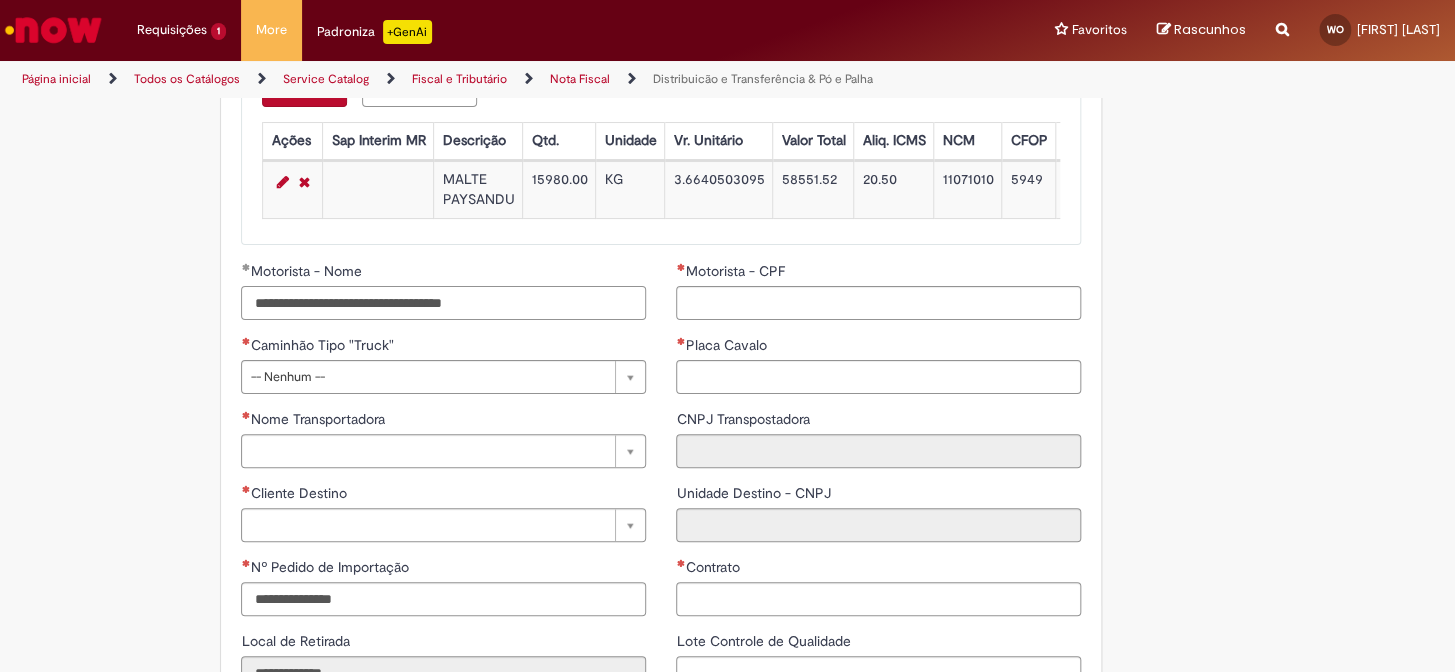 type on "**********" 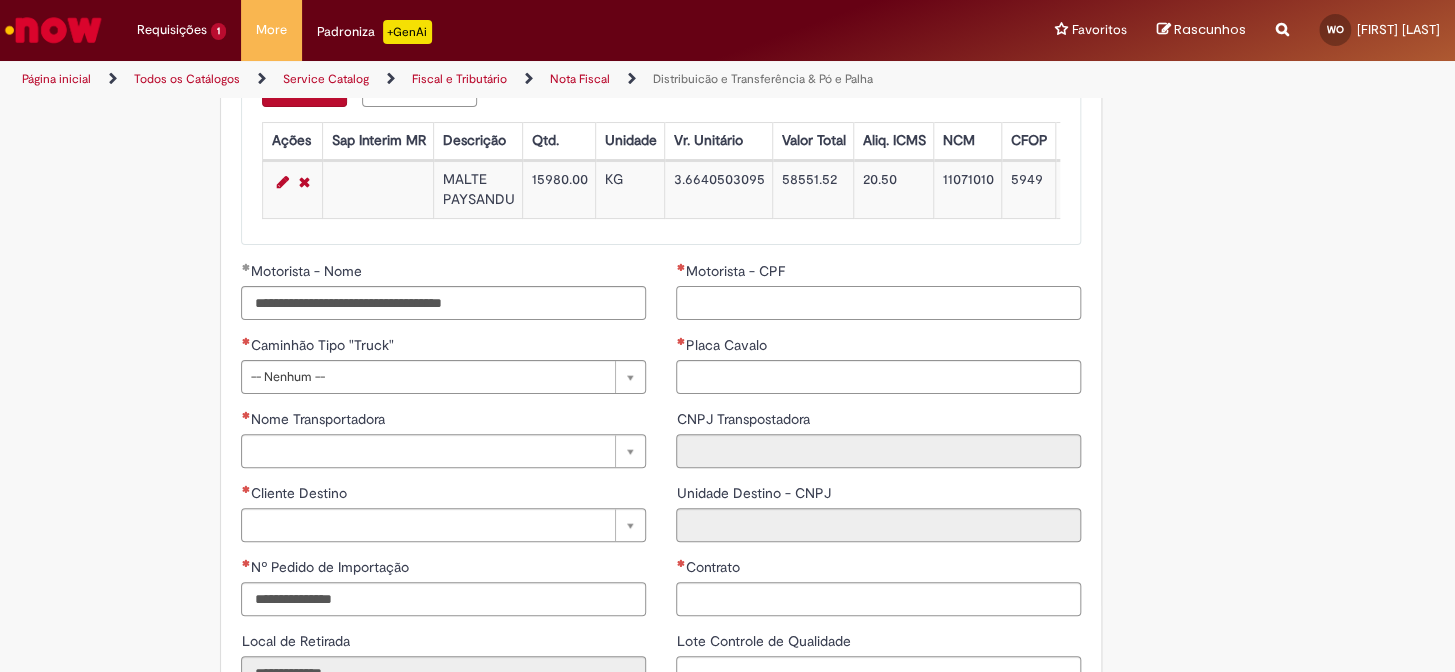 click on "Motorista - CPF" at bounding box center (878, 303) 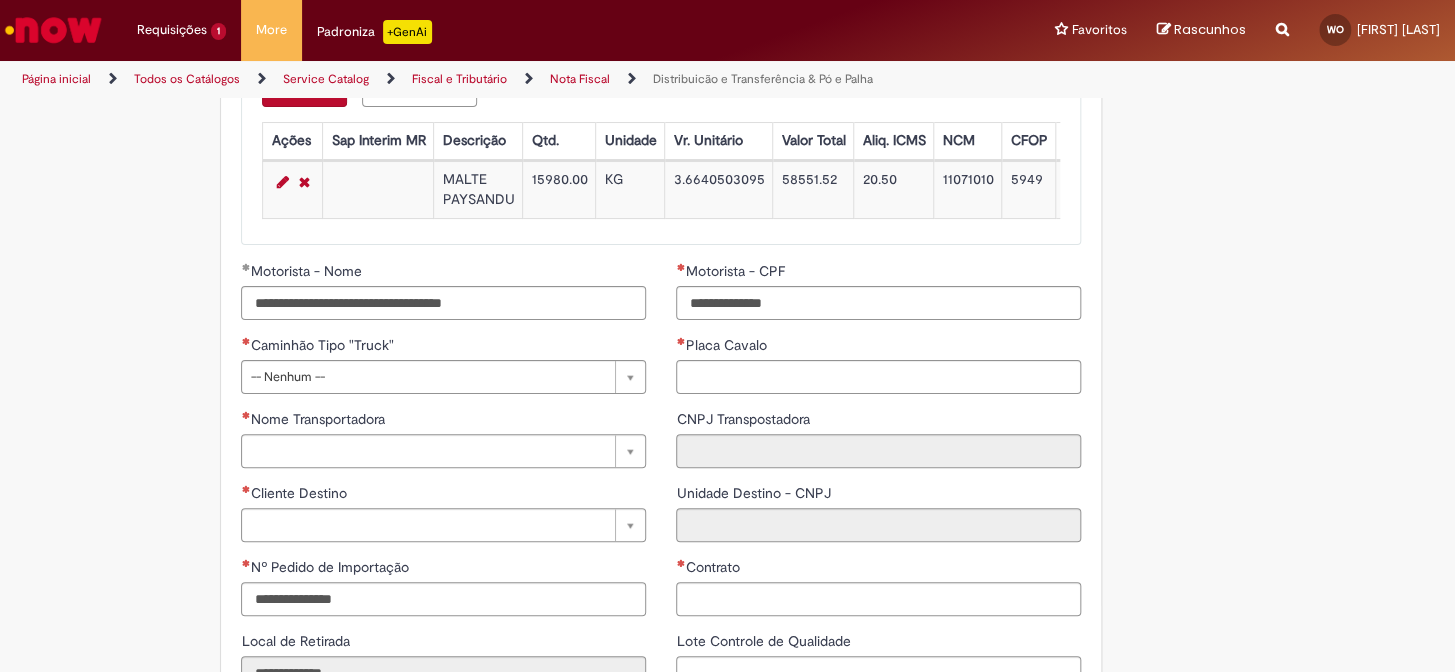 click on "**********" at bounding box center (878, 335) 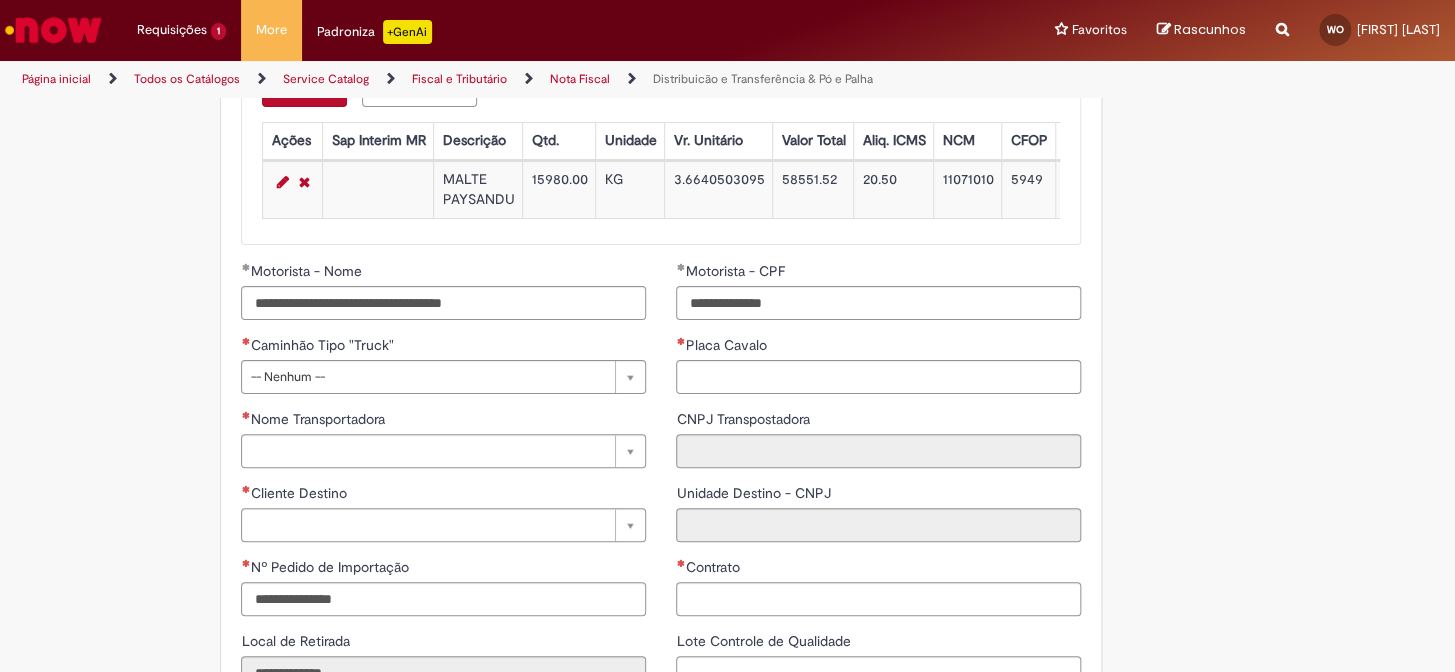 type on "**********" 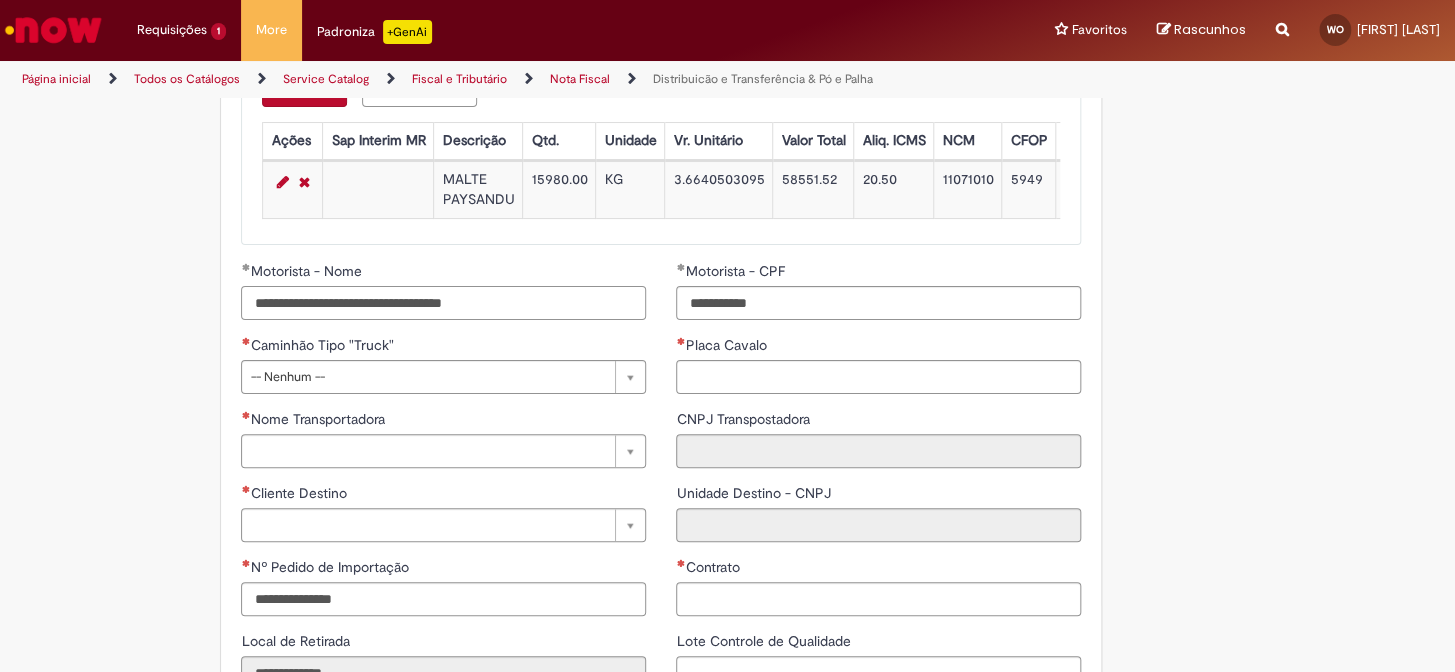 drag, startPoint x: 510, startPoint y: 332, endPoint x: 446, endPoint y: 330, distance: 64.03124 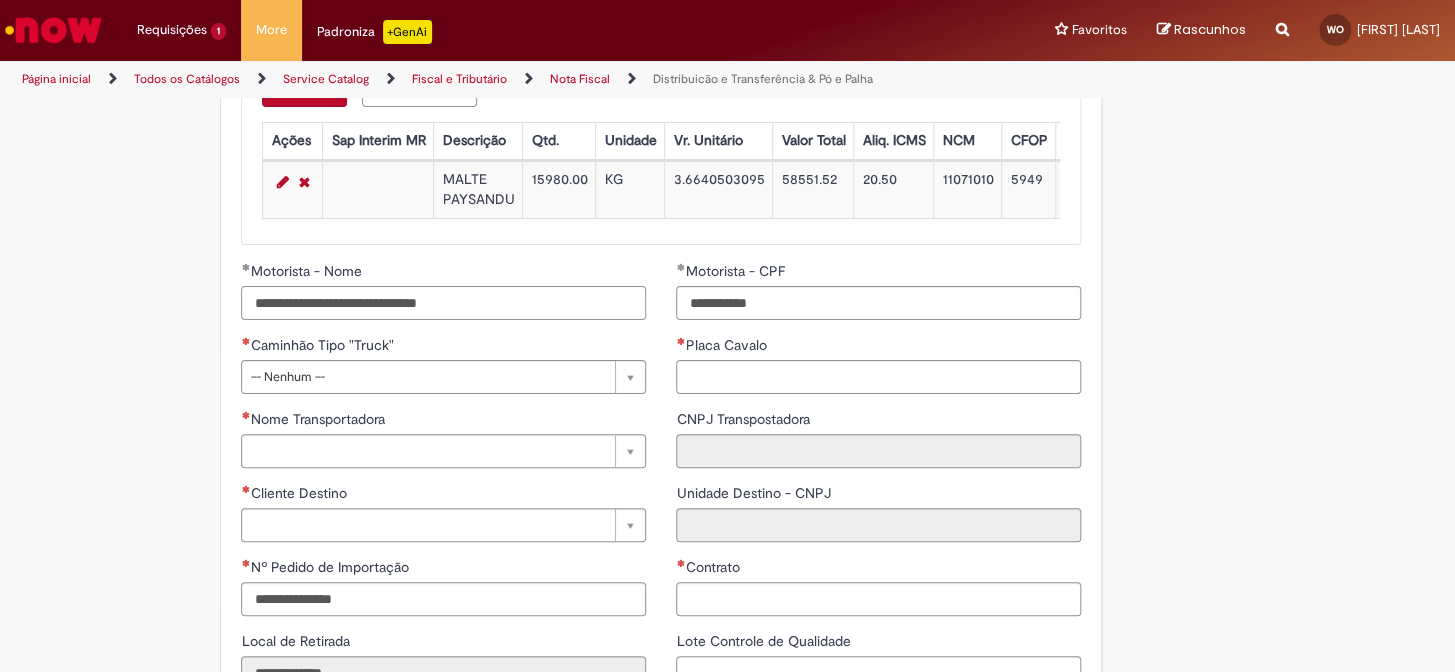 scroll, scrollTop: 2272, scrollLeft: 0, axis: vertical 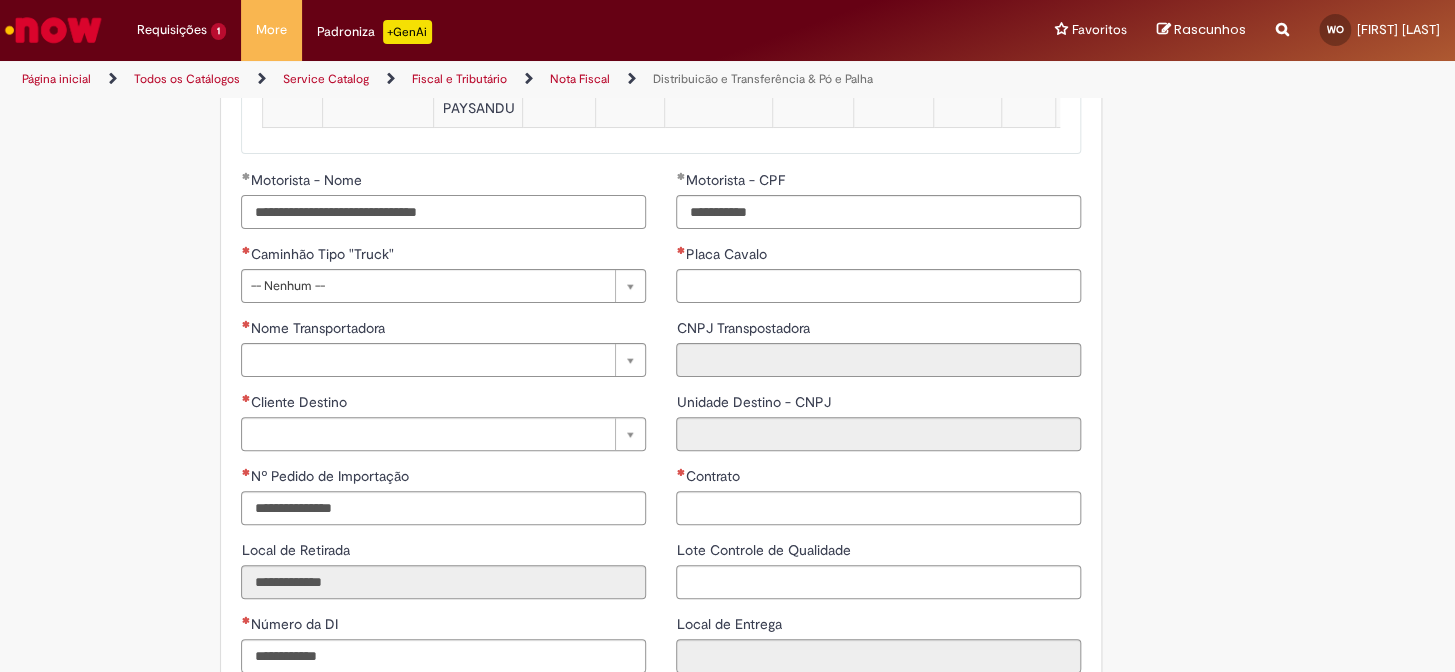 type on "**********" 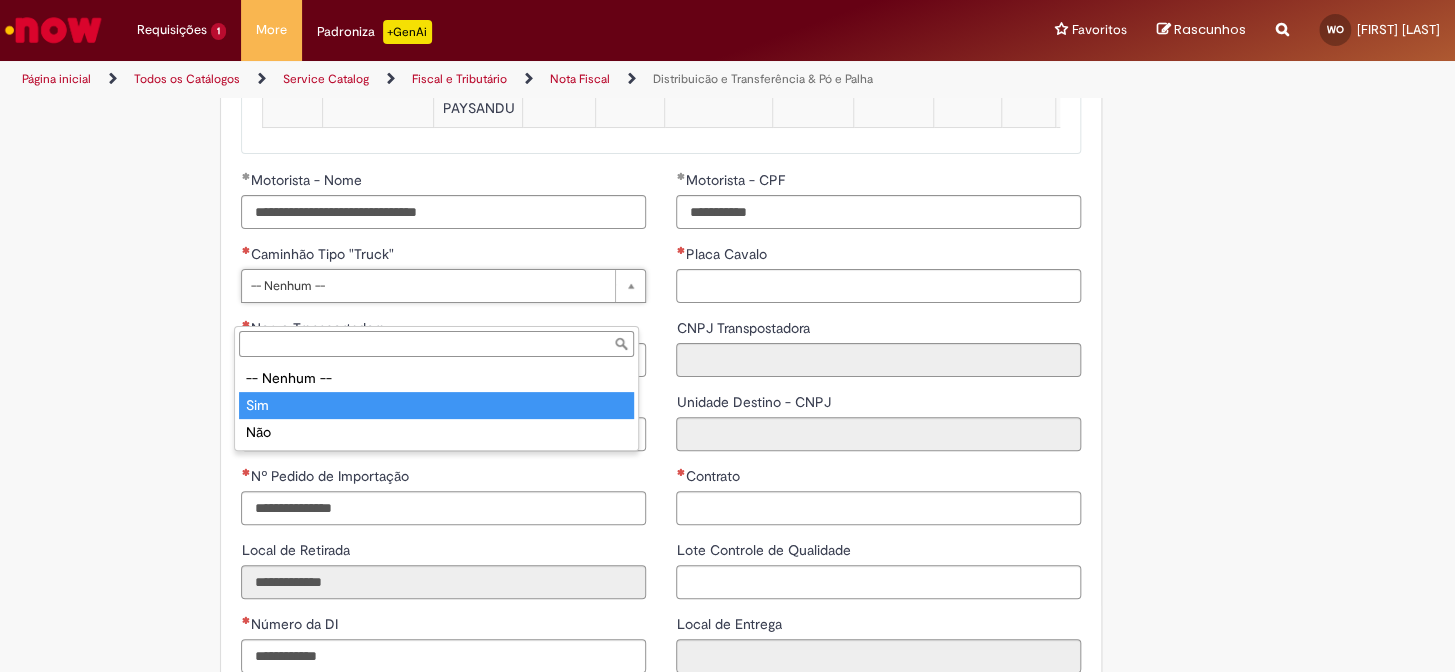type on "***" 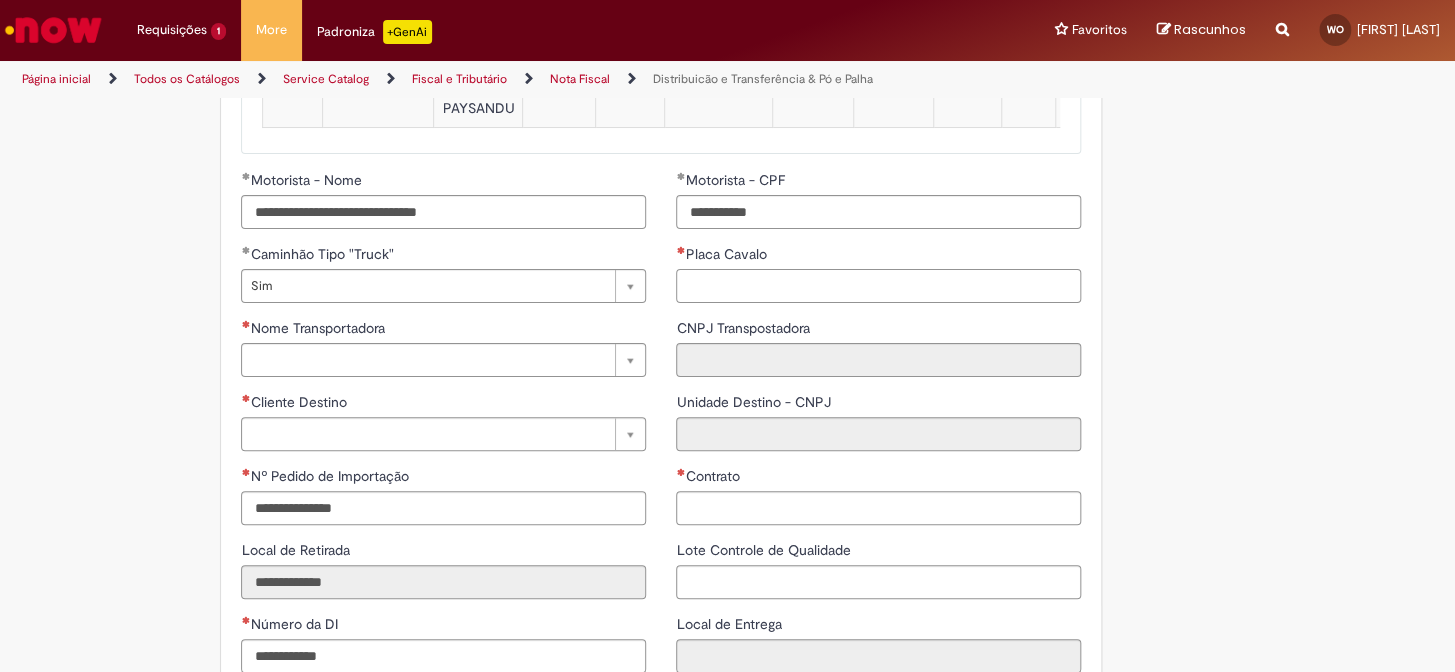 click on "Placa Cavalo" at bounding box center (878, 286) 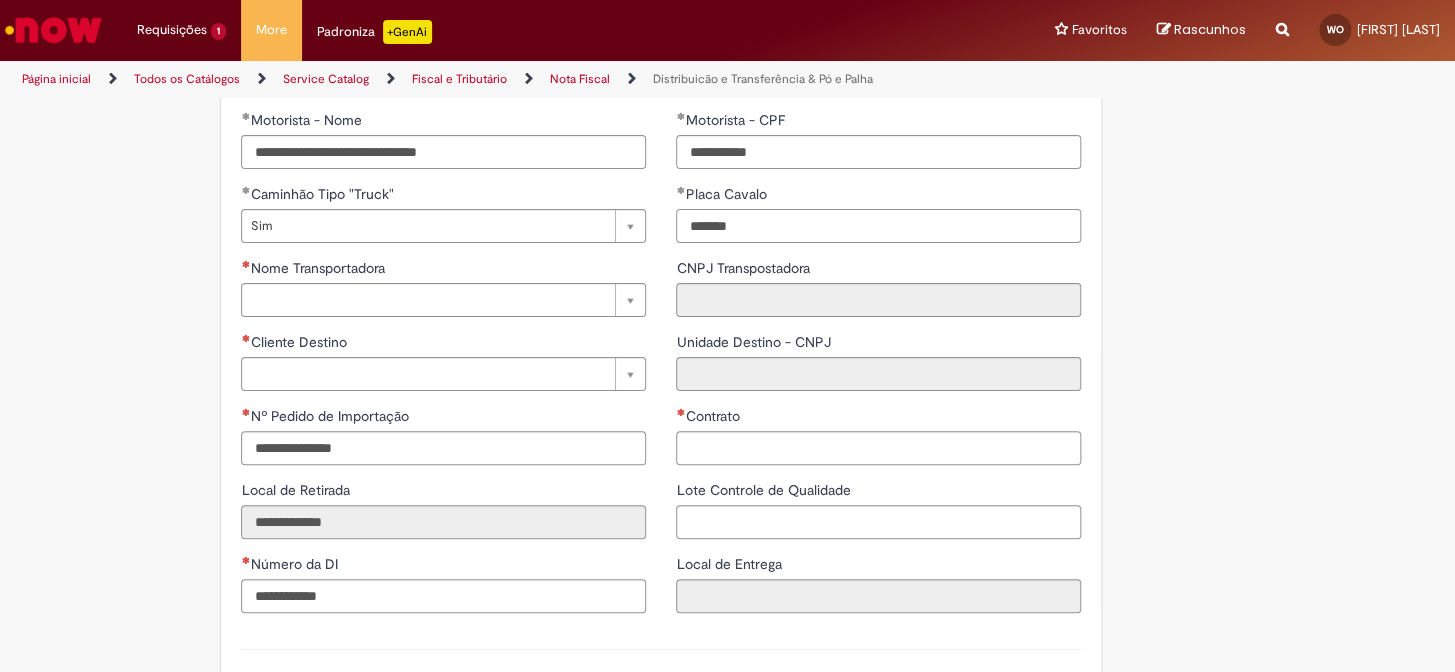 scroll, scrollTop: 2363, scrollLeft: 0, axis: vertical 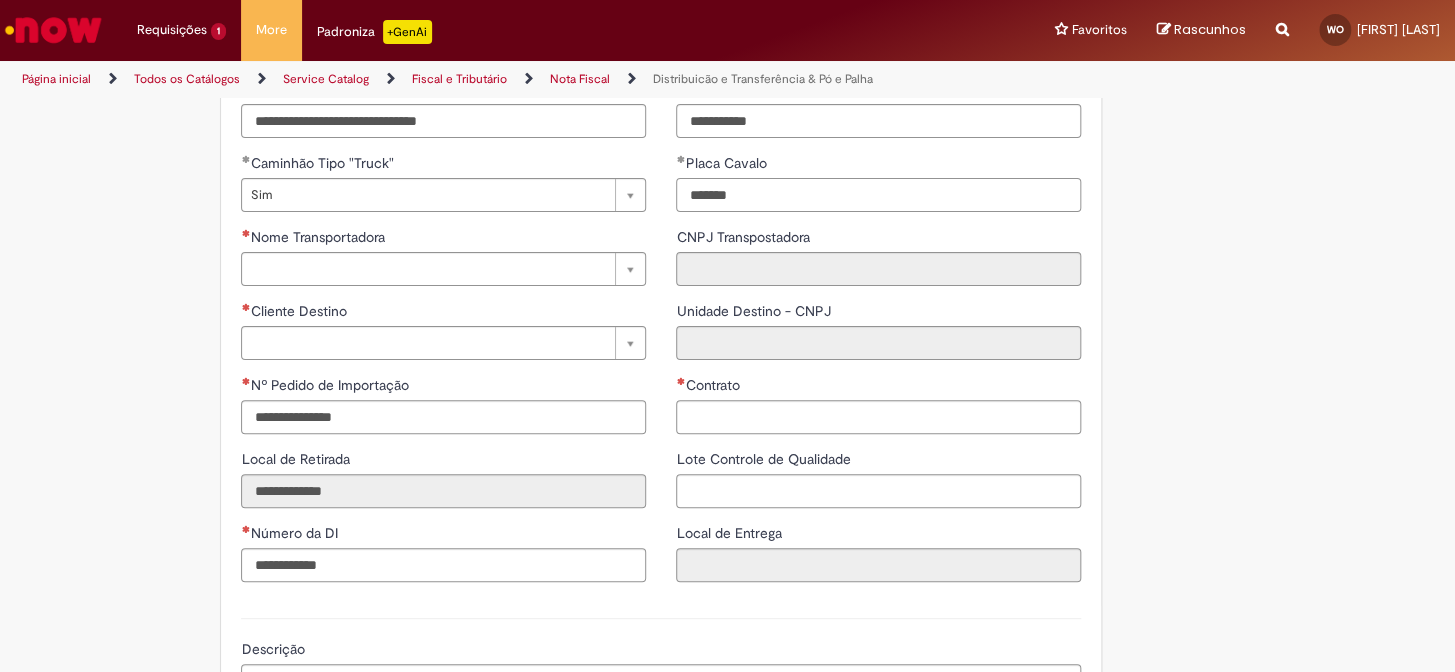 type on "*******" 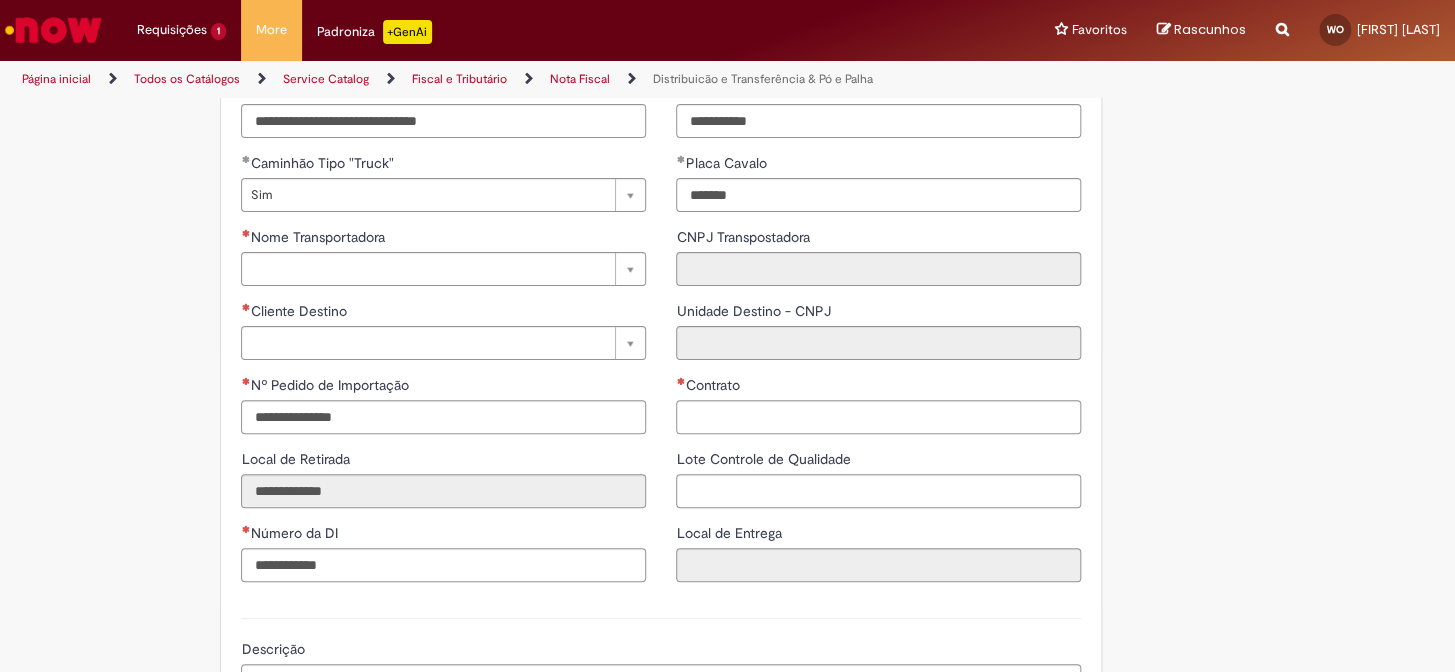 click on "Nome Transportadora          Pesquisar usando lista                 Nome Transportadora                     Cod SAP Transportadora" at bounding box center (443, 264) 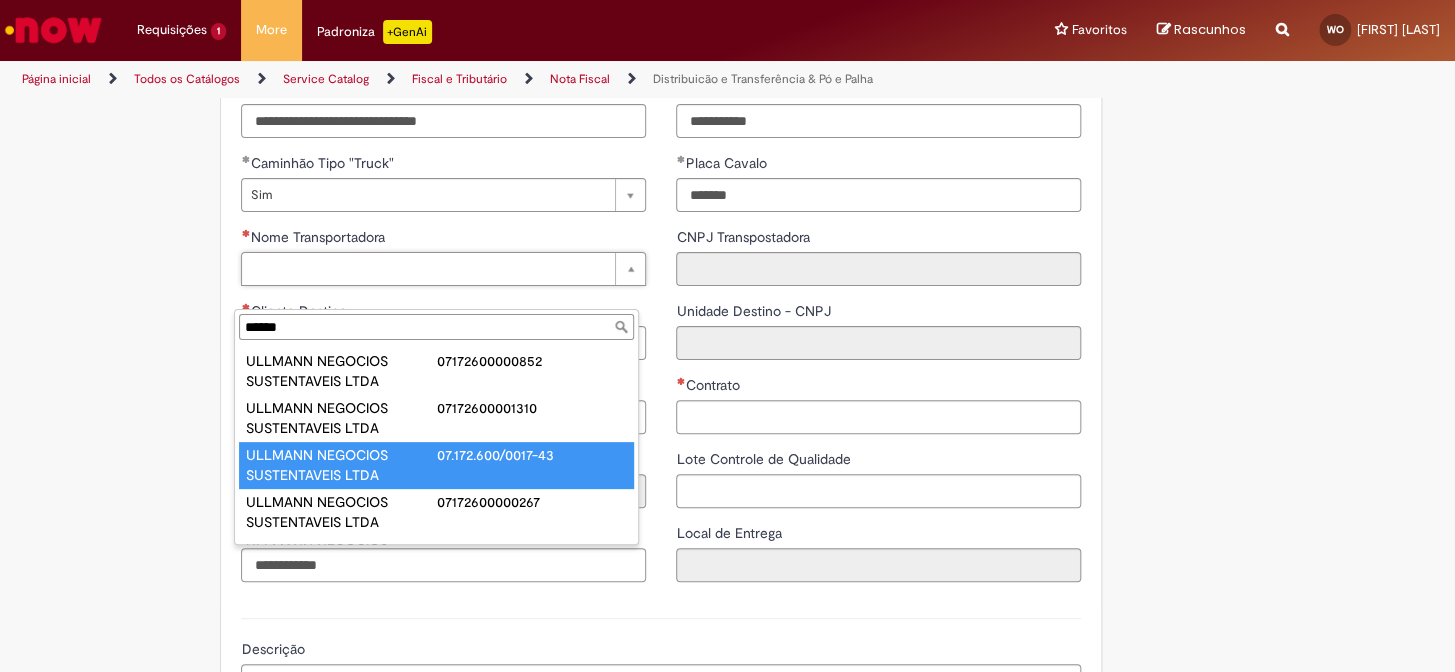 type on "******" 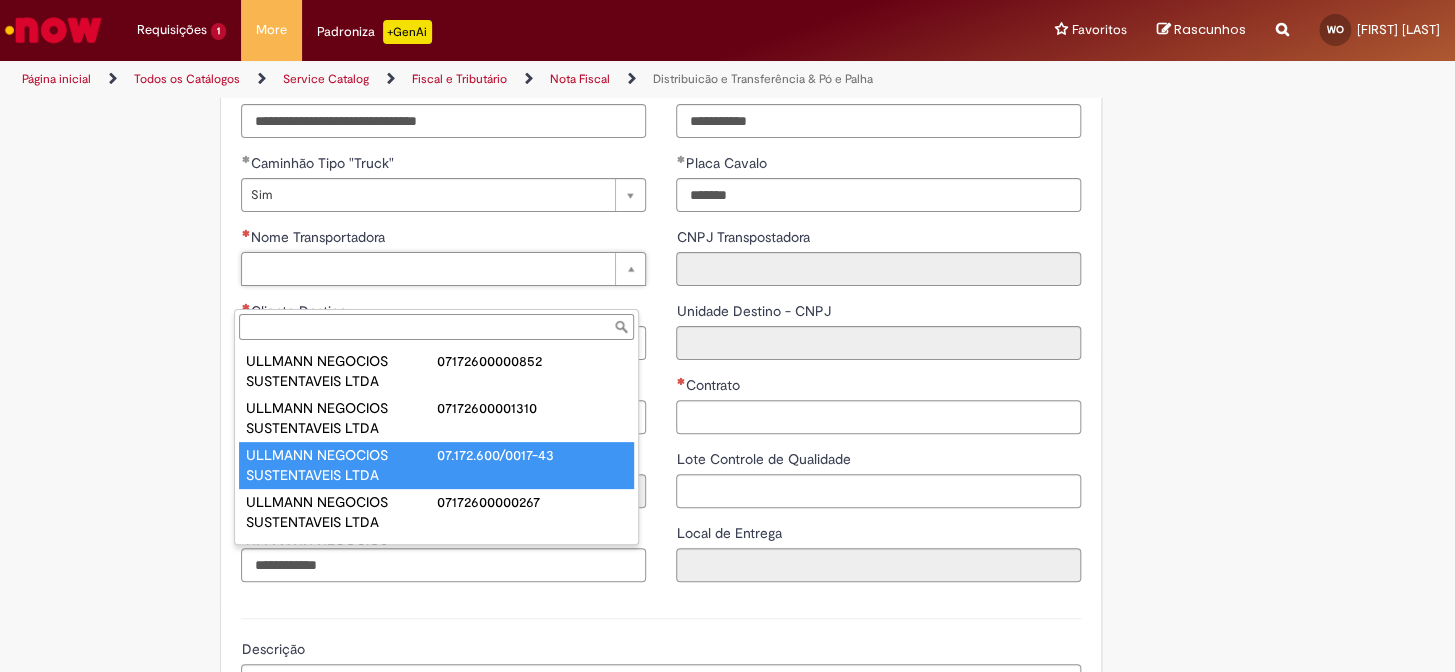type on "**********" 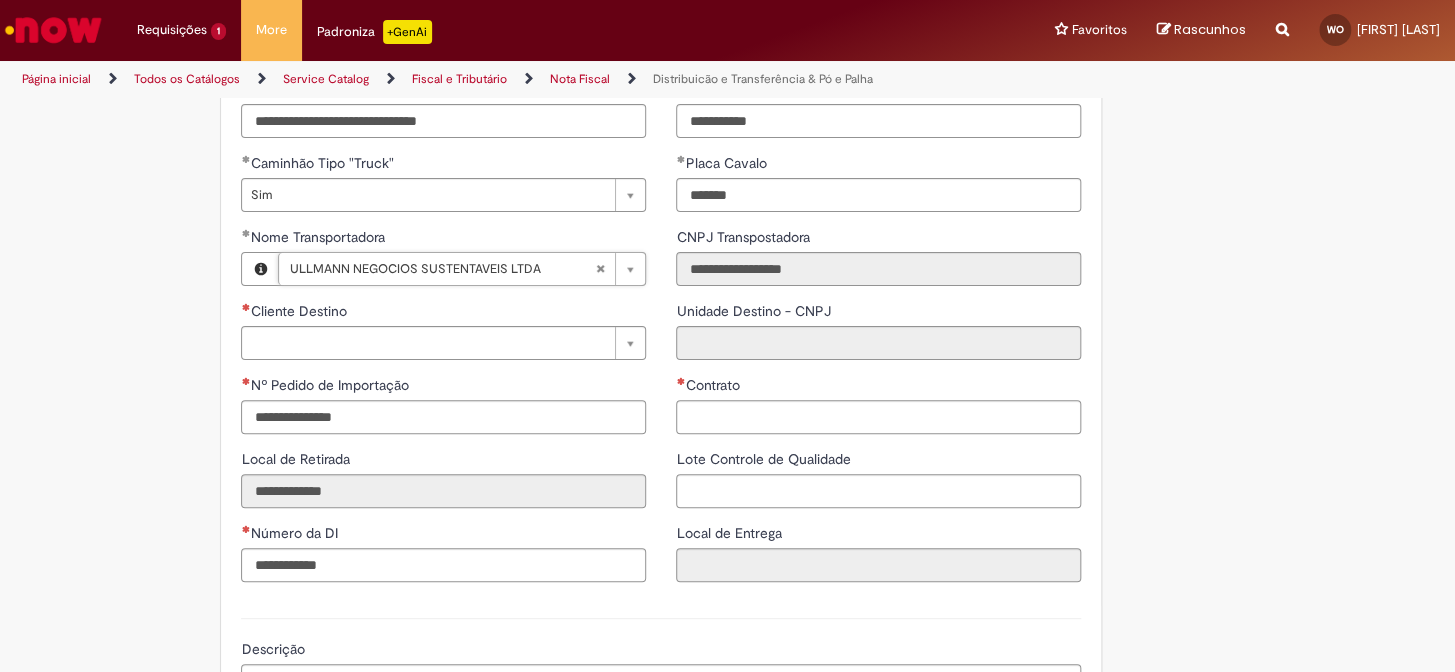 click on "**********" at bounding box center [727, -705] 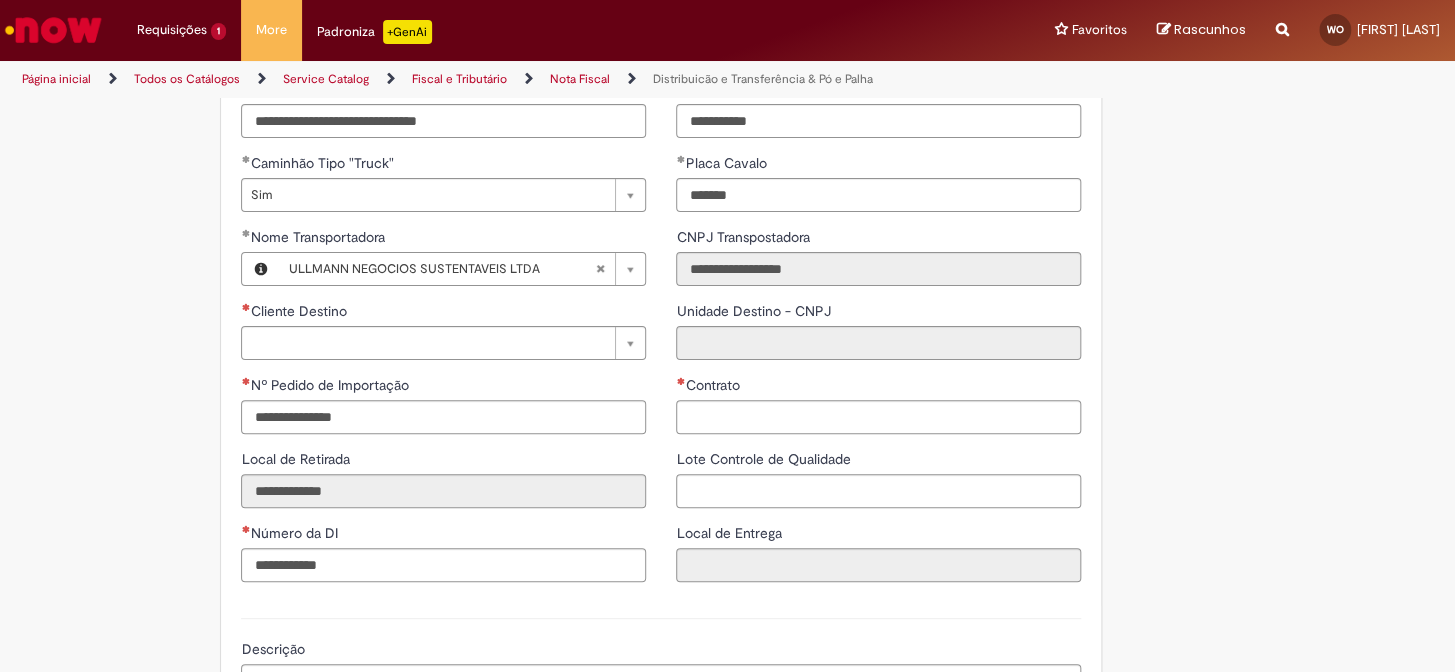 scroll, scrollTop: 2454, scrollLeft: 0, axis: vertical 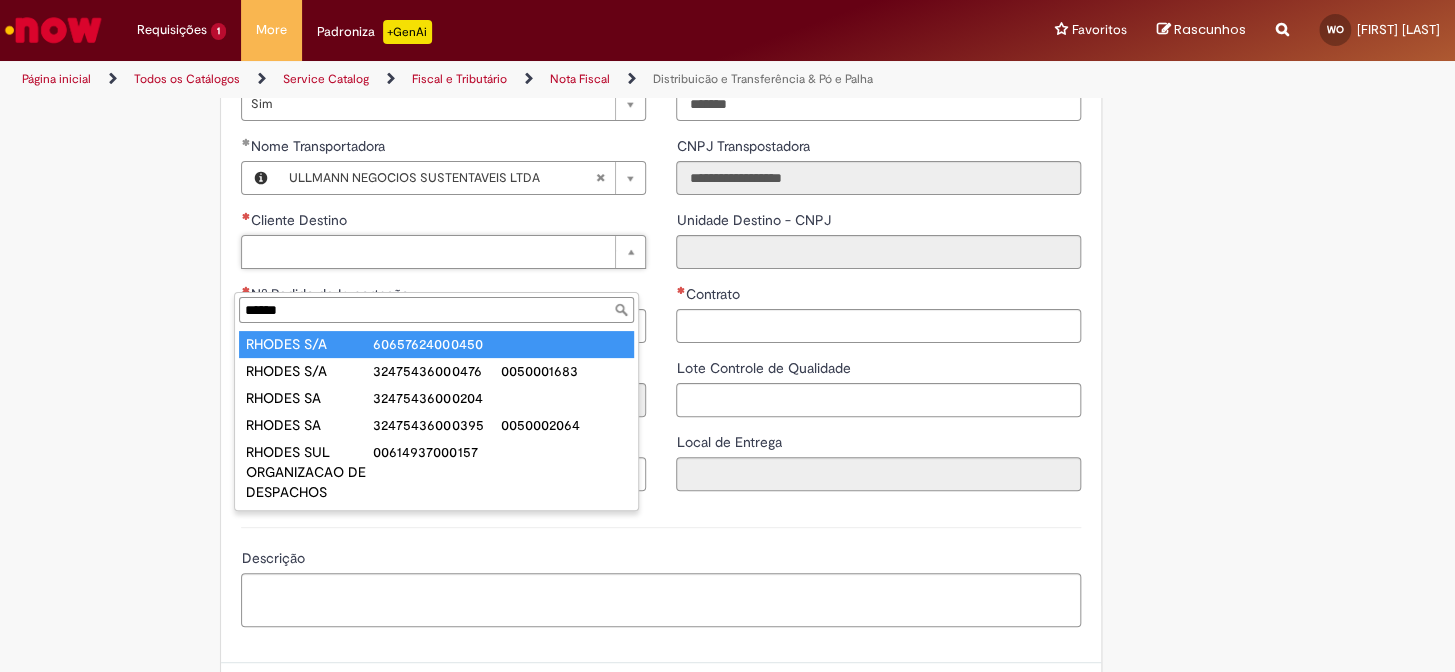 type on "******" 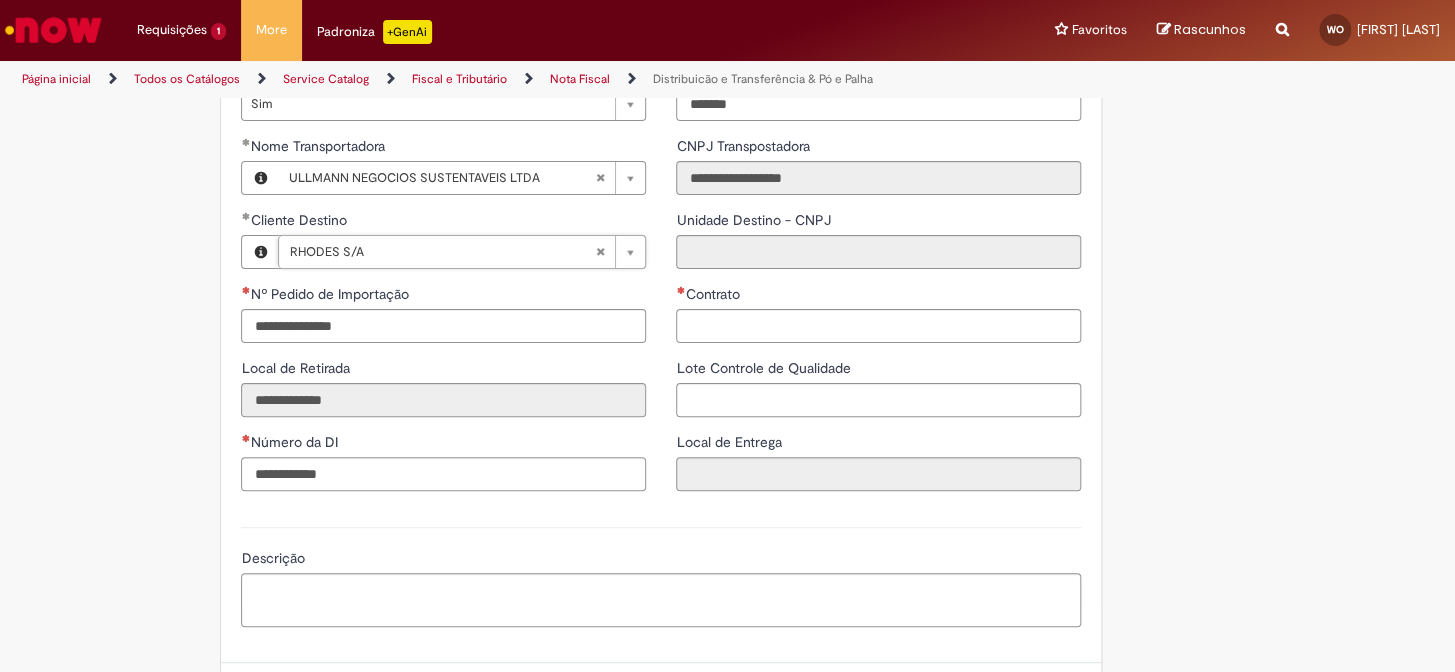 type on "**********" 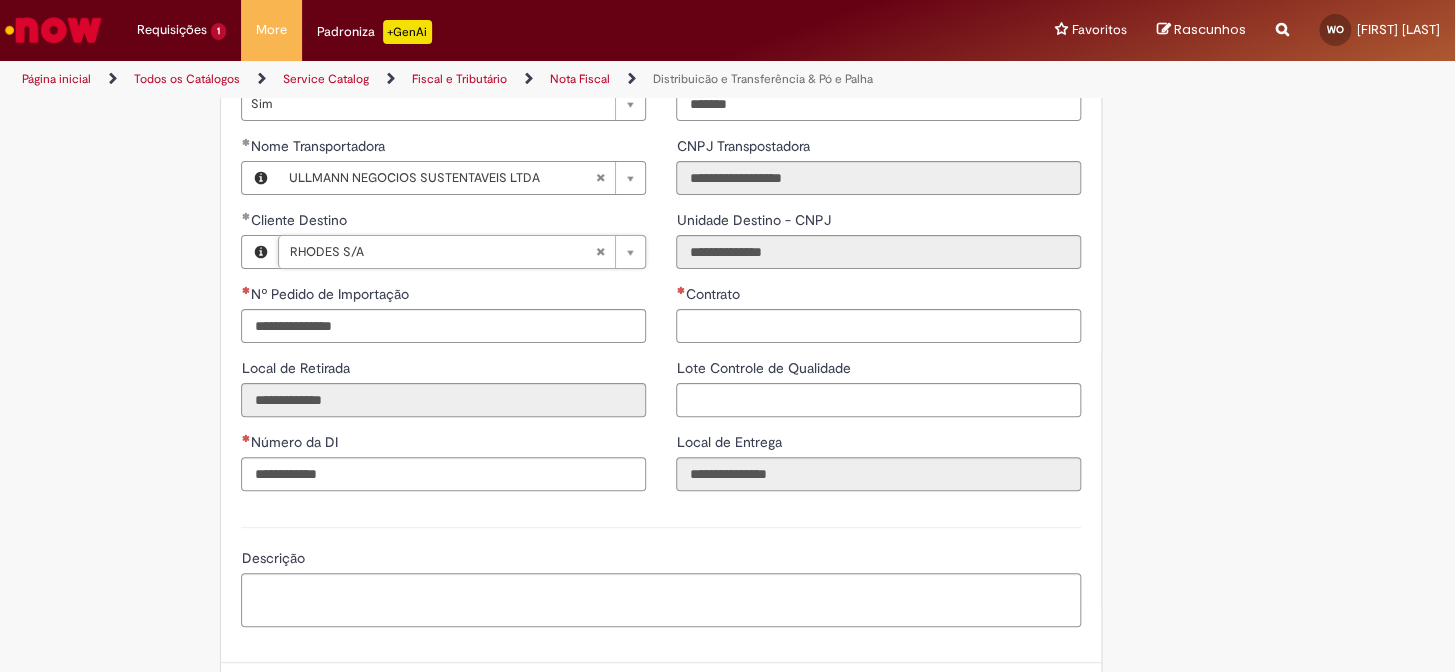 scroll, scrollTop: 2545, scrollLeft: 0, axis: vertical 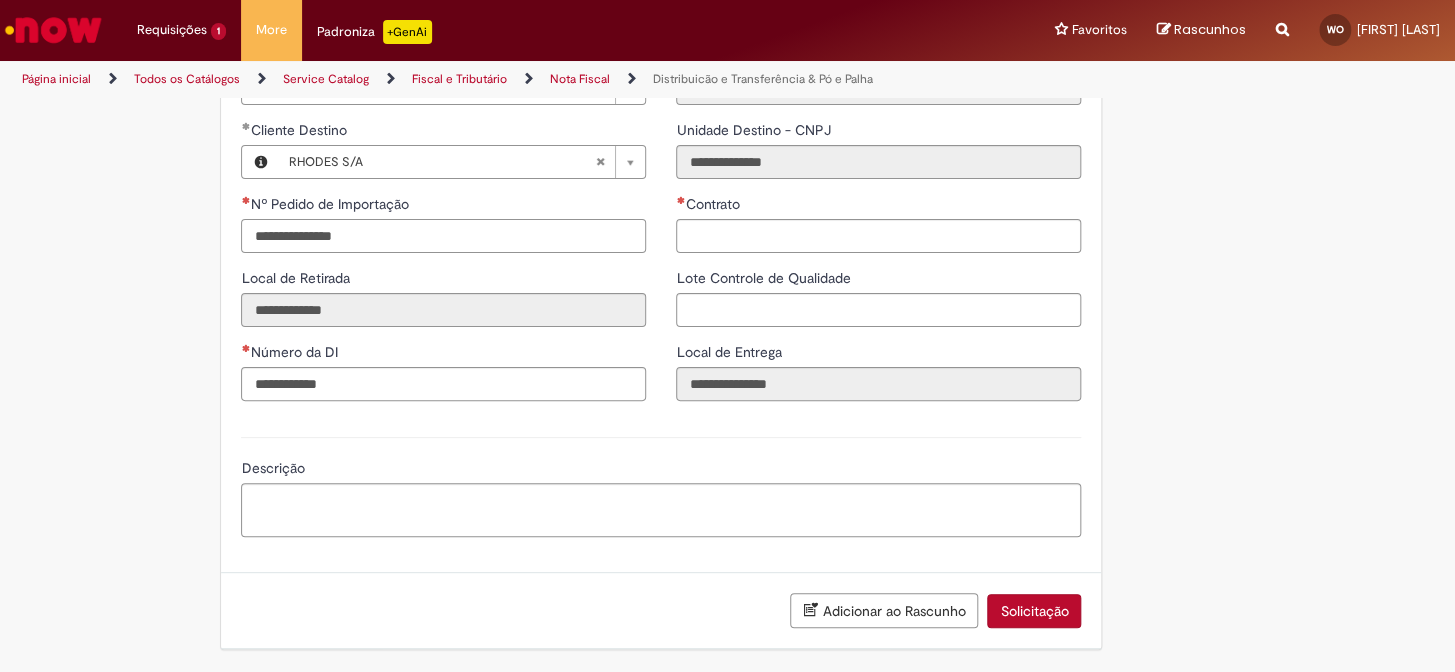 click on "Nº Pedido de Importação" at bounding box center [443, 236] 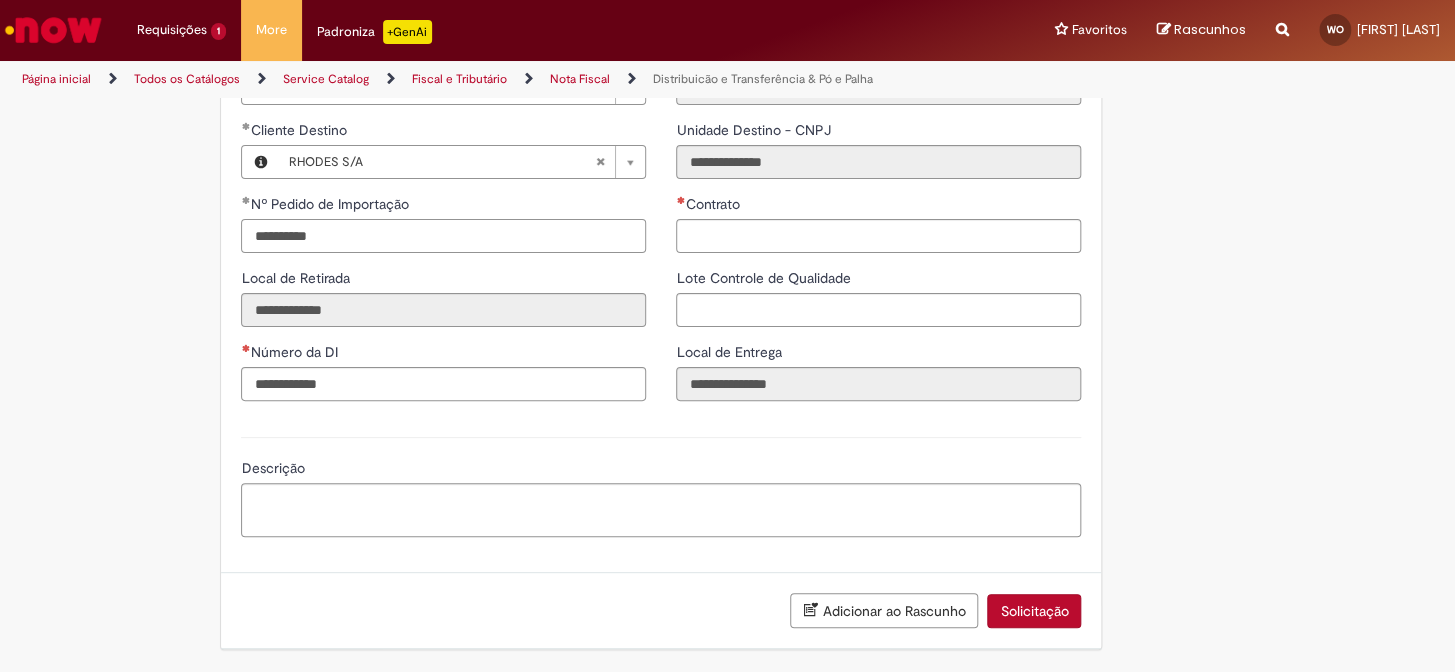 type on "**********" 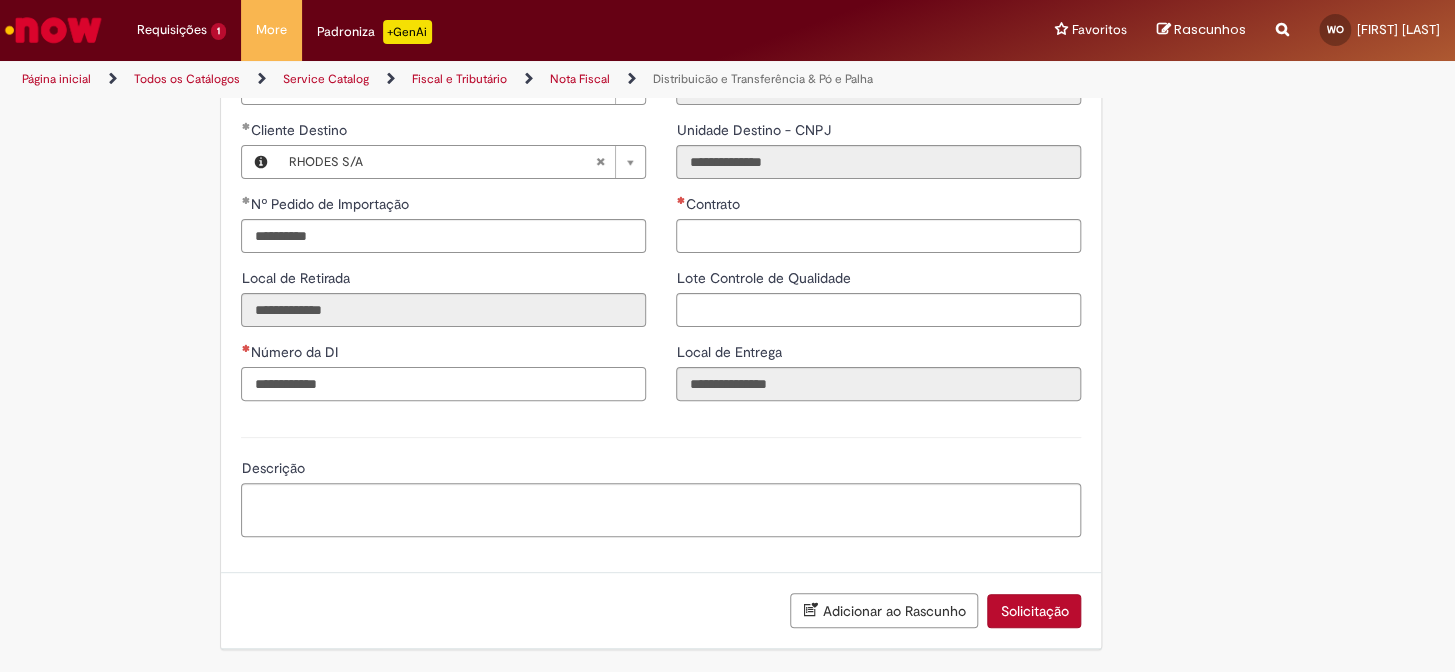 click on "Número da DI" at bounding box center [443, 384] 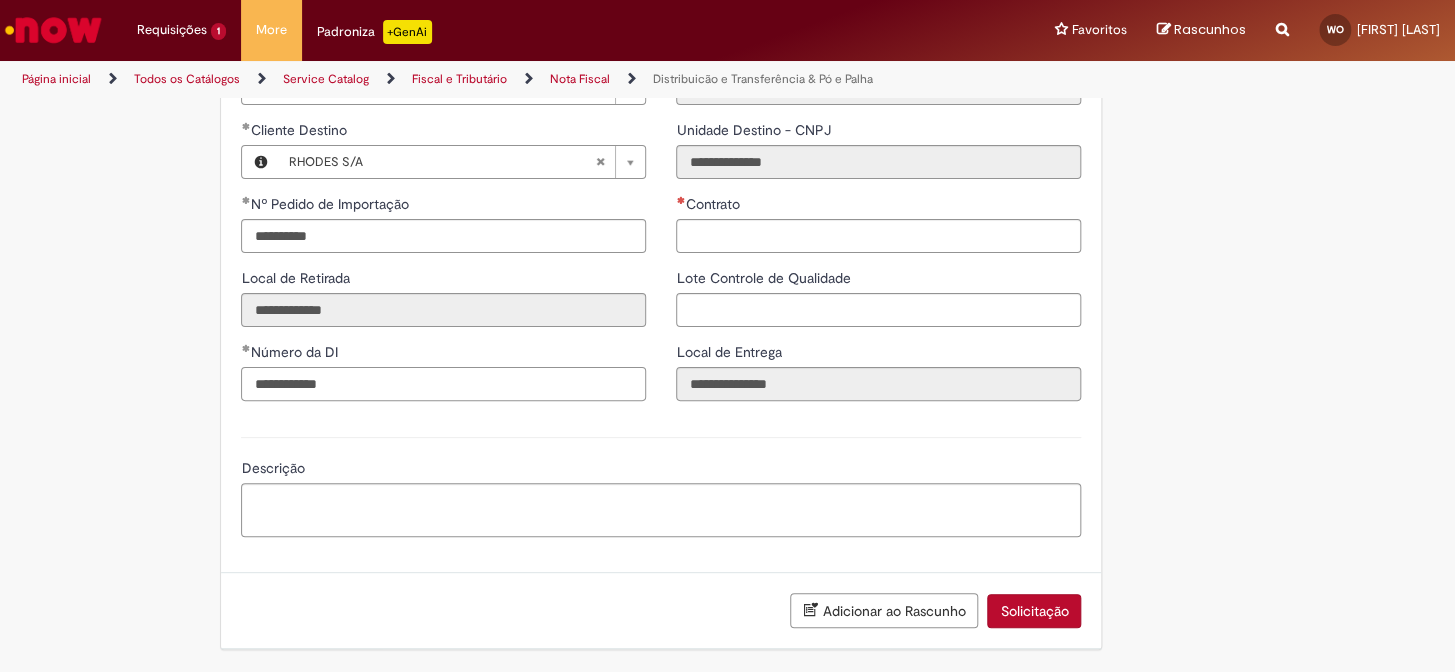 type on "**********" 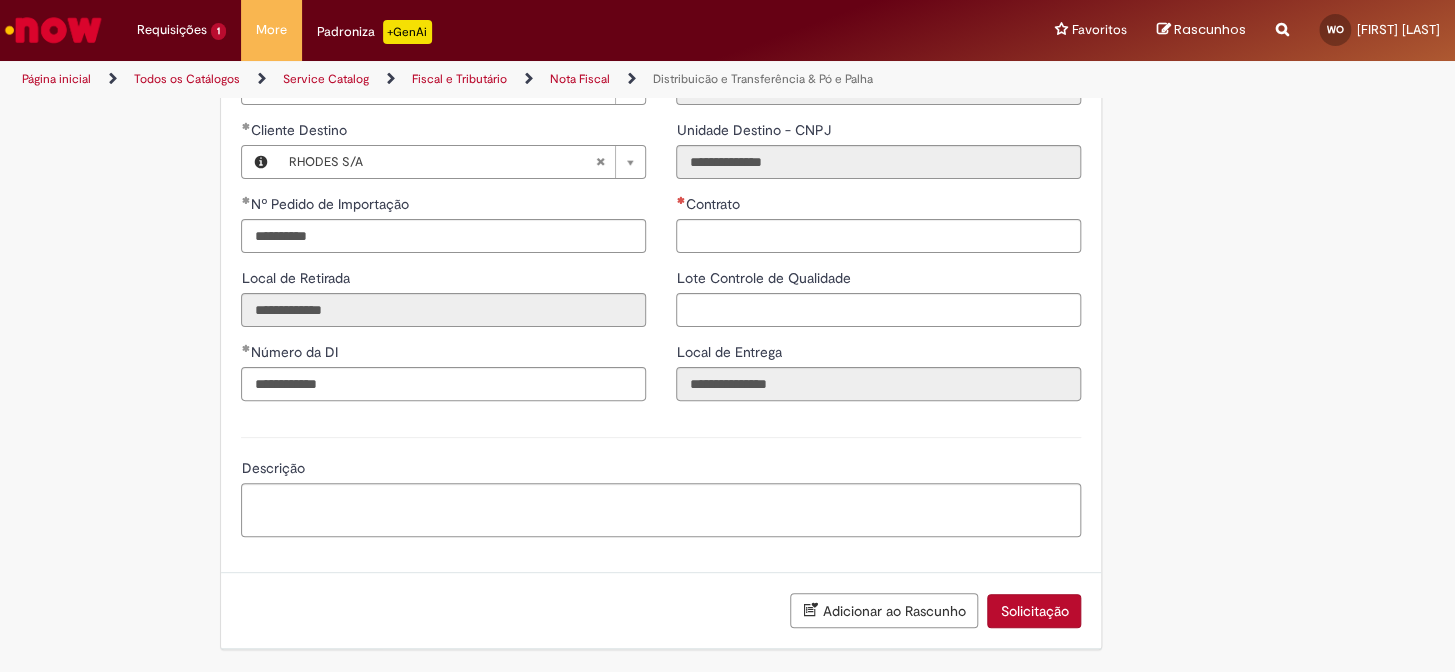 click on "**********" at bounding box center (443, 305) 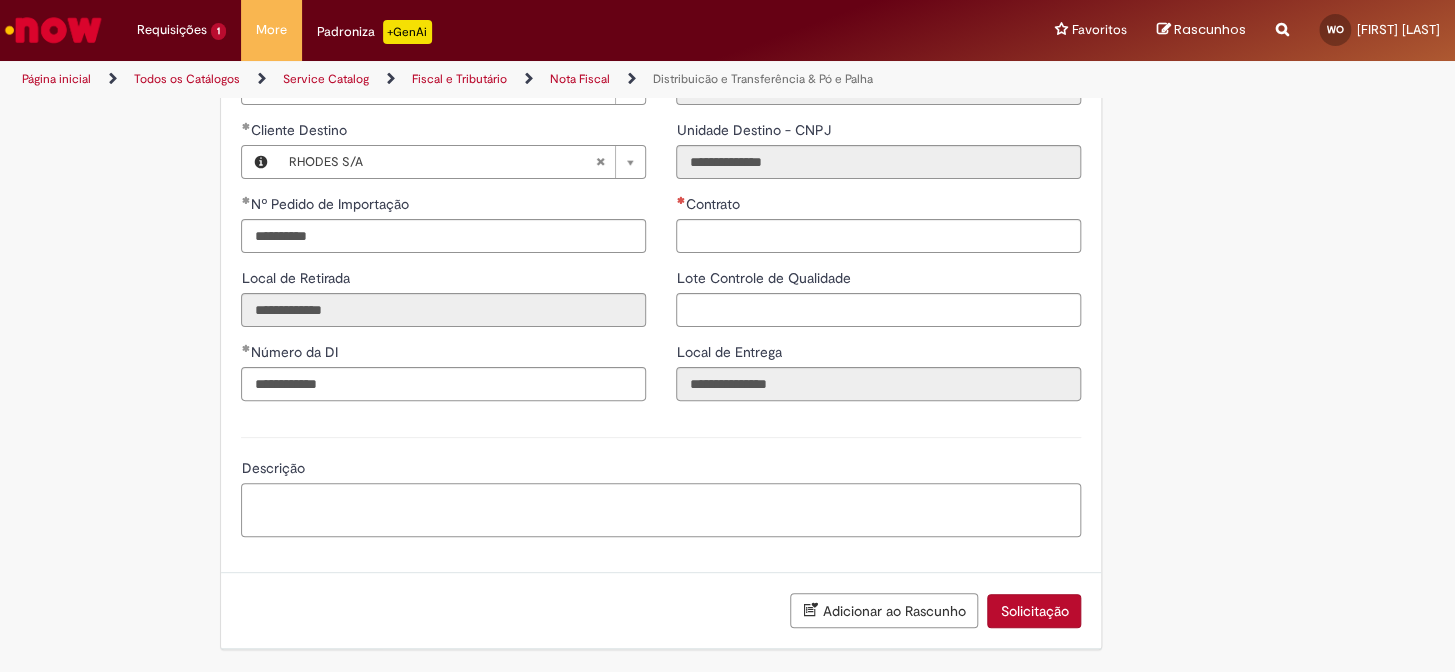 click on "Descrição" at bounding box center (661, 510) 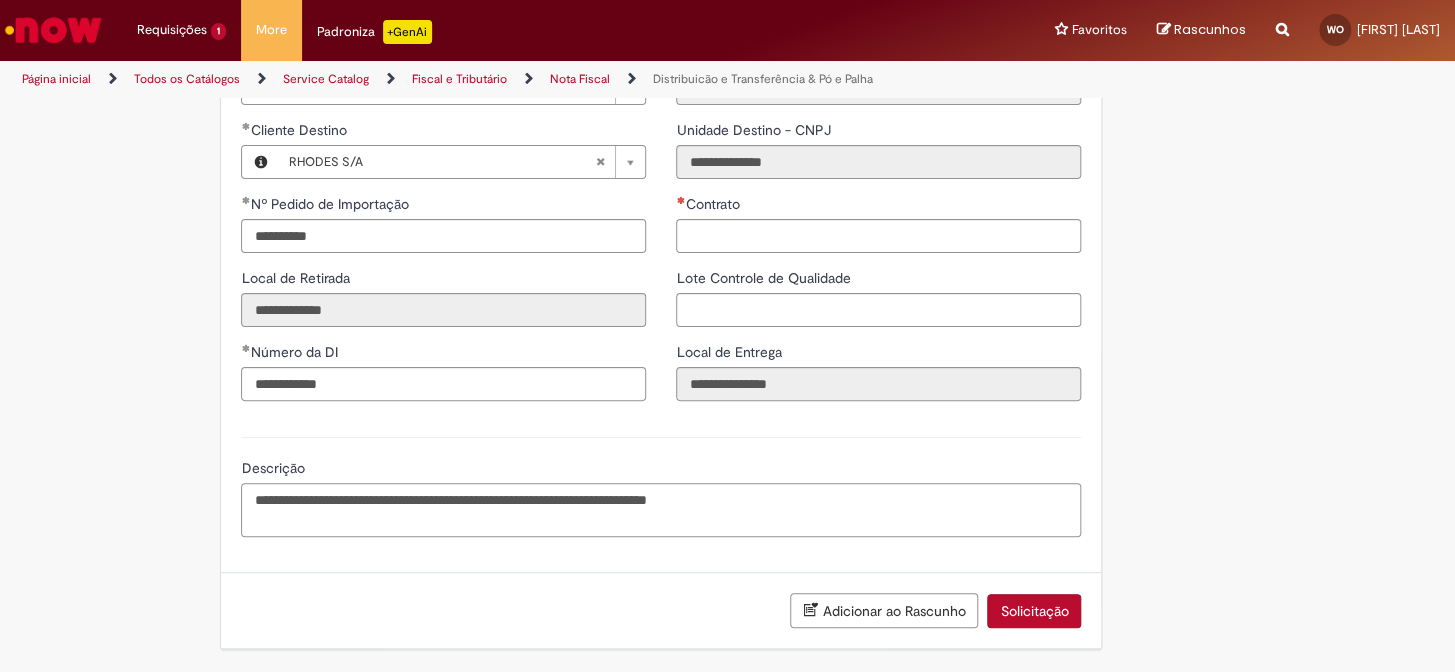 click on "**********" at bounding box center (661, 510) 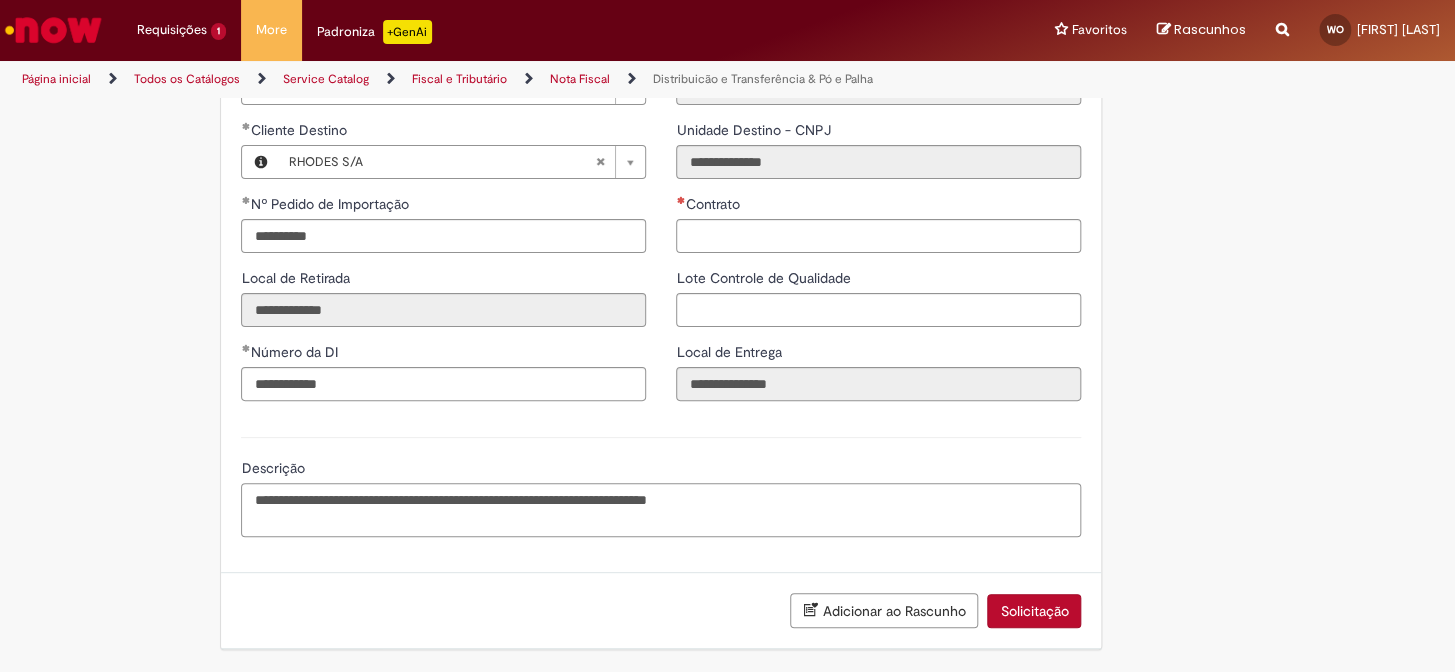 click on "**********" at bounding box center [661, 510] 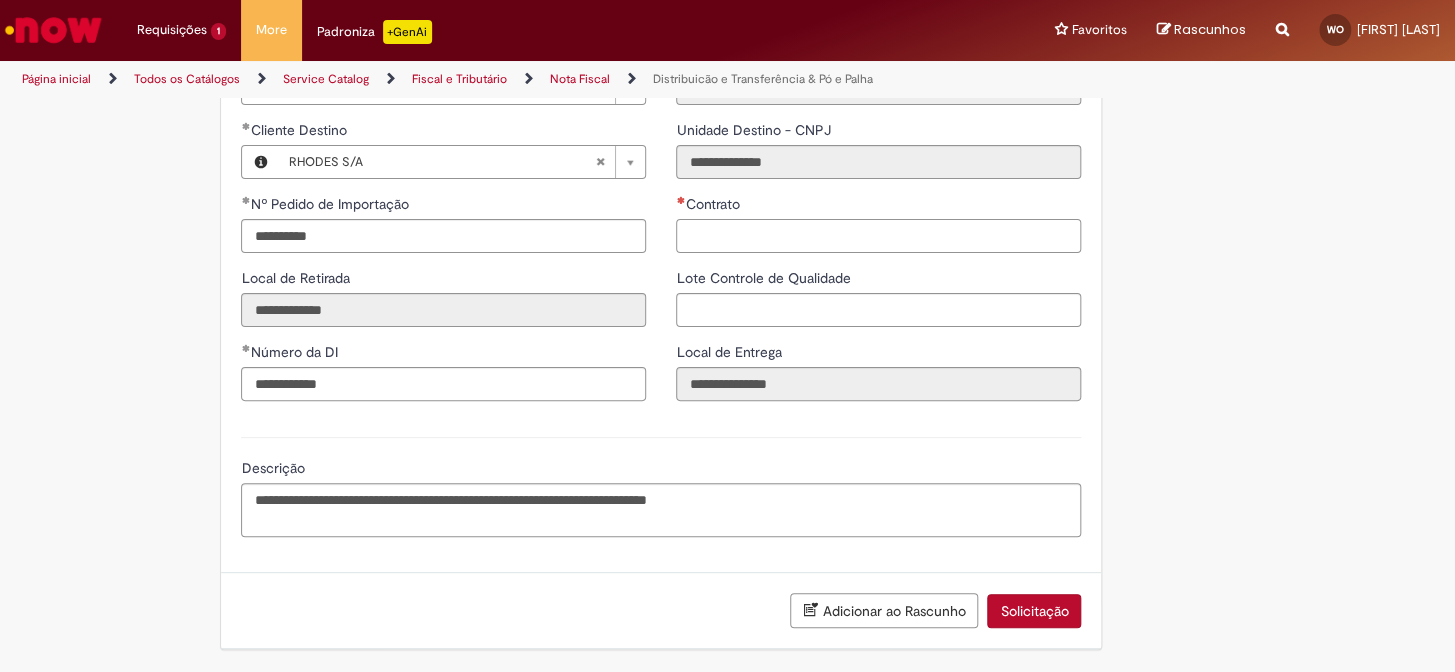 click on "Contrato" at bounding box center (878, 236) 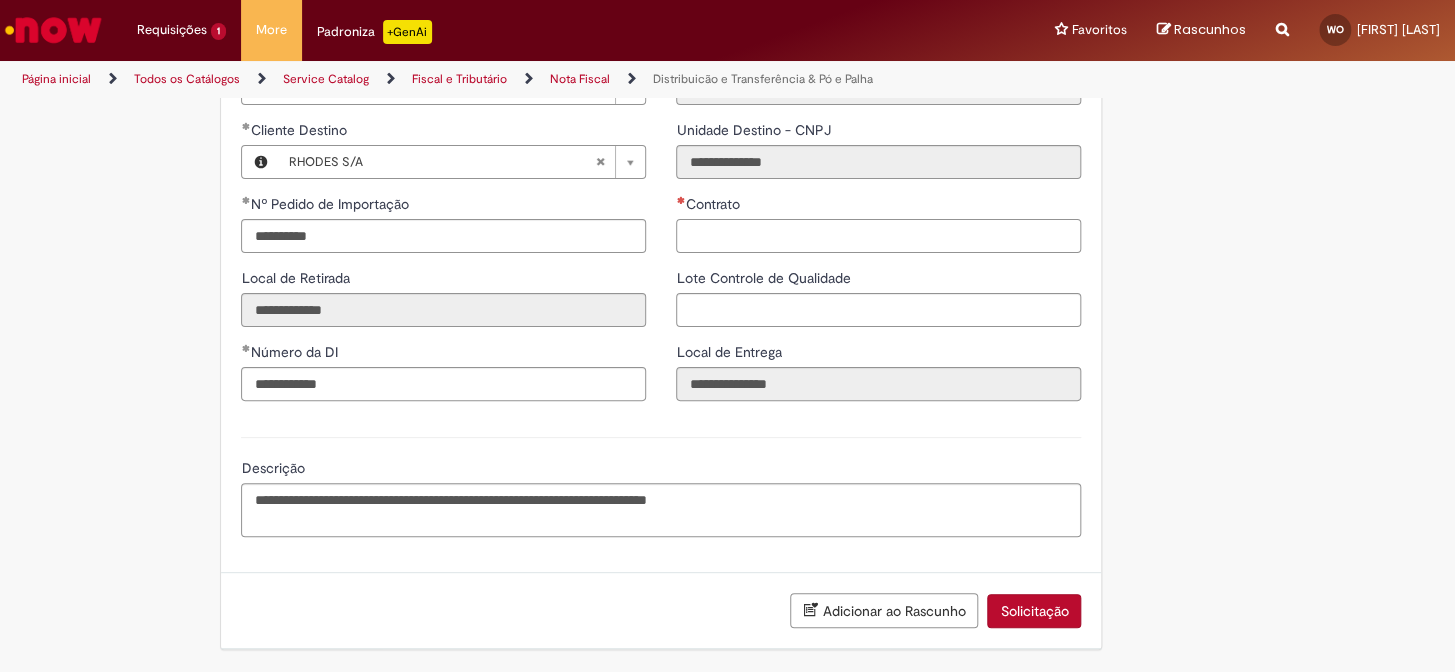 paste on "********" 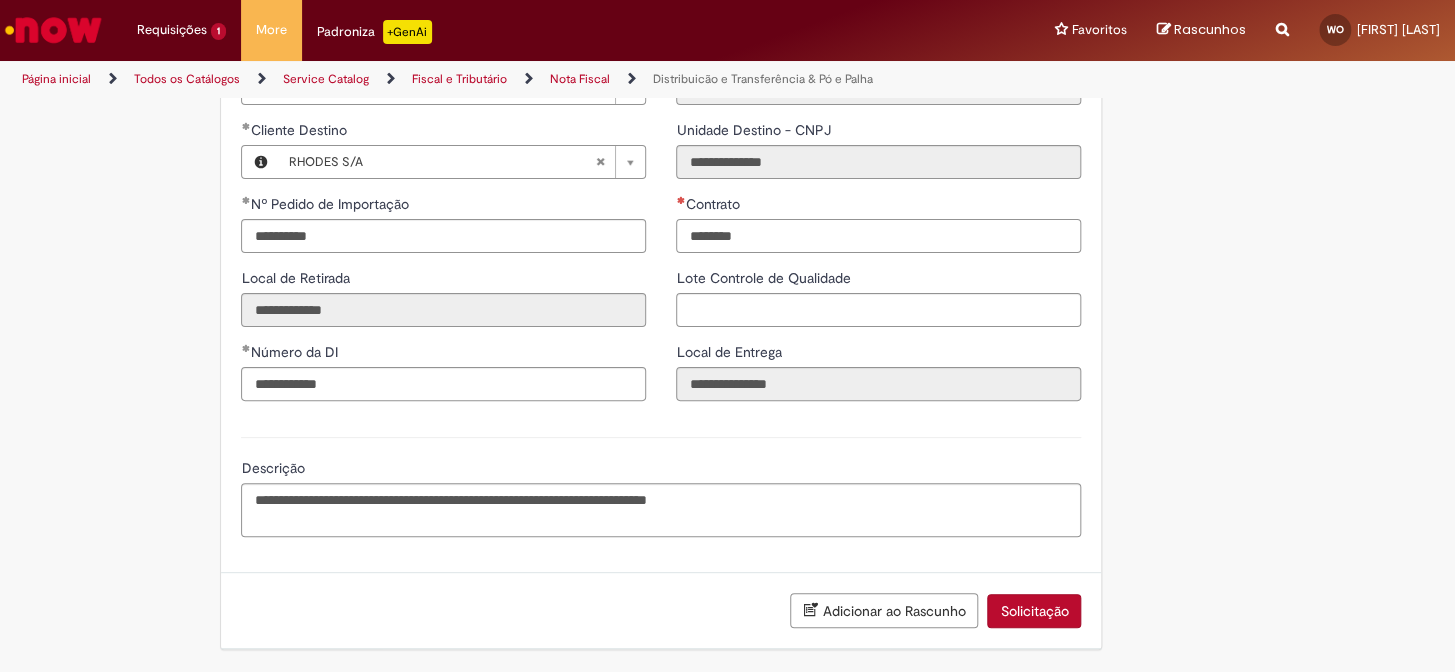 type on "********" 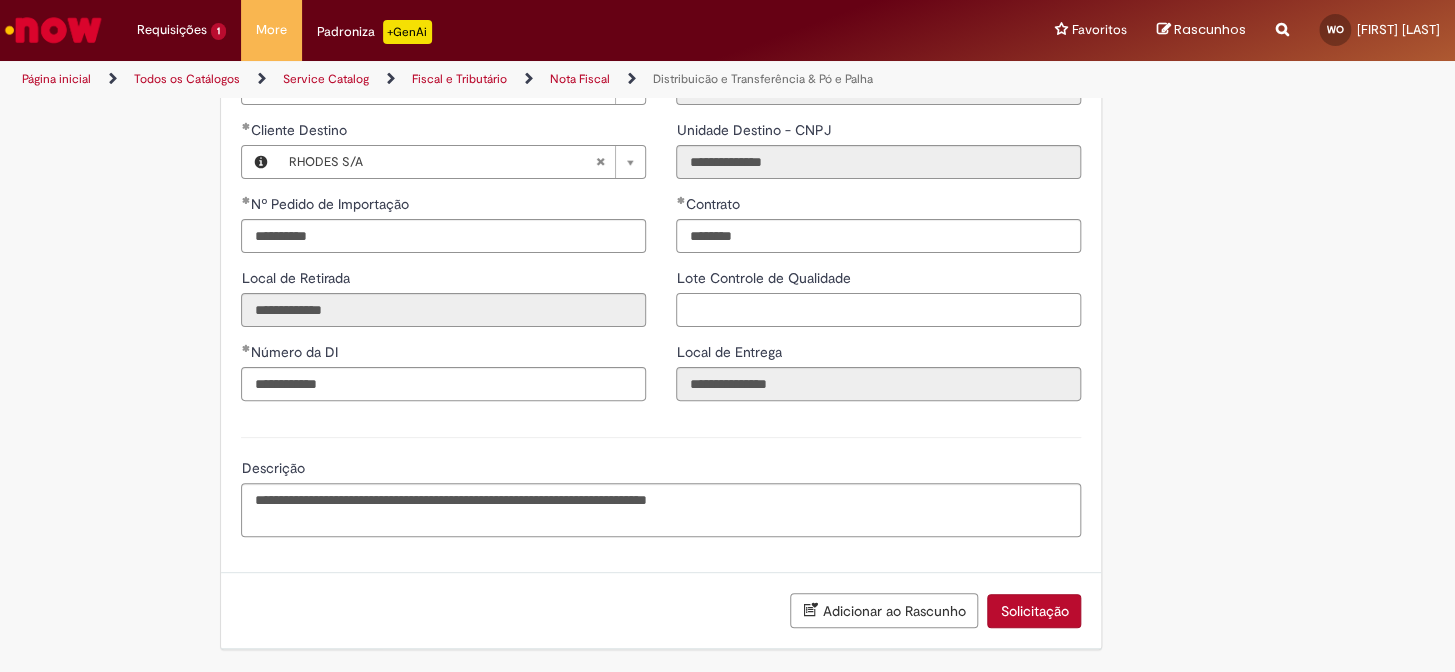 click on "Lote Controle de Qualidade" at bounding box center (878, 310) 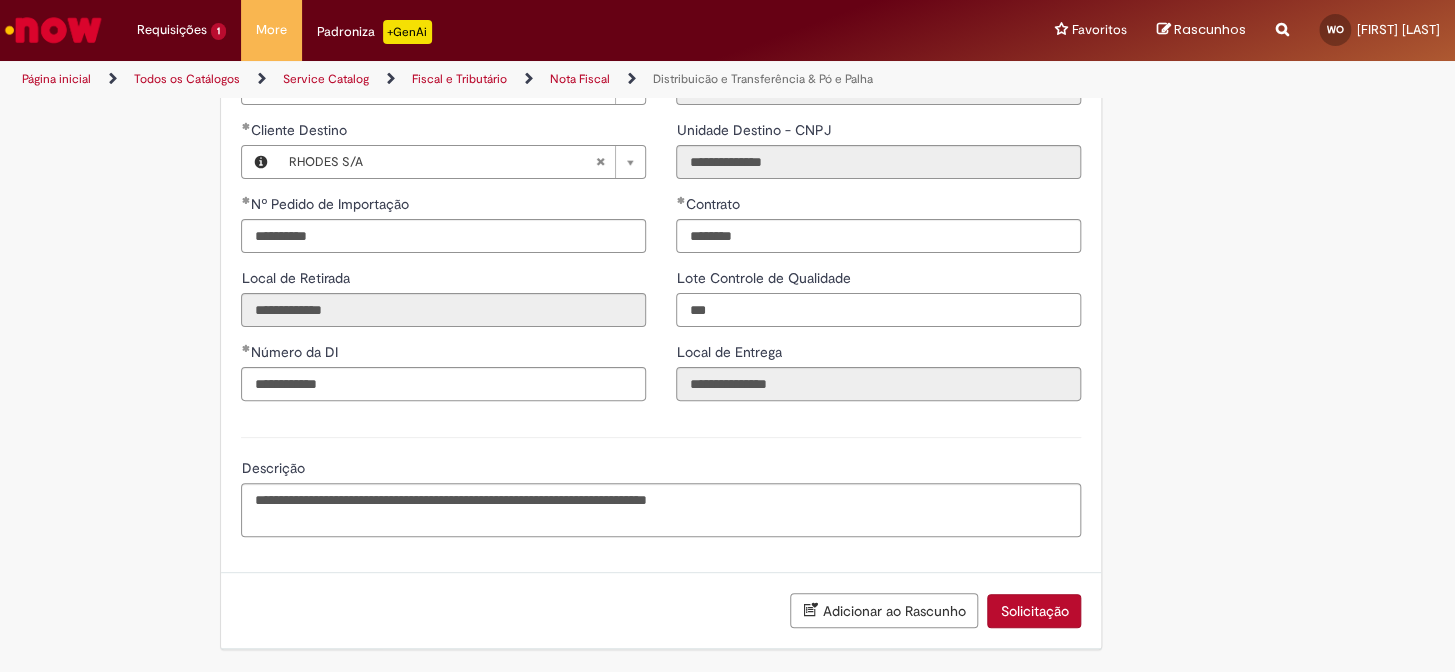 type on "***" 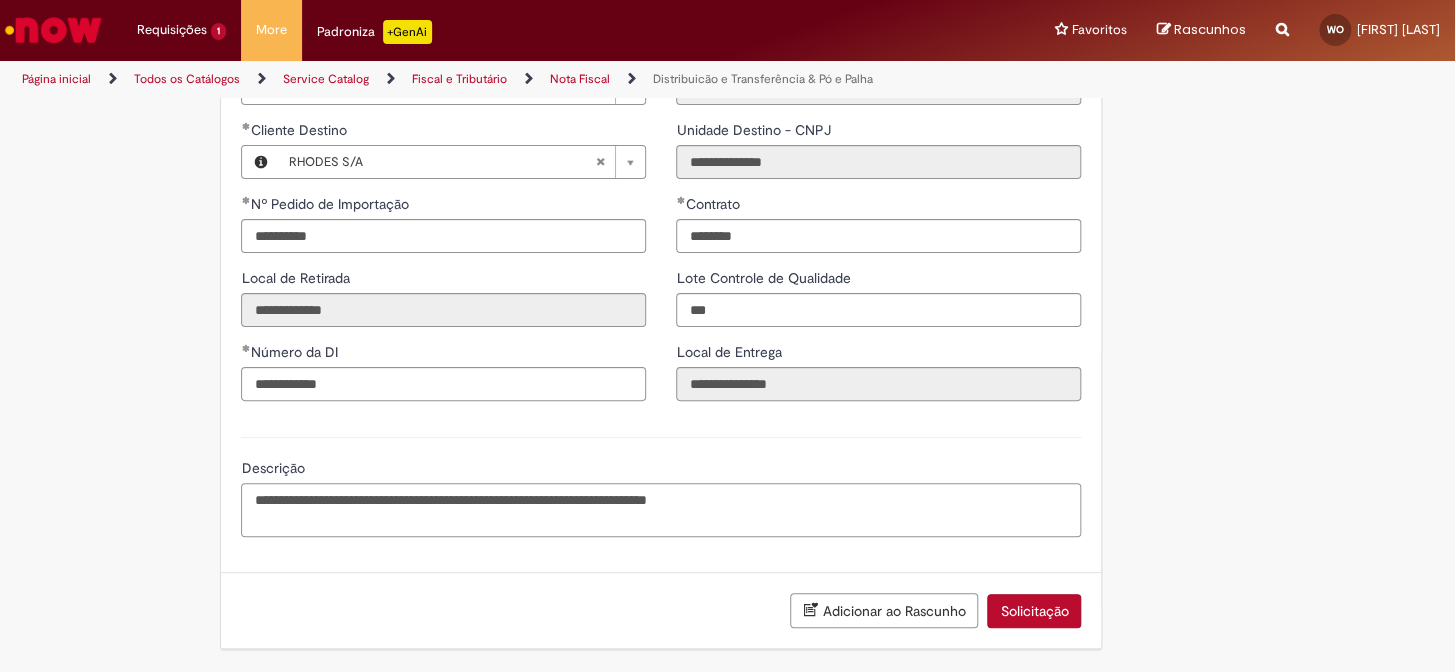 click on "**********" at bounding box center (661, 510) 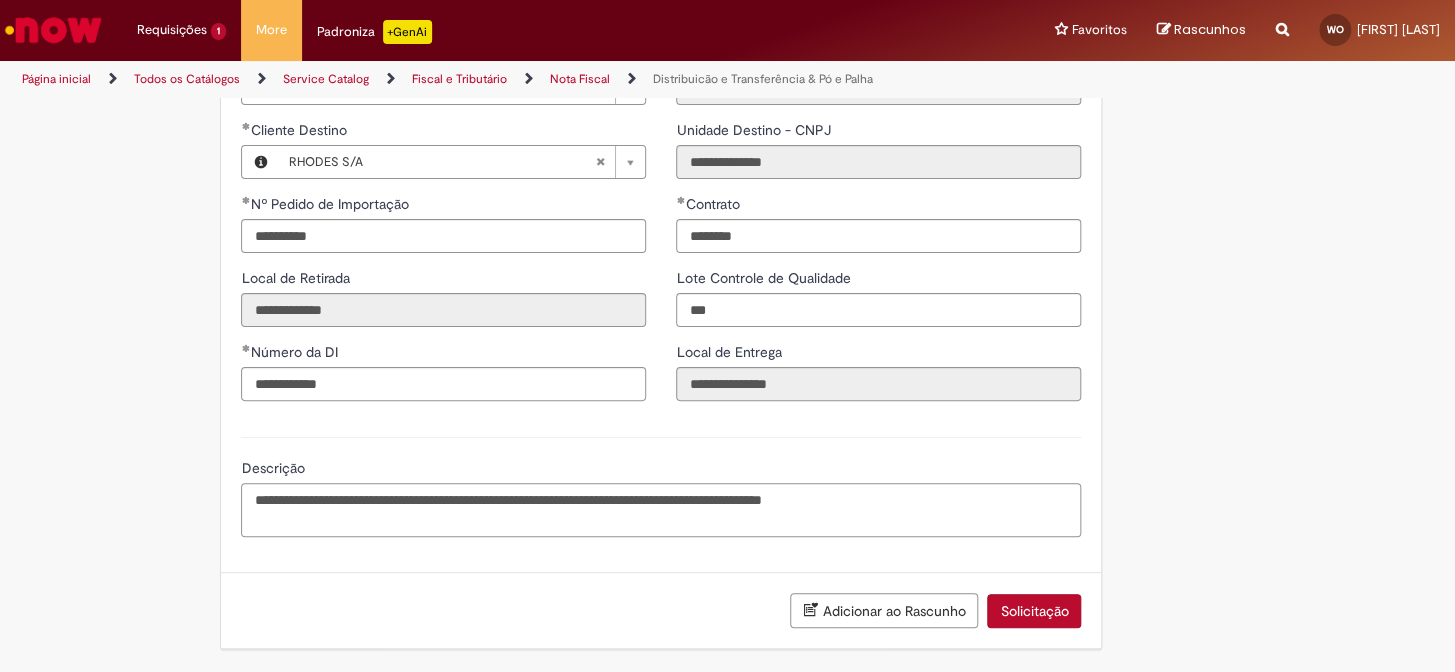 click on "**********" at bounding box center [661, 510] 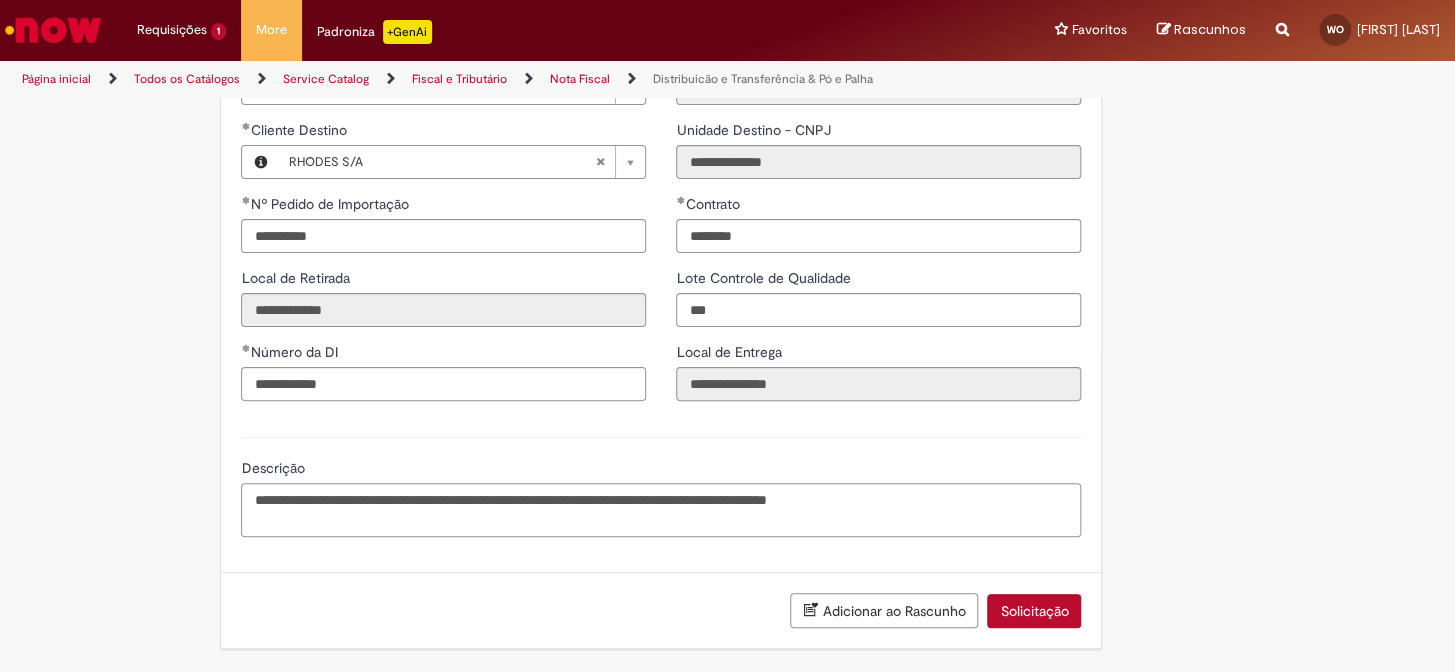click on "**********" at bounding box center (661, 510) 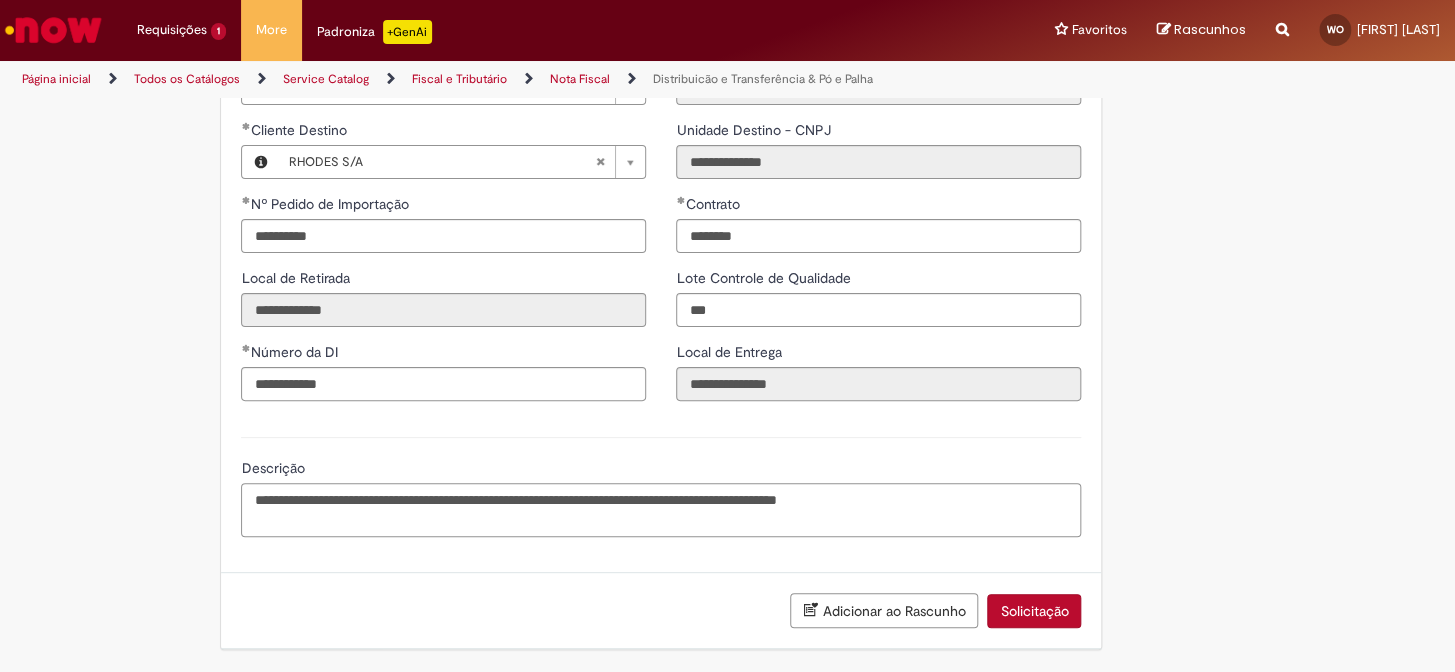 type on "**********" 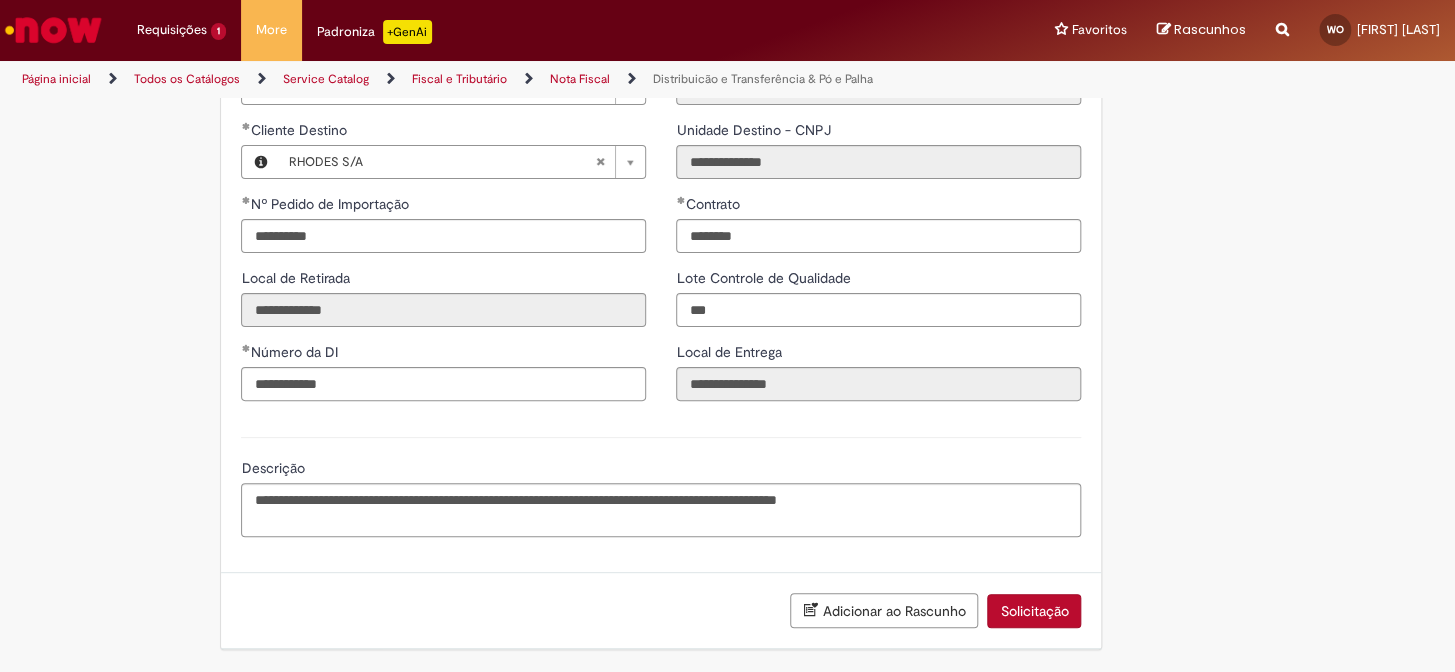 click on "**********" at bounding box center [727, -886] 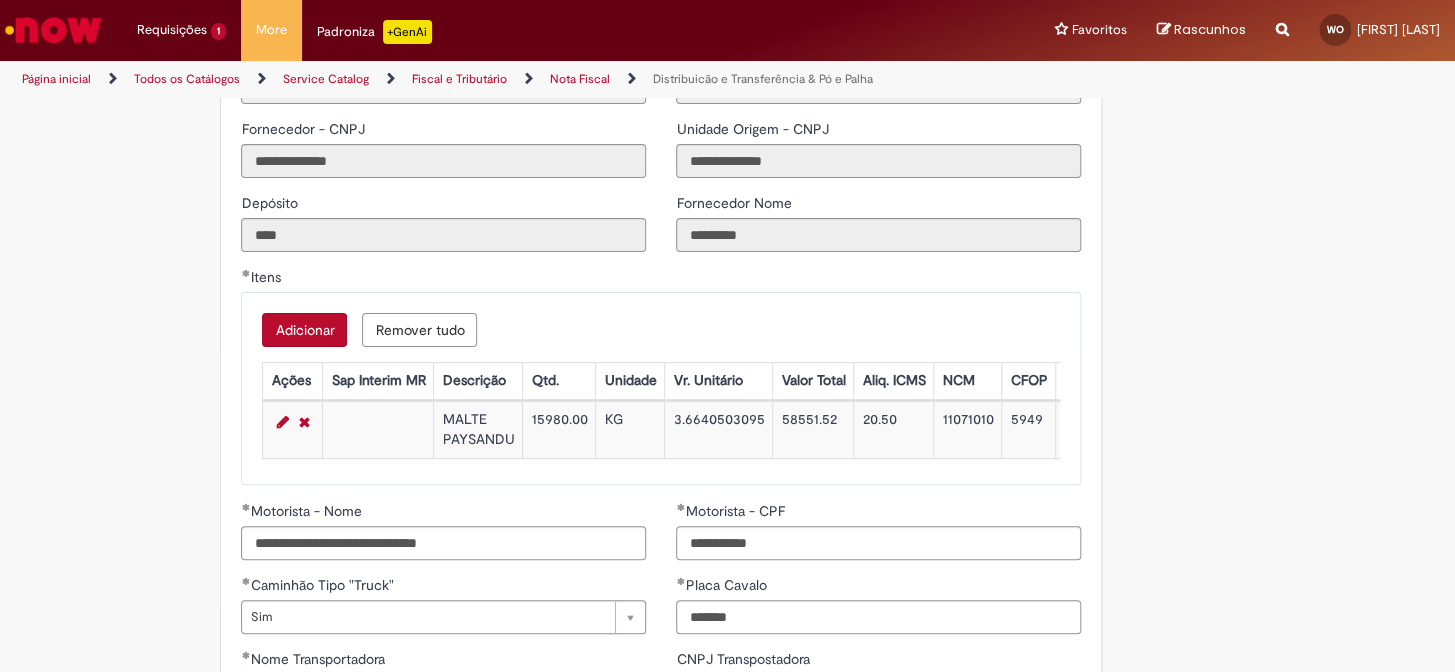 scroll, scrollTop: 2000, scrollLeft: 0, axis: vertical 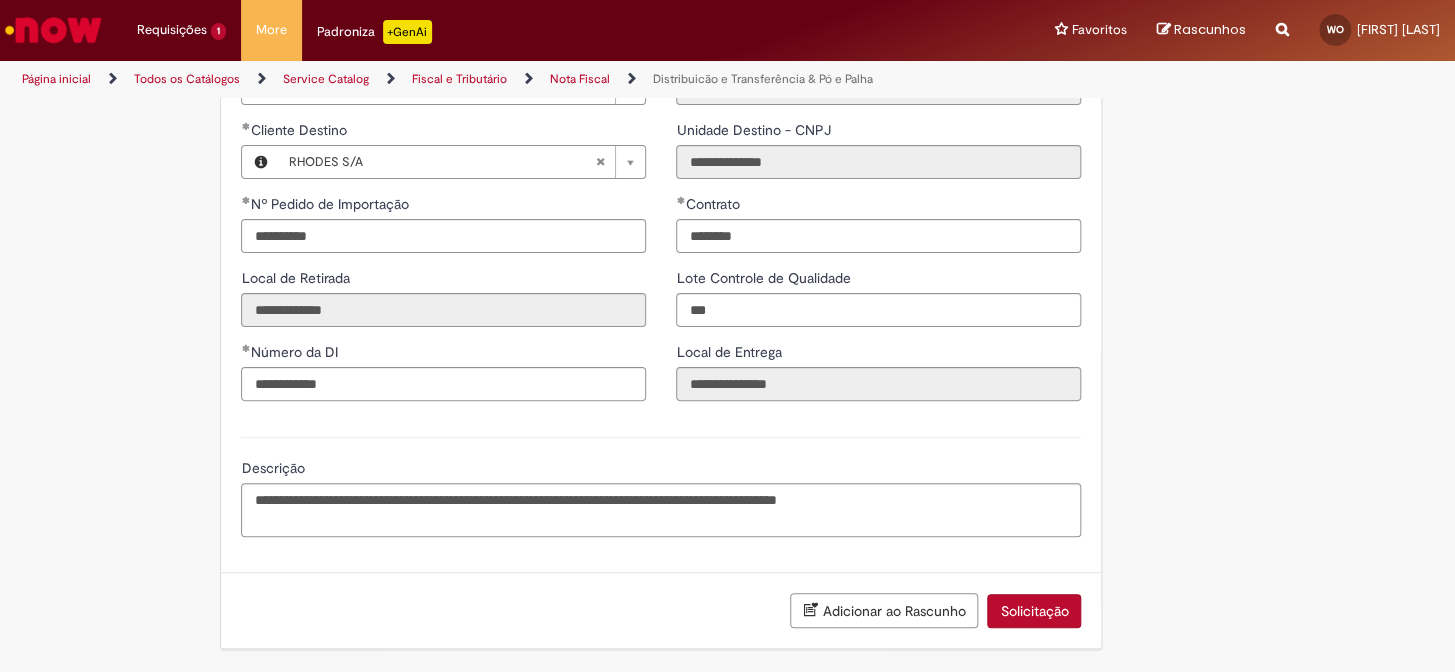 click on "Solicitação" at bounding box center [1034, 611] 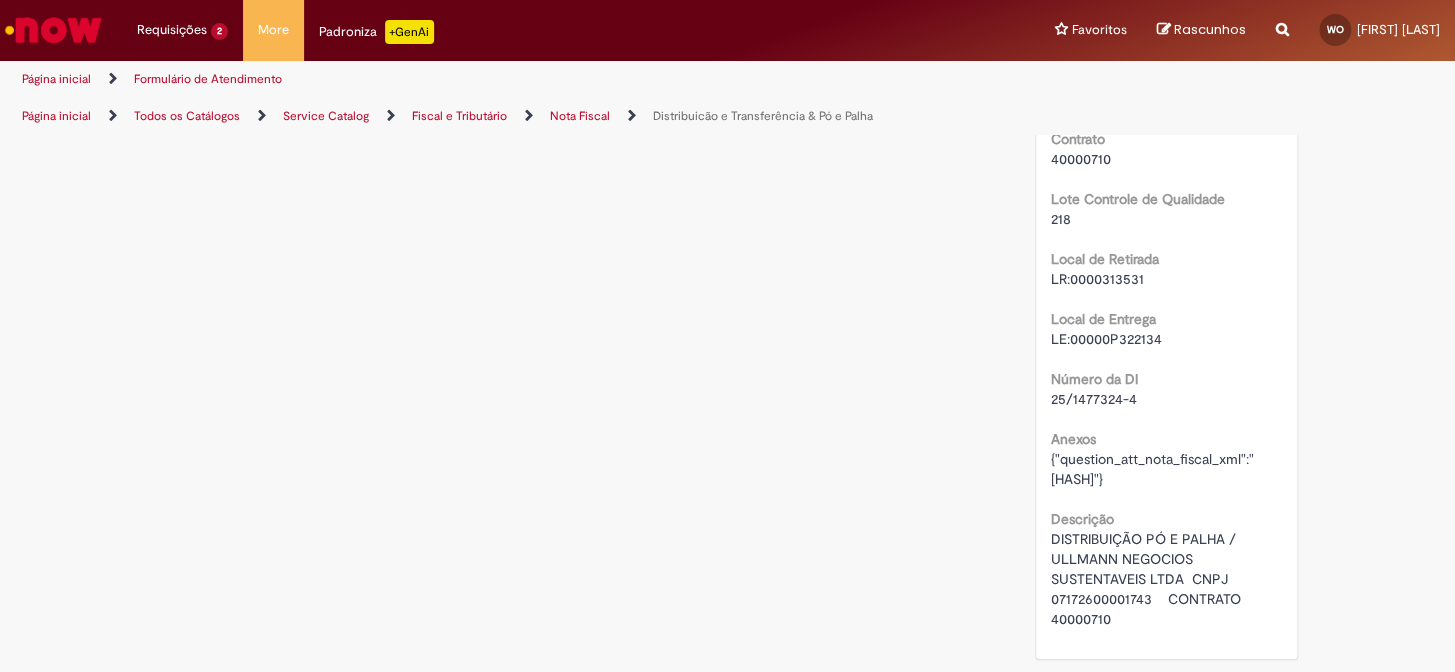 scroll, scrollTop: 0, scrollLeft: 0, axis: both 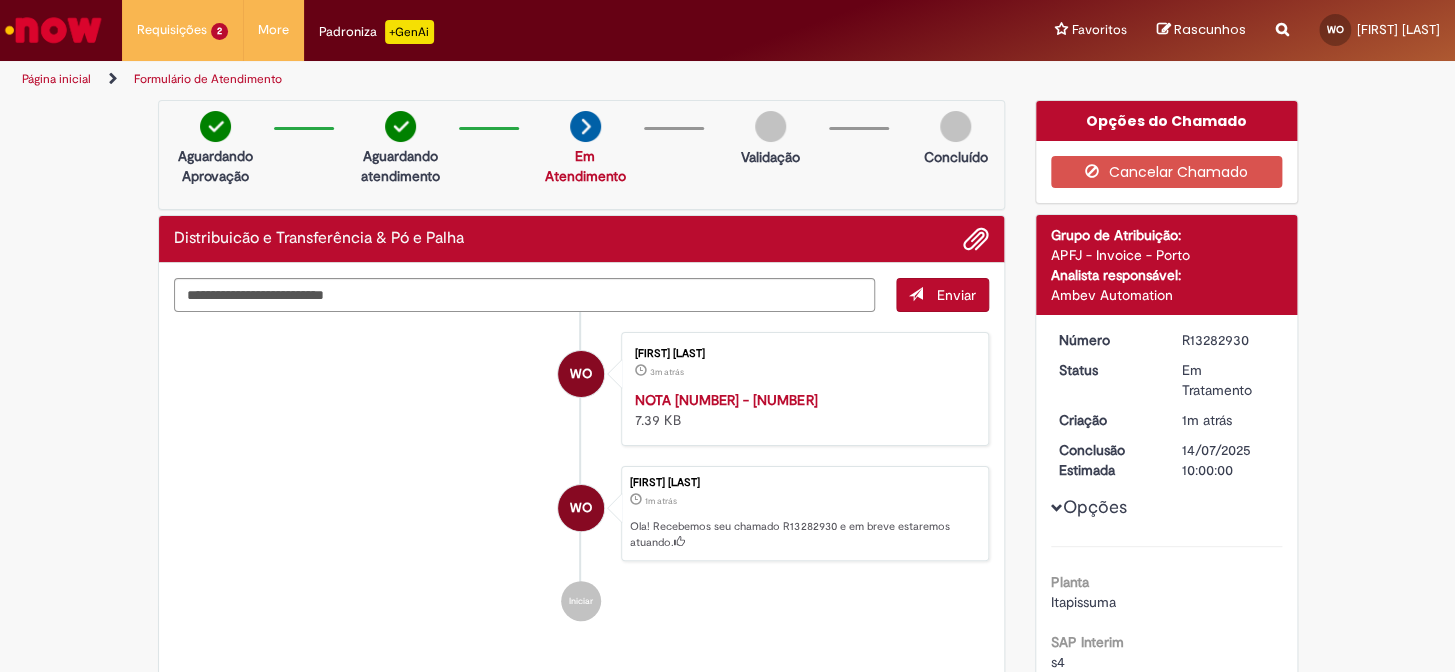 click at bounding box center [53, 30] 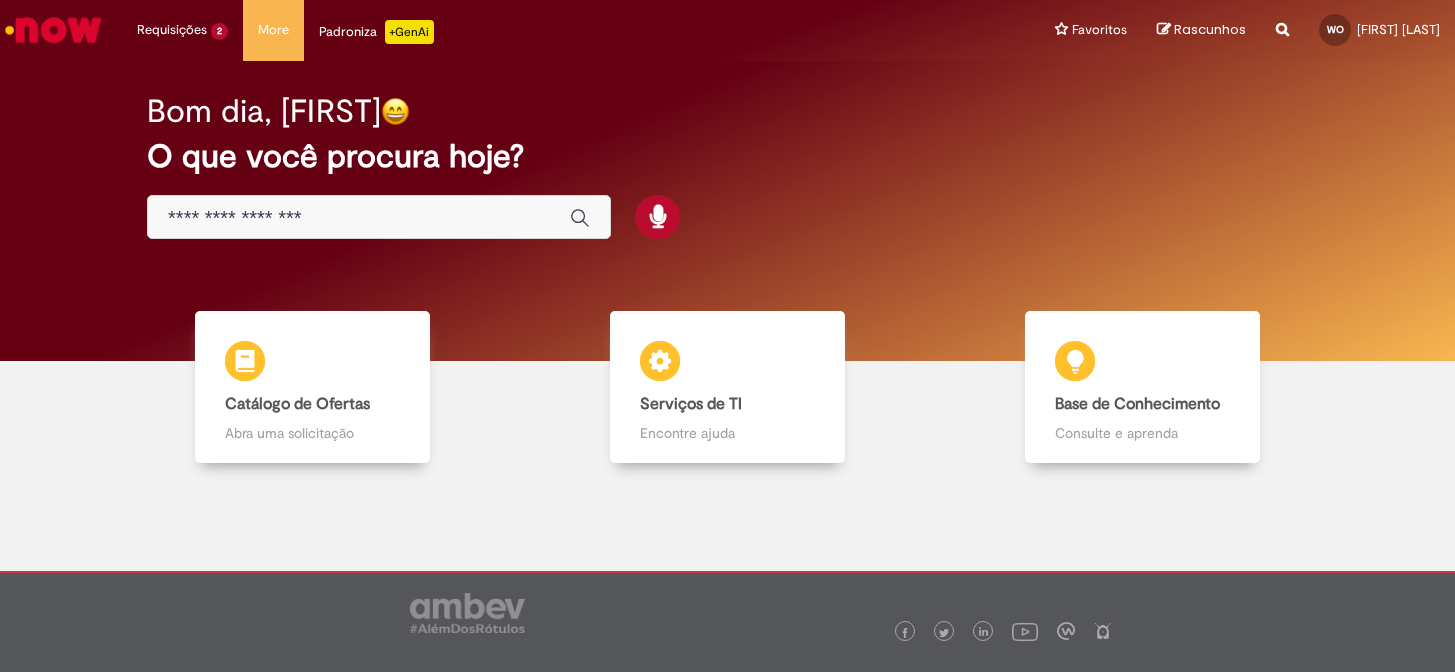 scroll, scrollTop: 0, scrollLeft: 0, axis: both 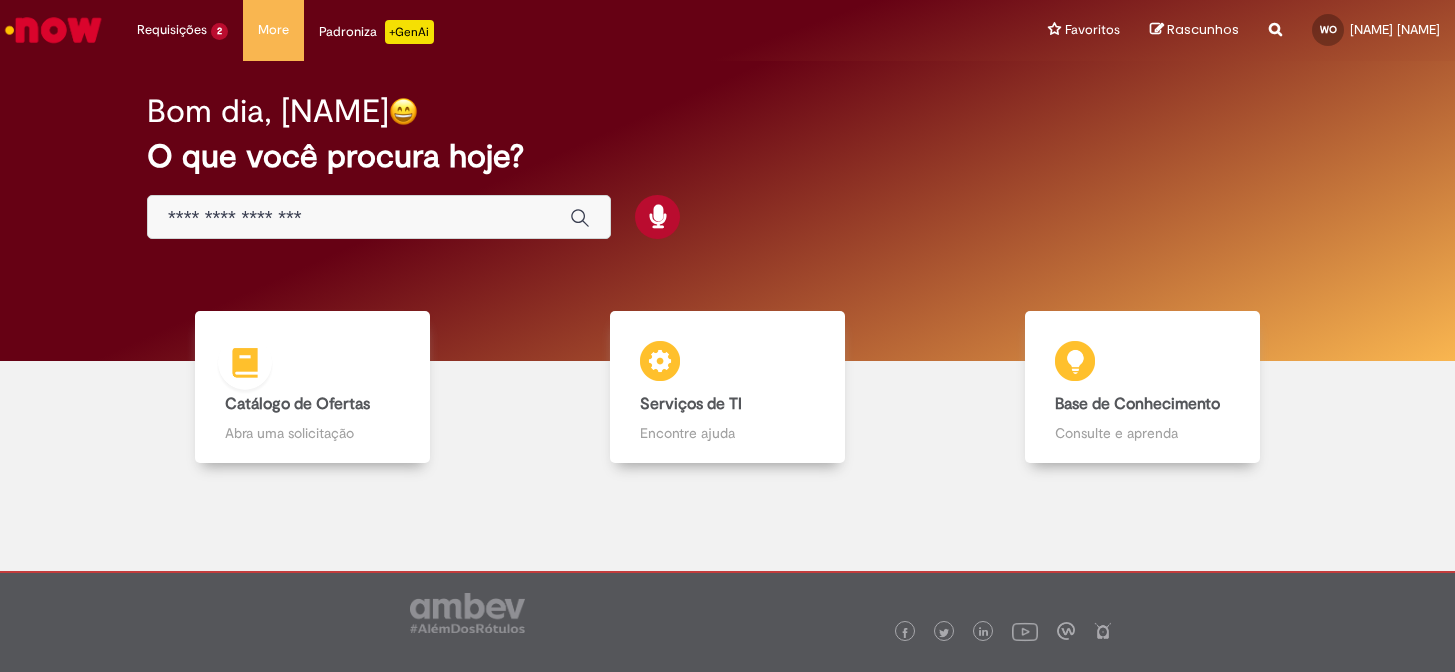 click on "Catálogo de Ofertas" at bounding box center [297, 404] 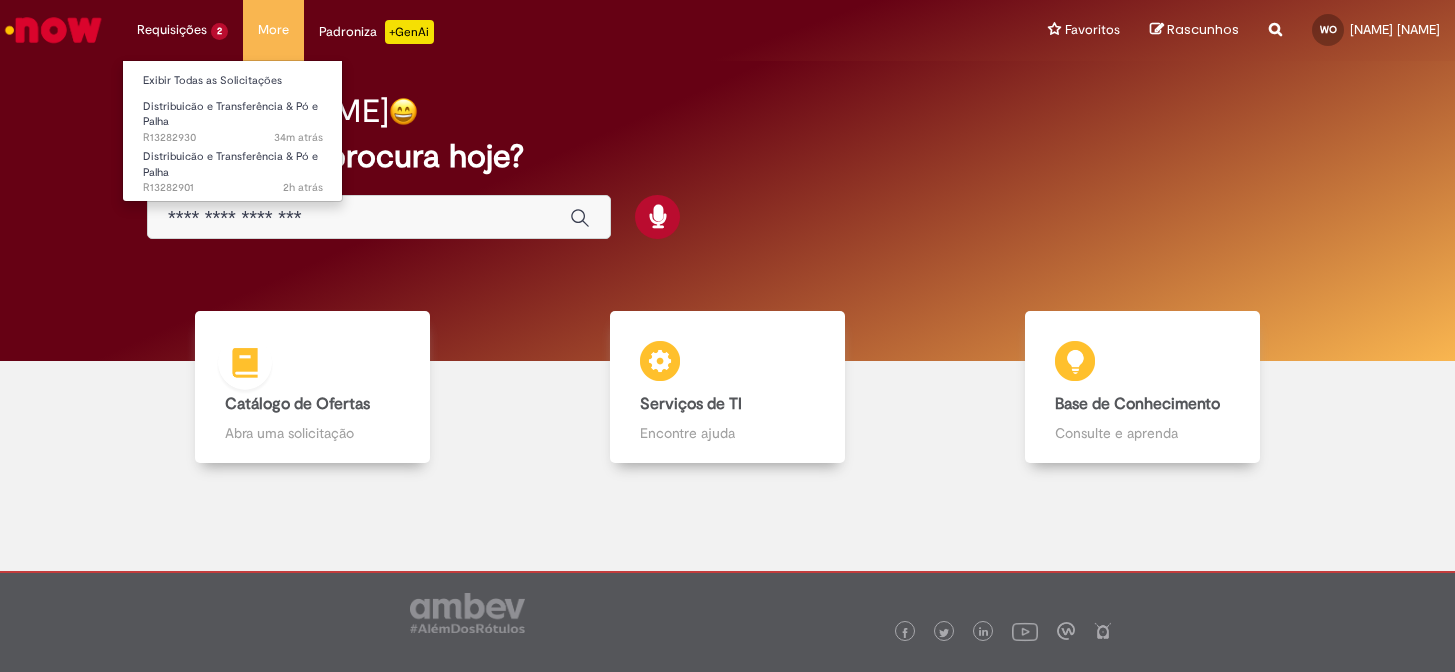 scroll, scrollTop: 0, scrollLeft: 0, axis: both 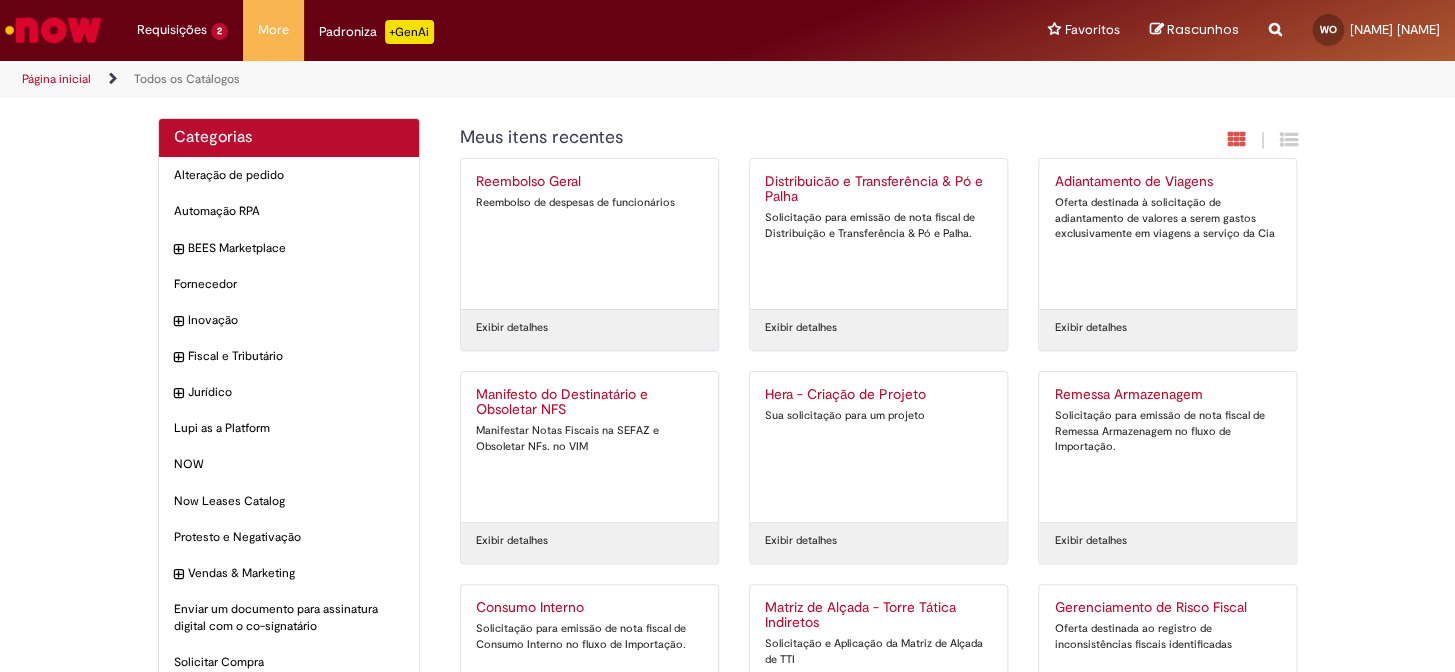 click on "Distribuicão e Transferência & Pó e Palha" at bounding box center [878, 190] 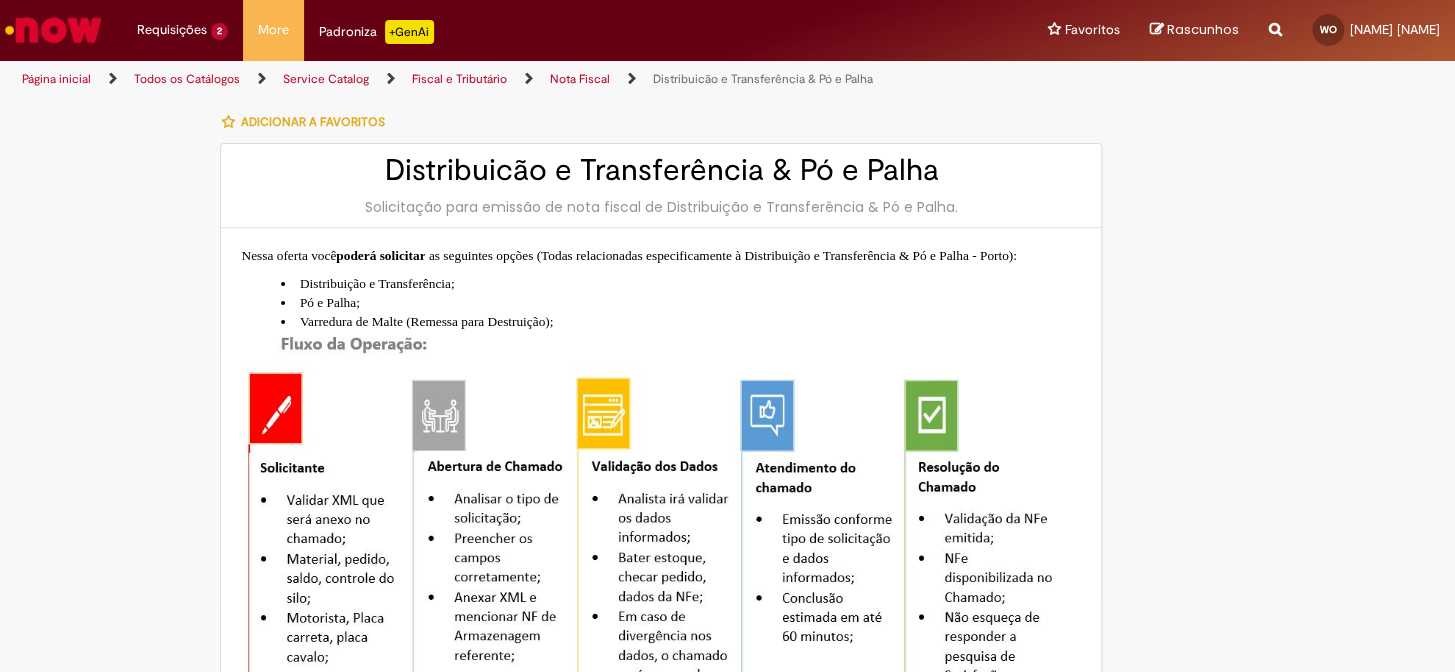 type on "**********" 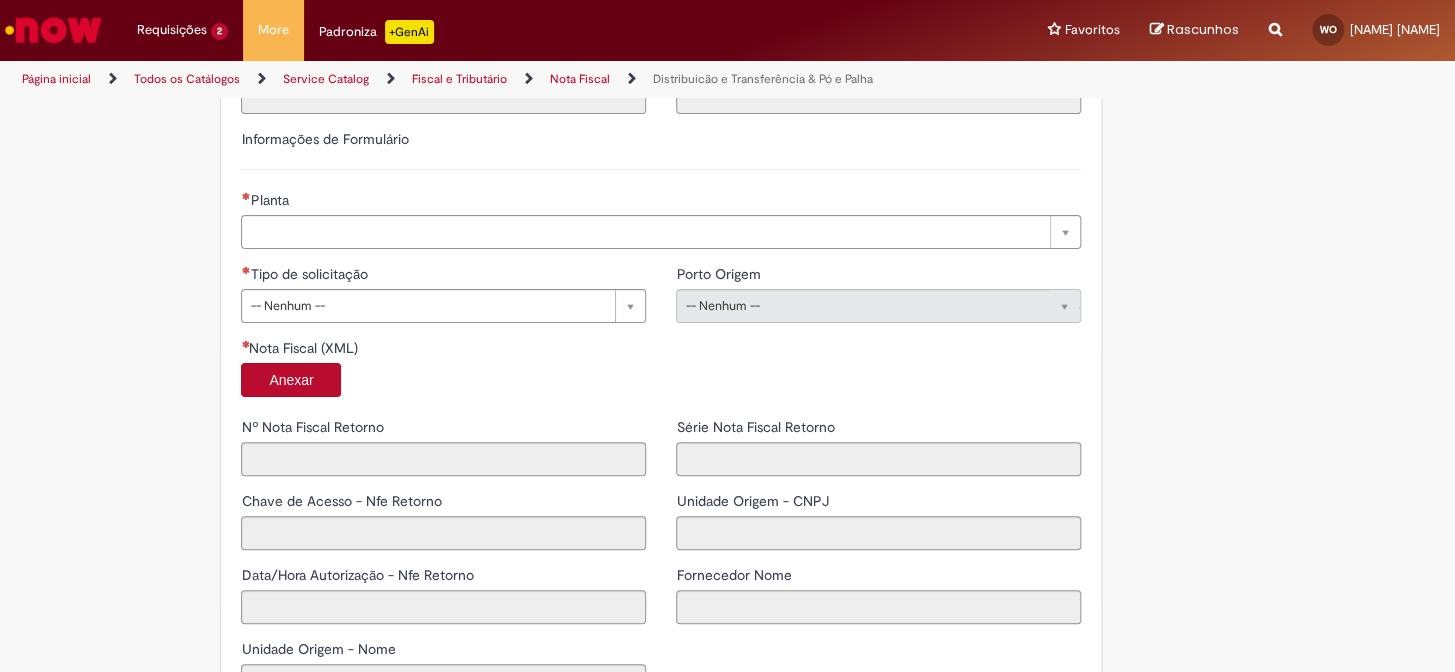 scroll, scrollTop: 1181, scrollLeft: 0, axis: vertical 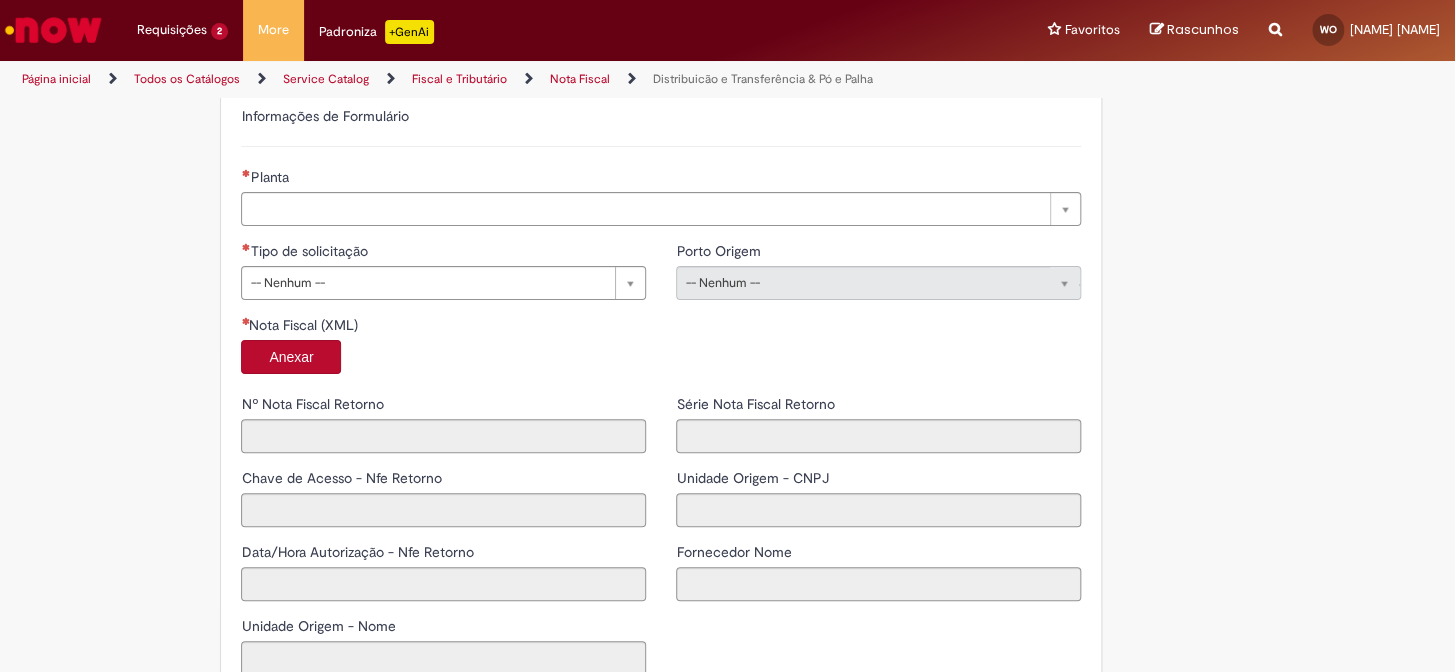 click on "**********" at bounding box center (661, 173) 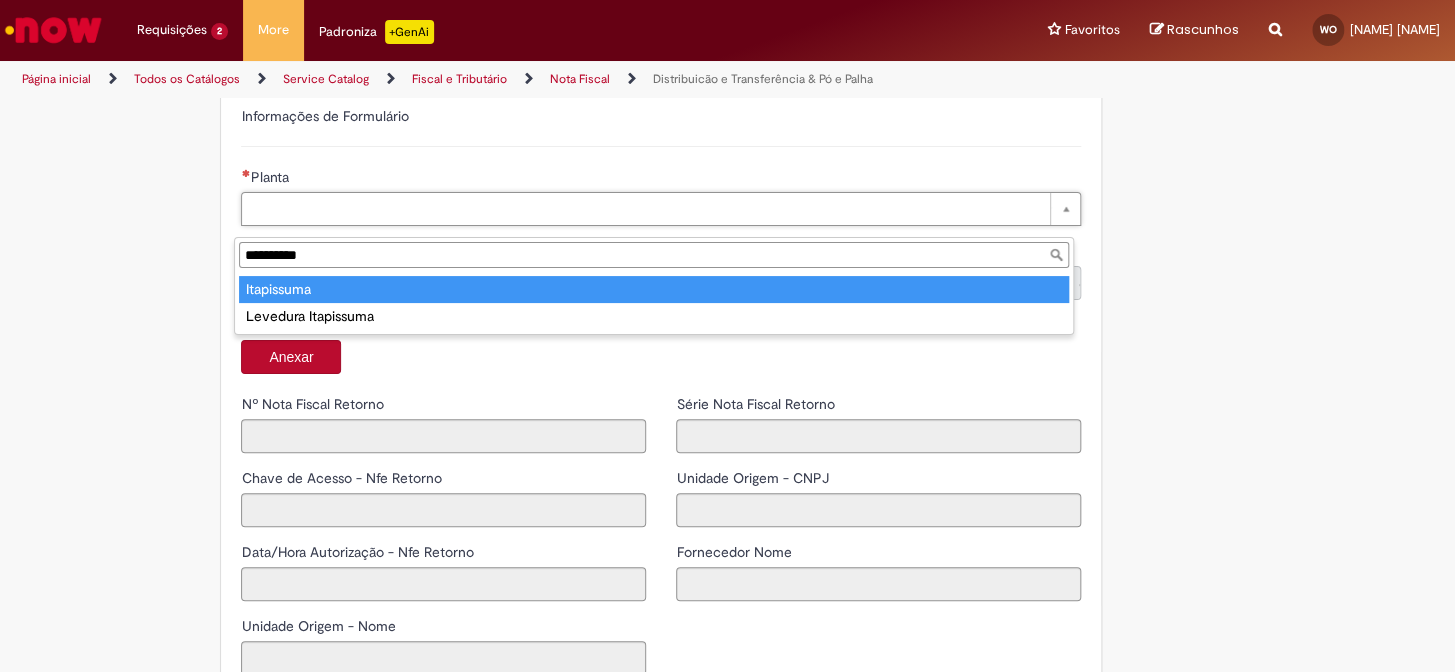 type on "**********" 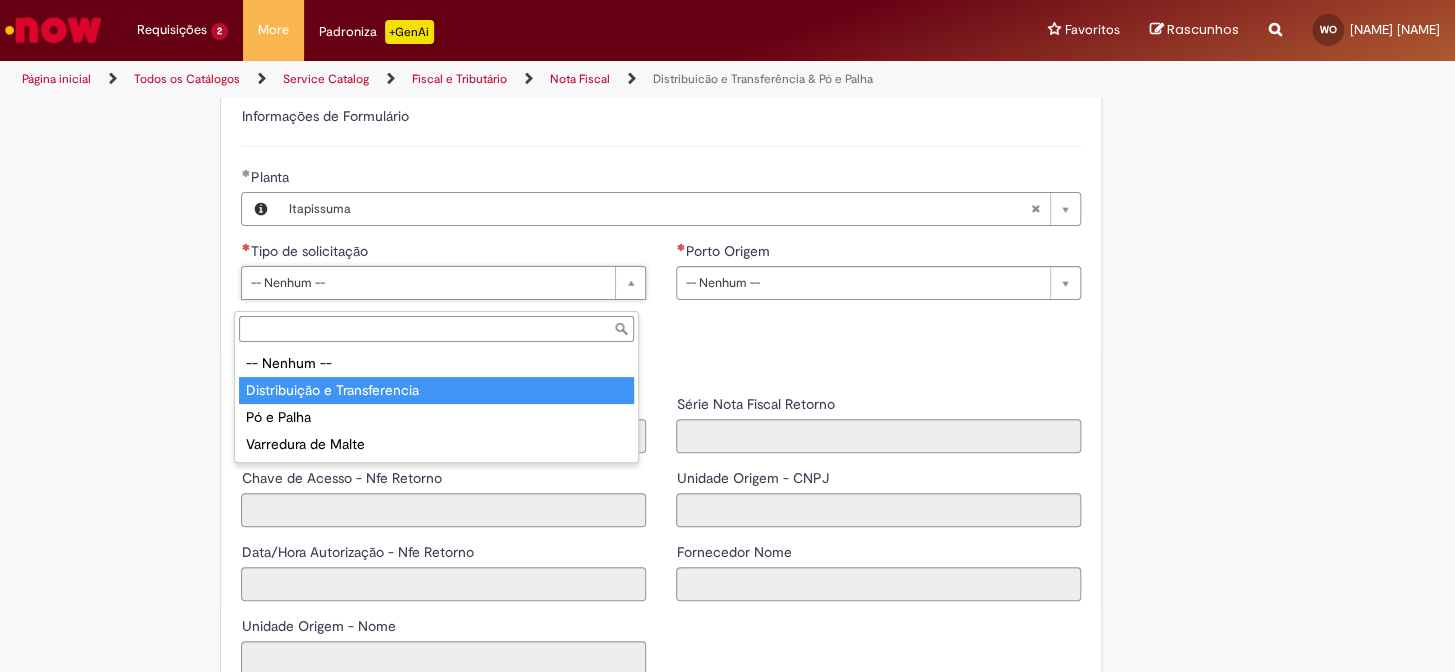 type on "**********" 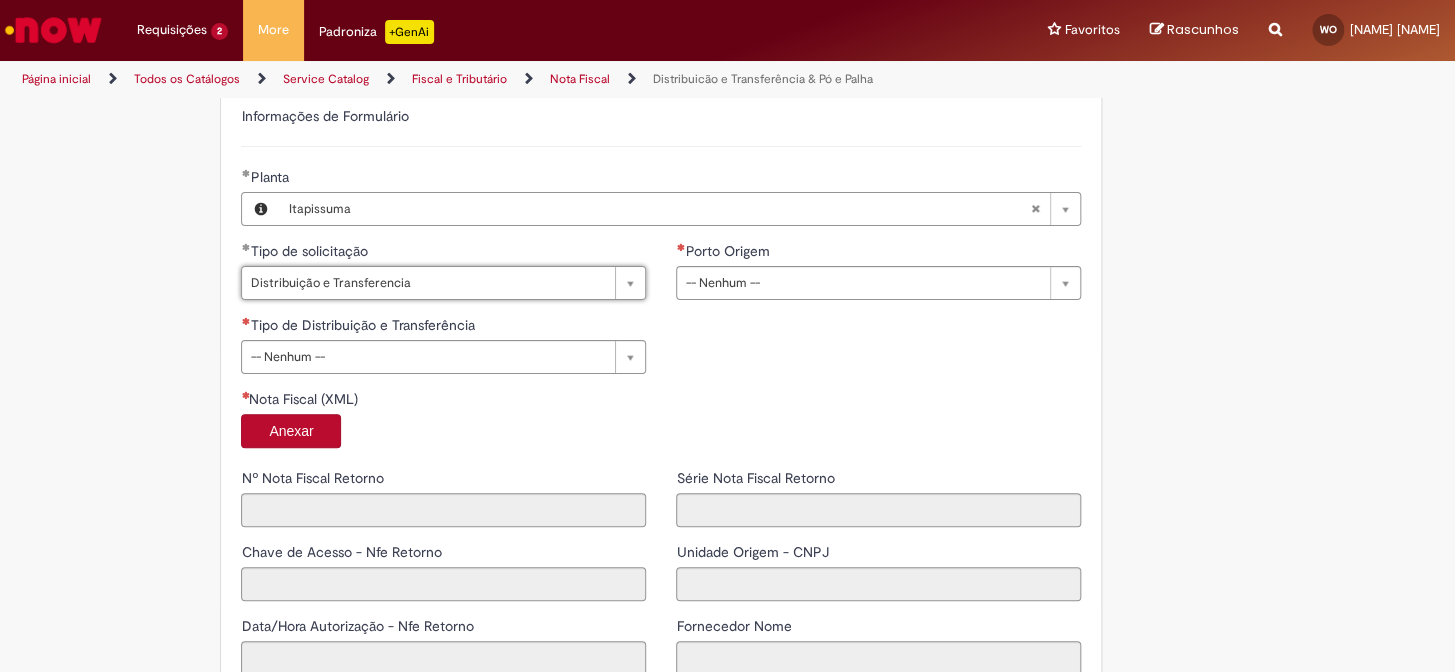type on "*" 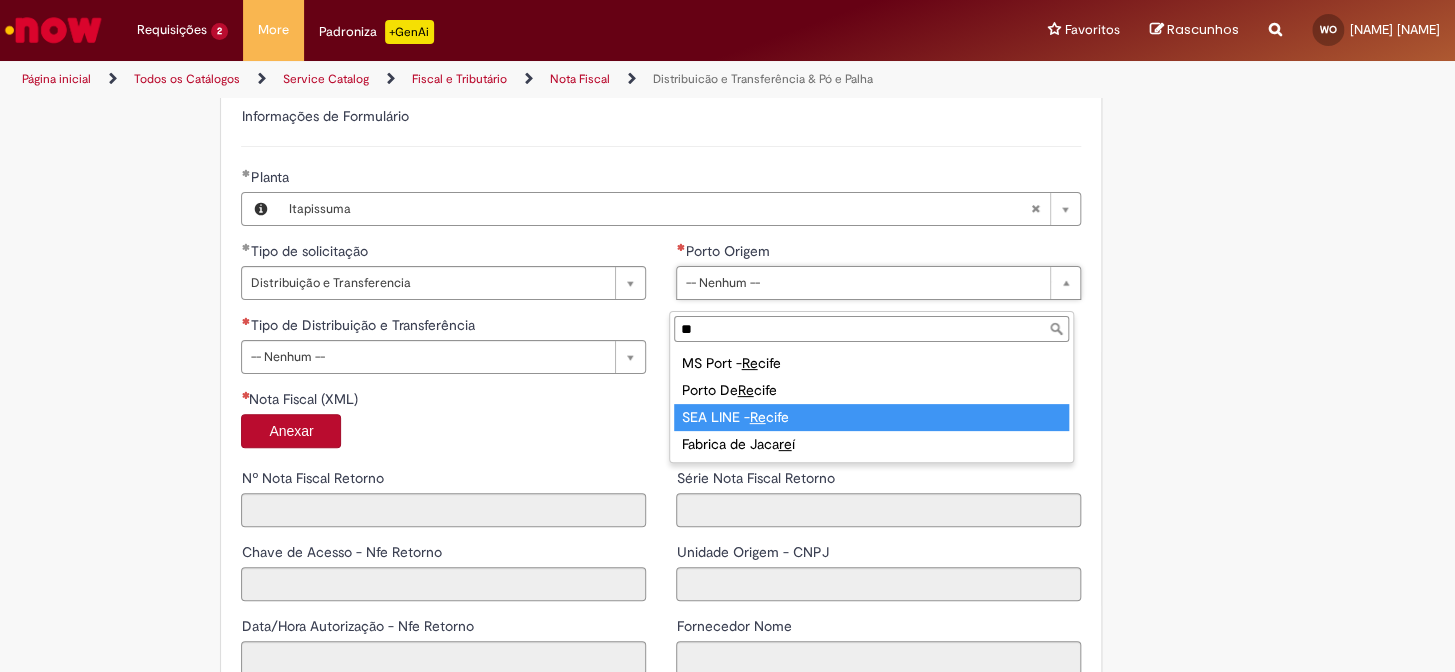 type on "**" 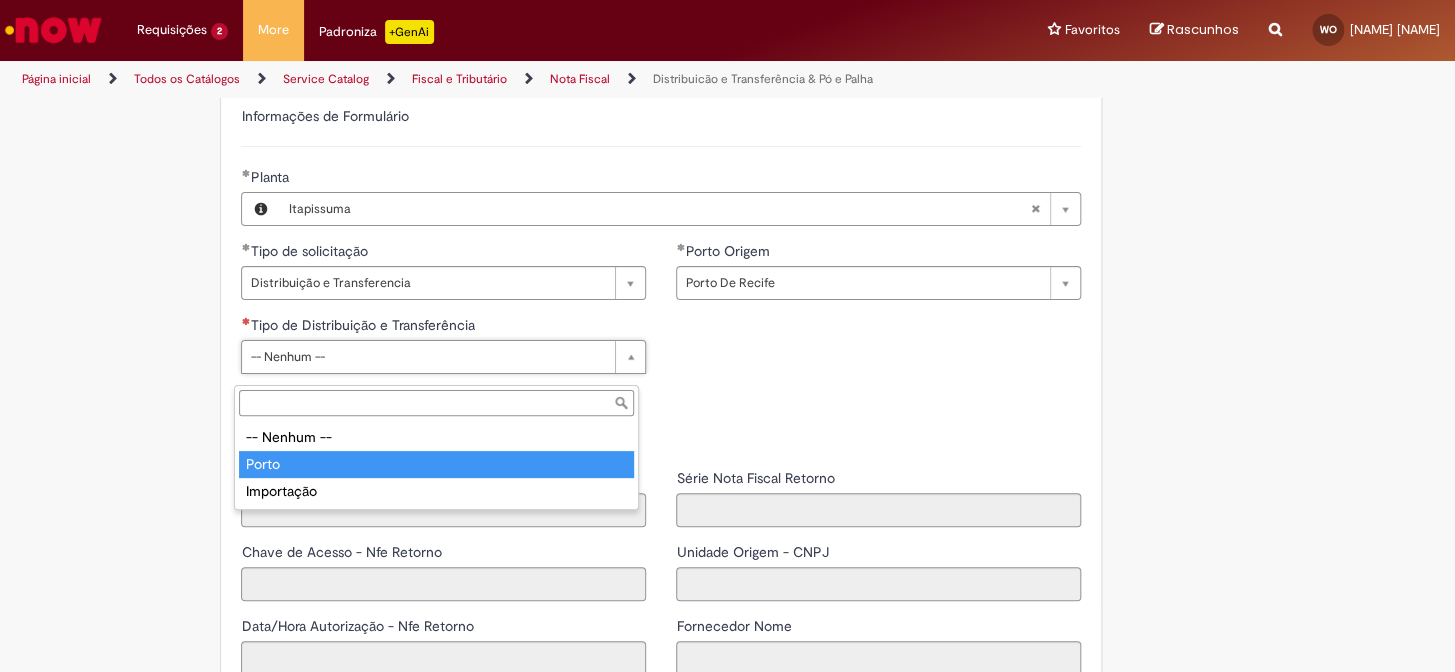 drag, startPoint x: 303, startPoint y: 462, endPoint x: 290, endPoint y: 462, distance: 13 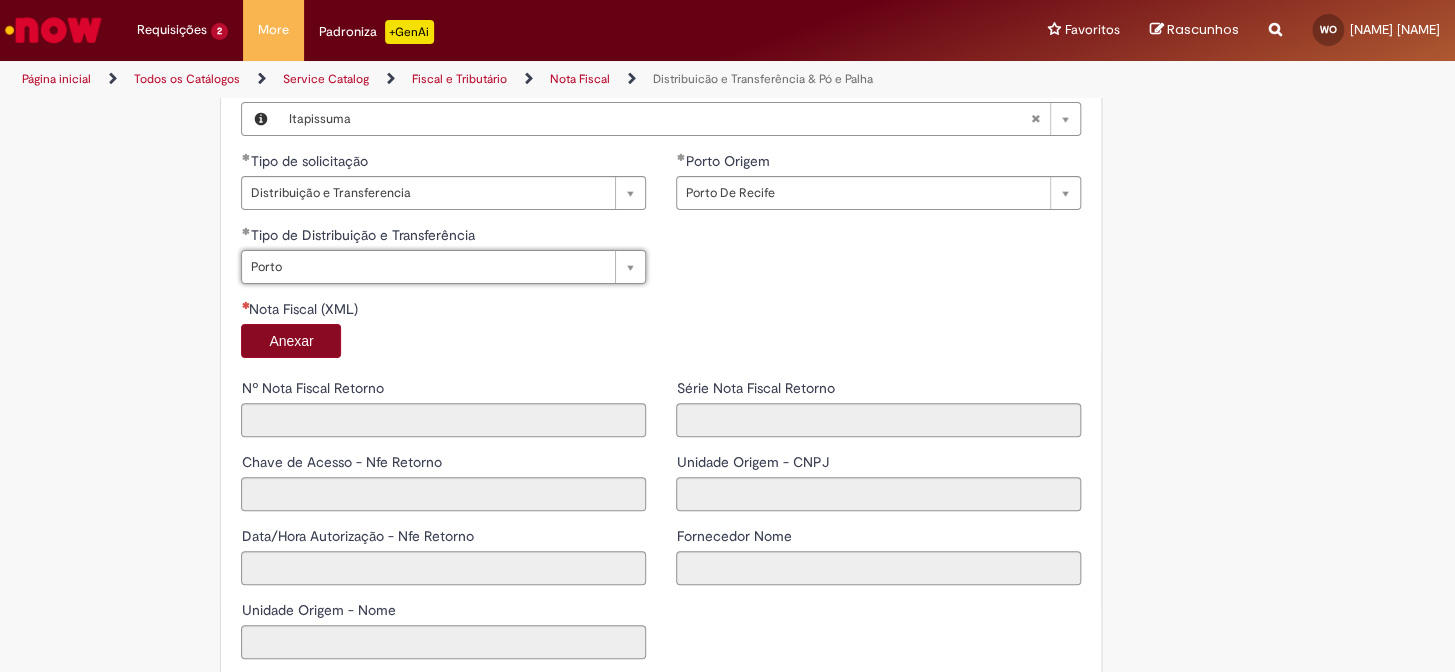 scroll, scrollTop: 1272, scrollLeft: 0, axis: vertical 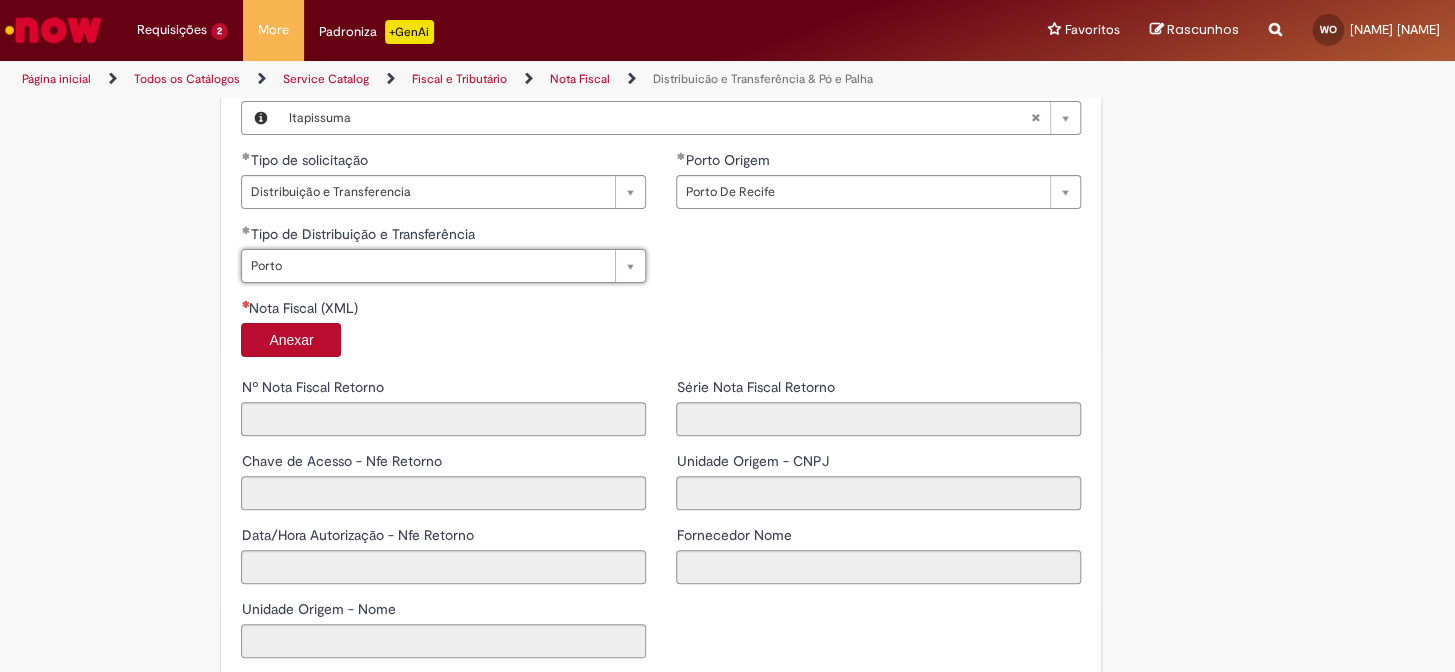 click on "Nota Fiscal (XML)" at bounding box center (661, 310) 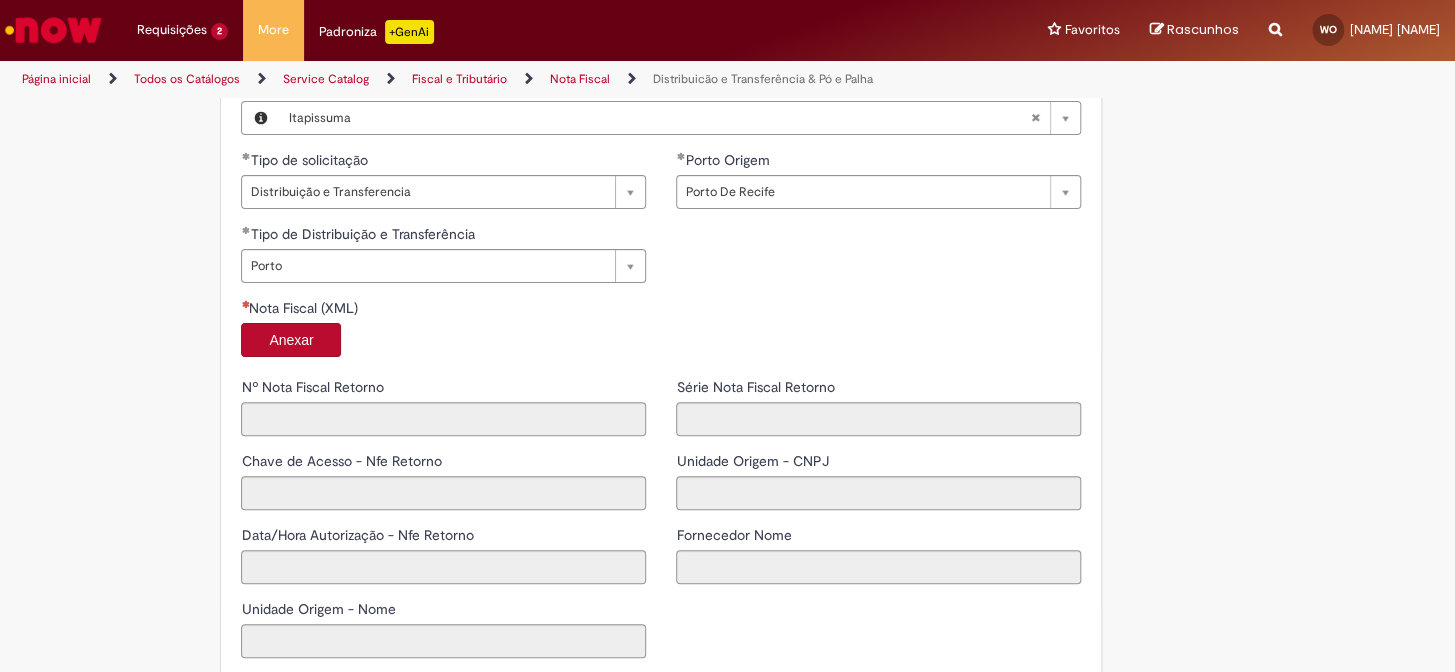 click on "Anexar" at bounding box center (291, 340) 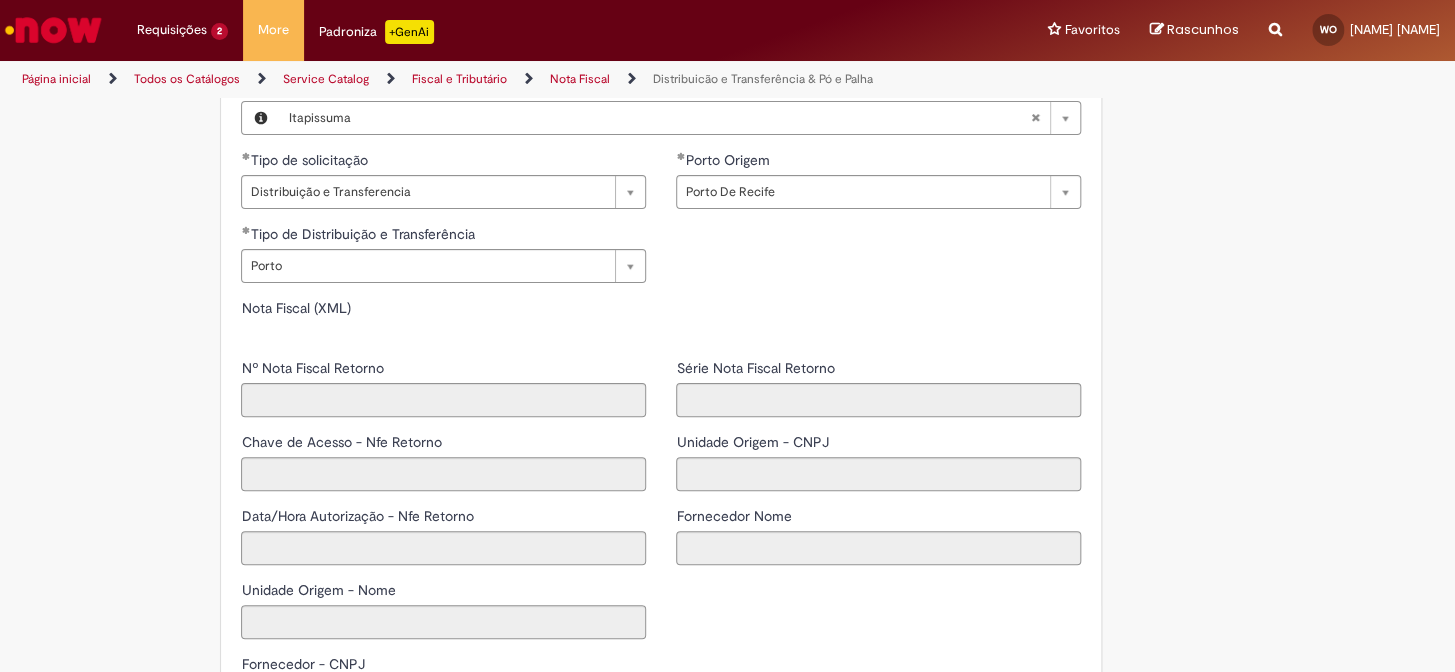 type on "*****" 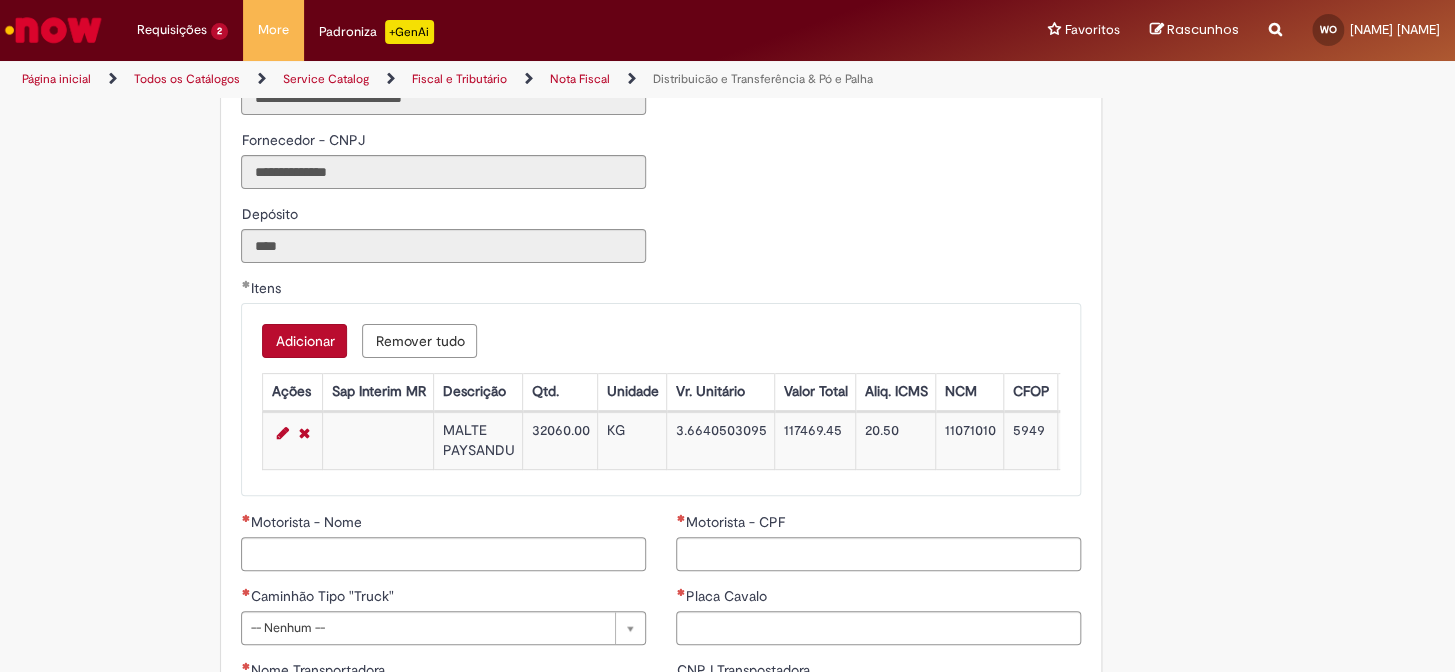 scroll, scrollTop: 2090, scrollLeft: 0, axis: vertical 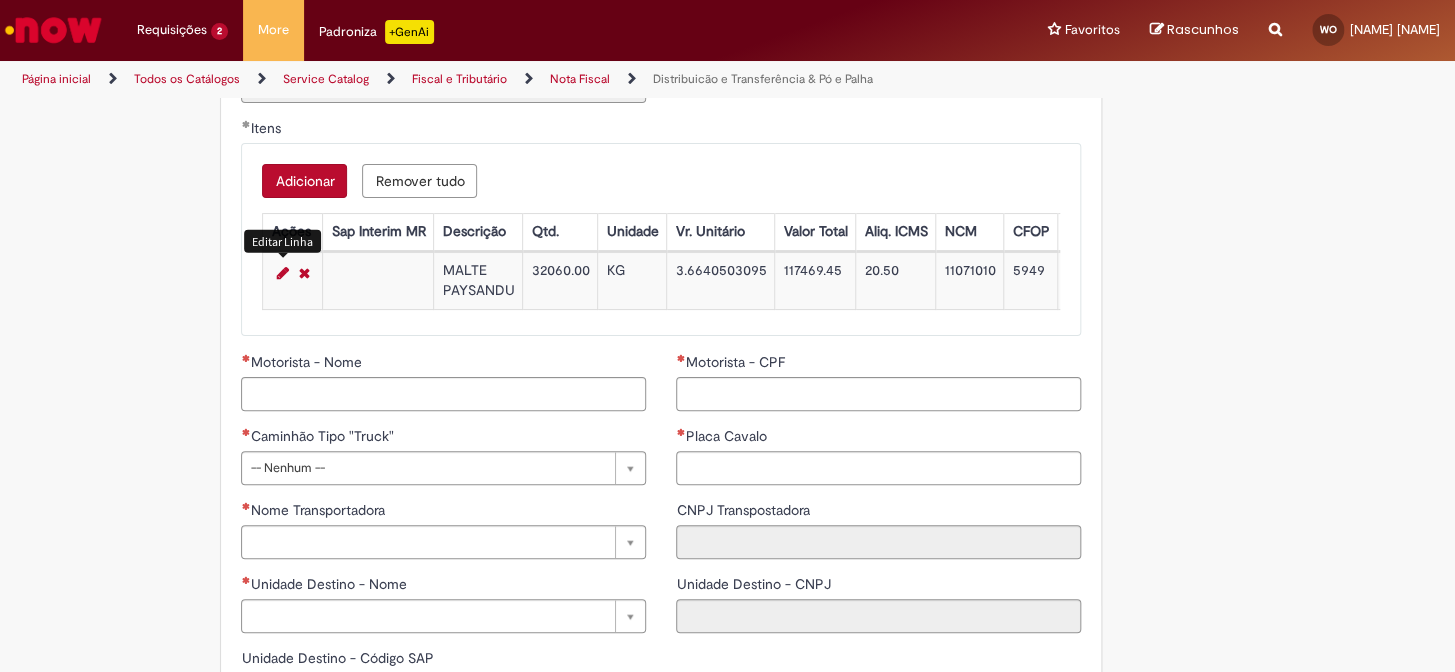 click at bounding box center [282, 273] 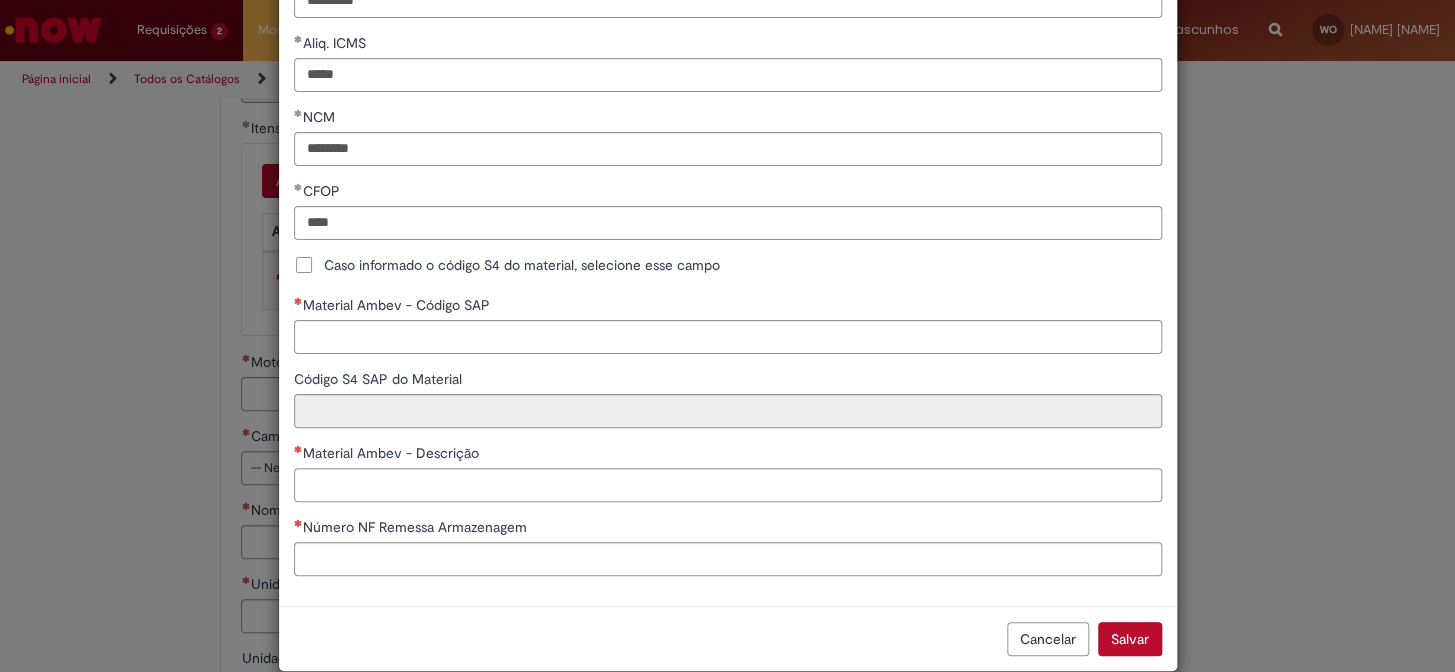 scroll, scrollTop: 454, scrollLeft: 0, axis: vertical 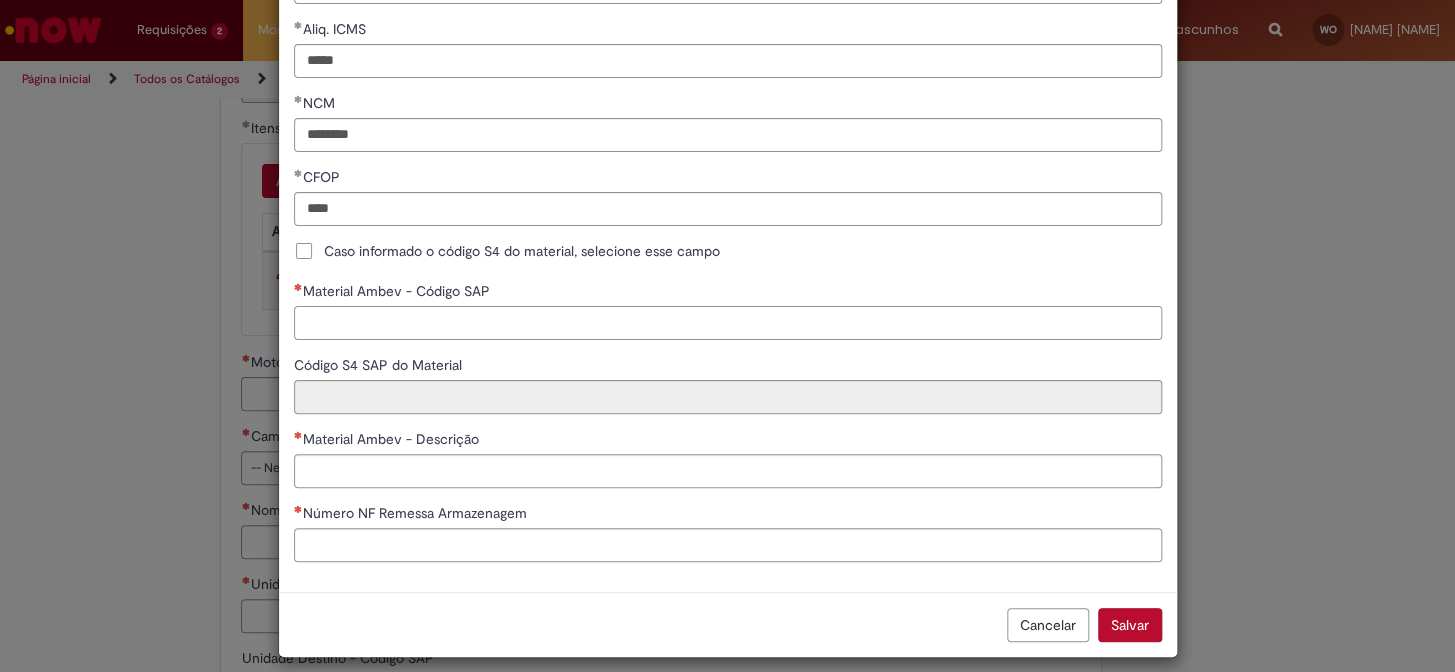 click on "Material Ambev - Código SAP" at bounding box center (728, 323) 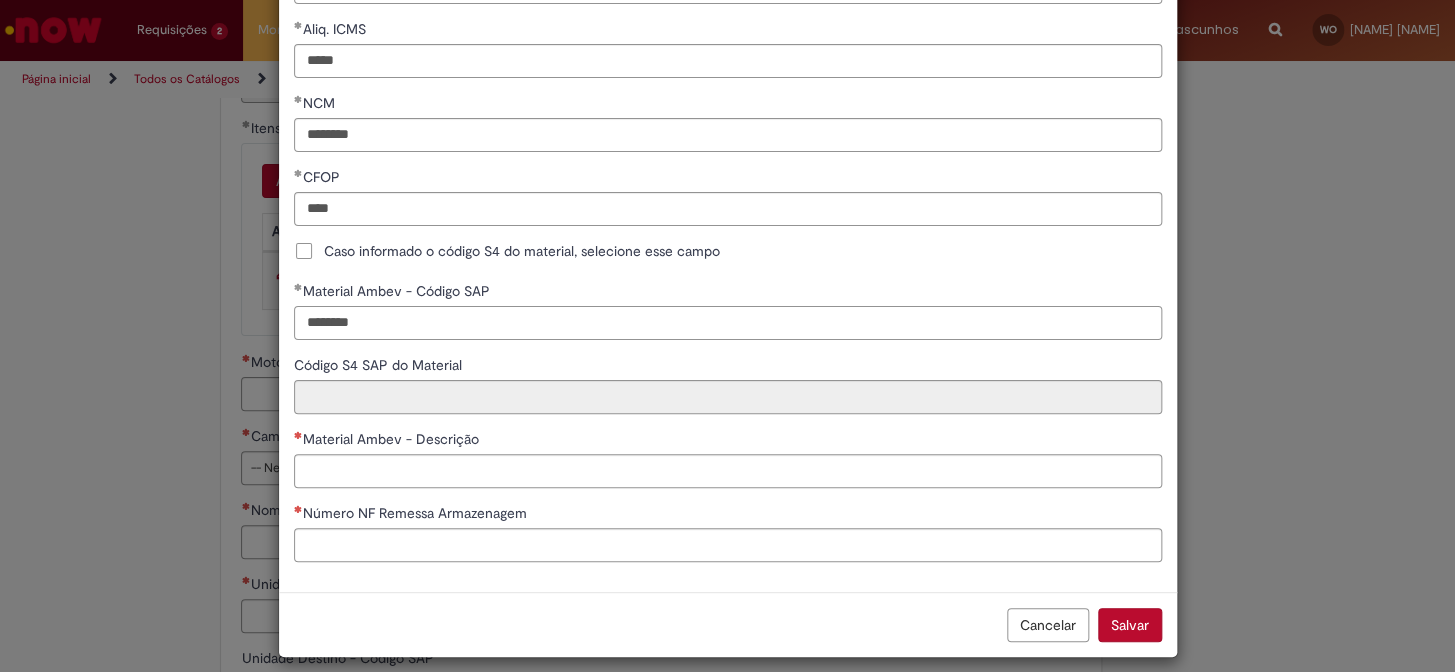 type on "********" 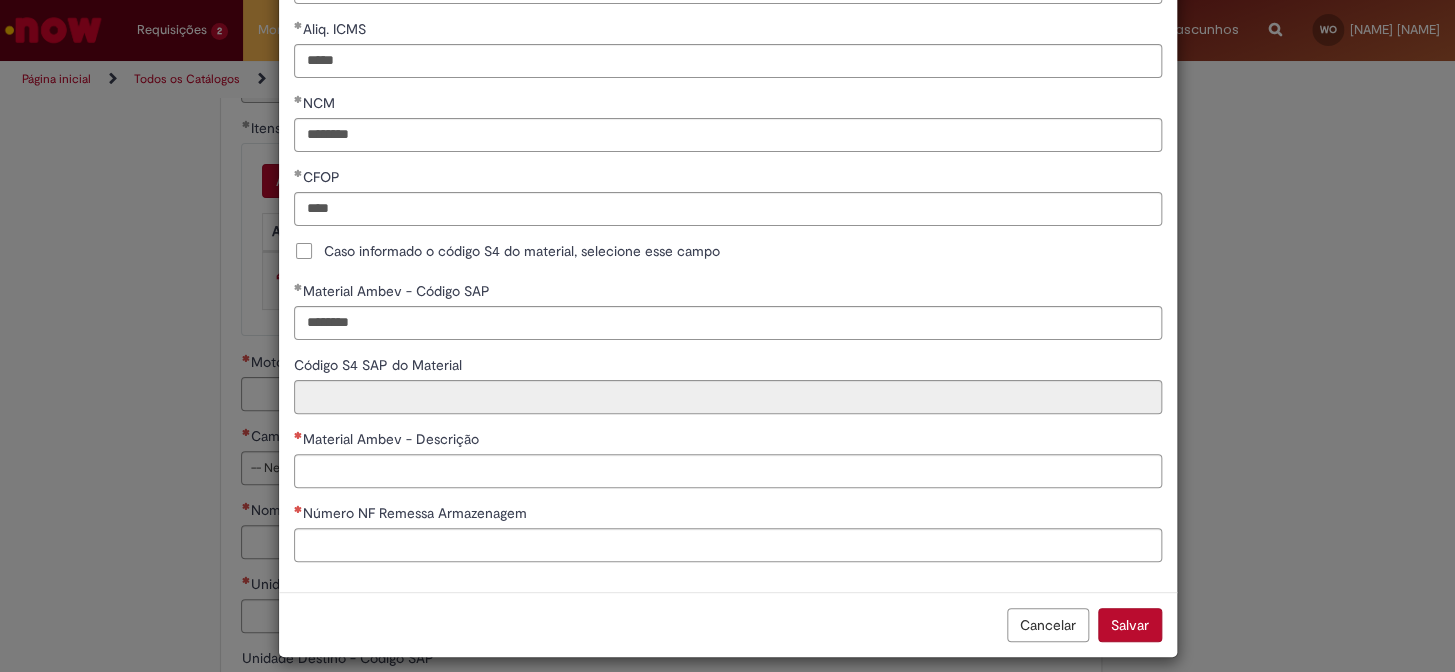 type on "**********" 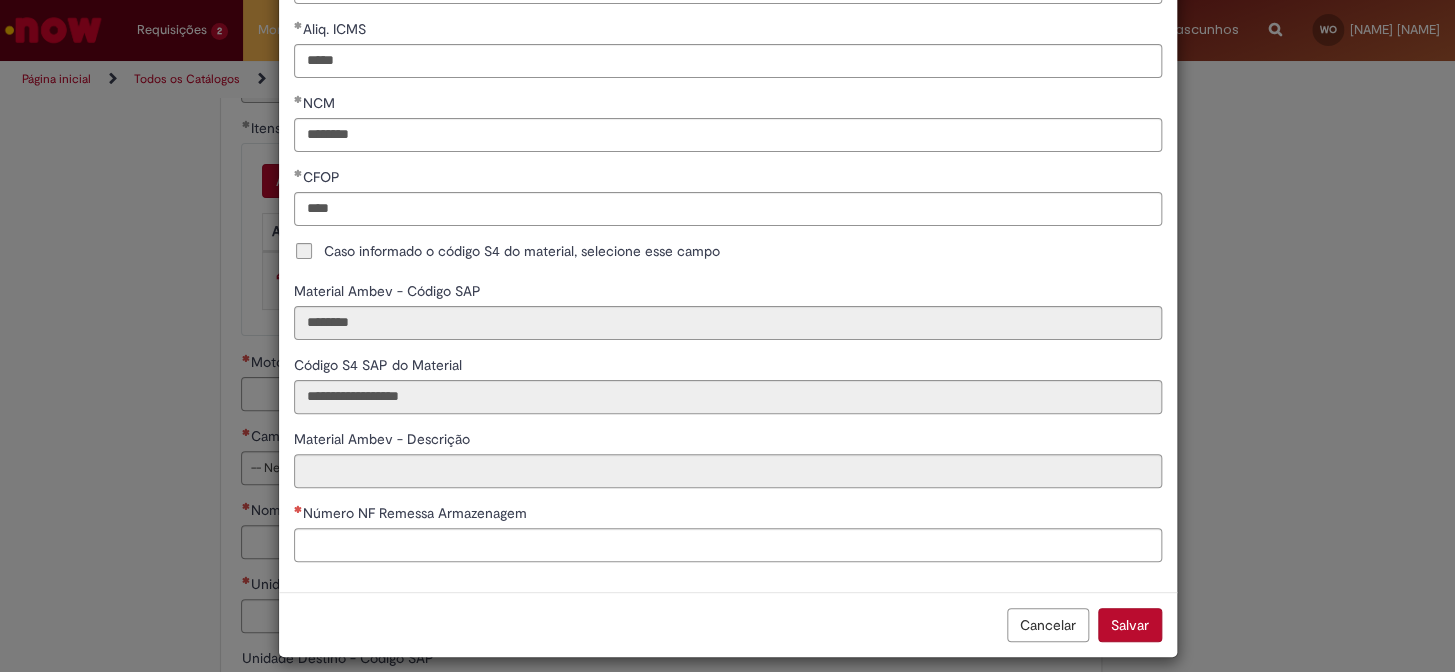 type on "**********" 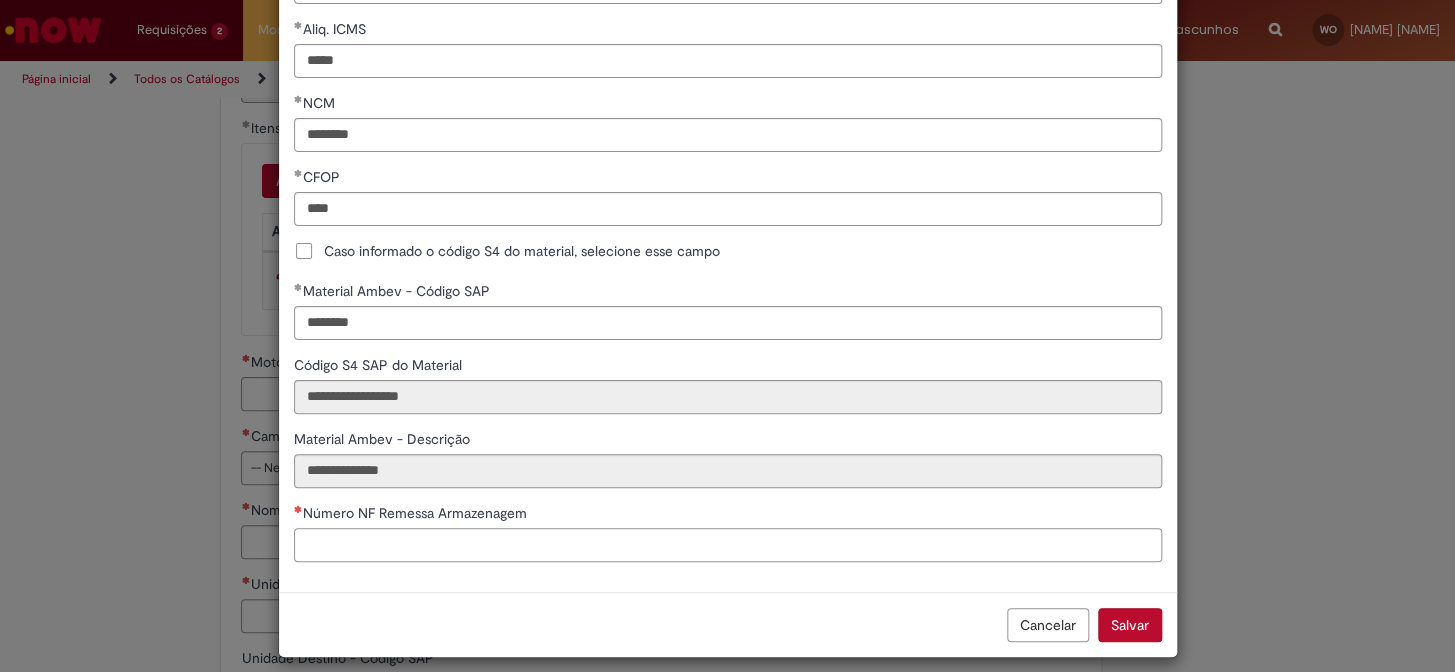 click on "Número NF Remessa Armazenagem" at bounding box center [728, 545] 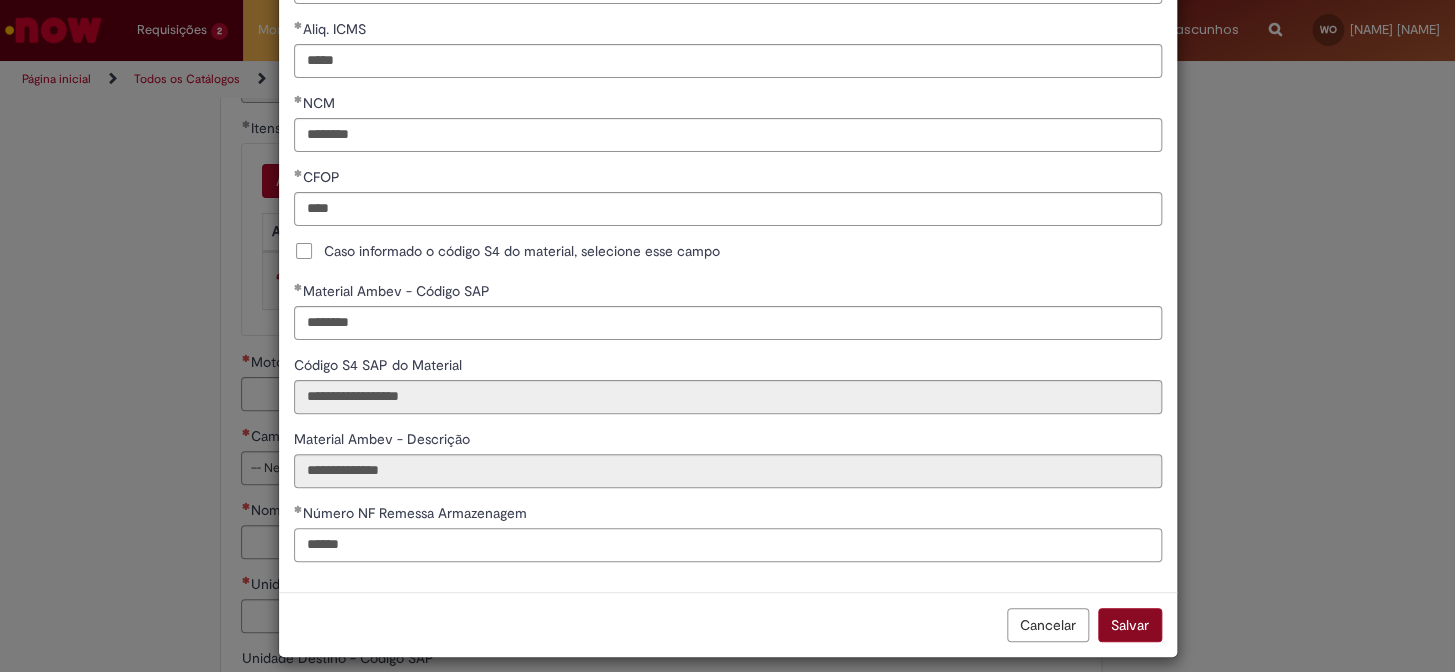 type on "******" 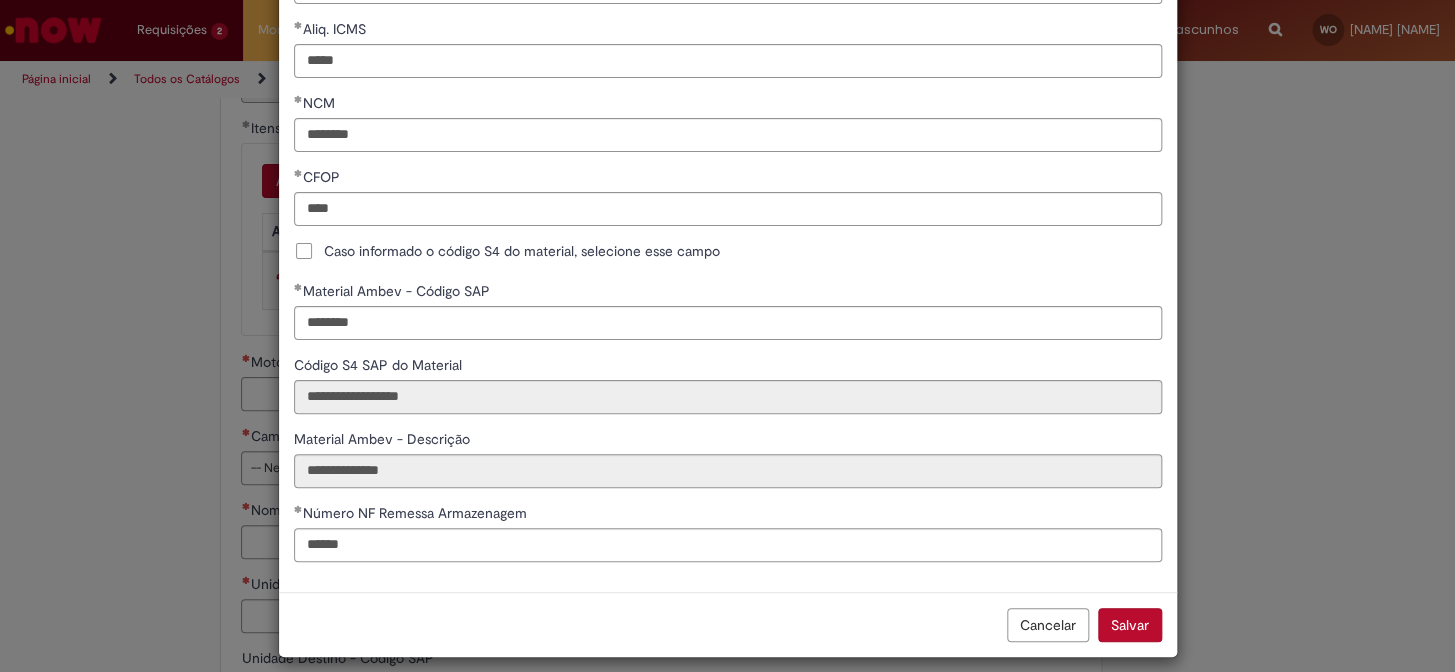 click on "Salvar" at bounding box center [1130, 625] 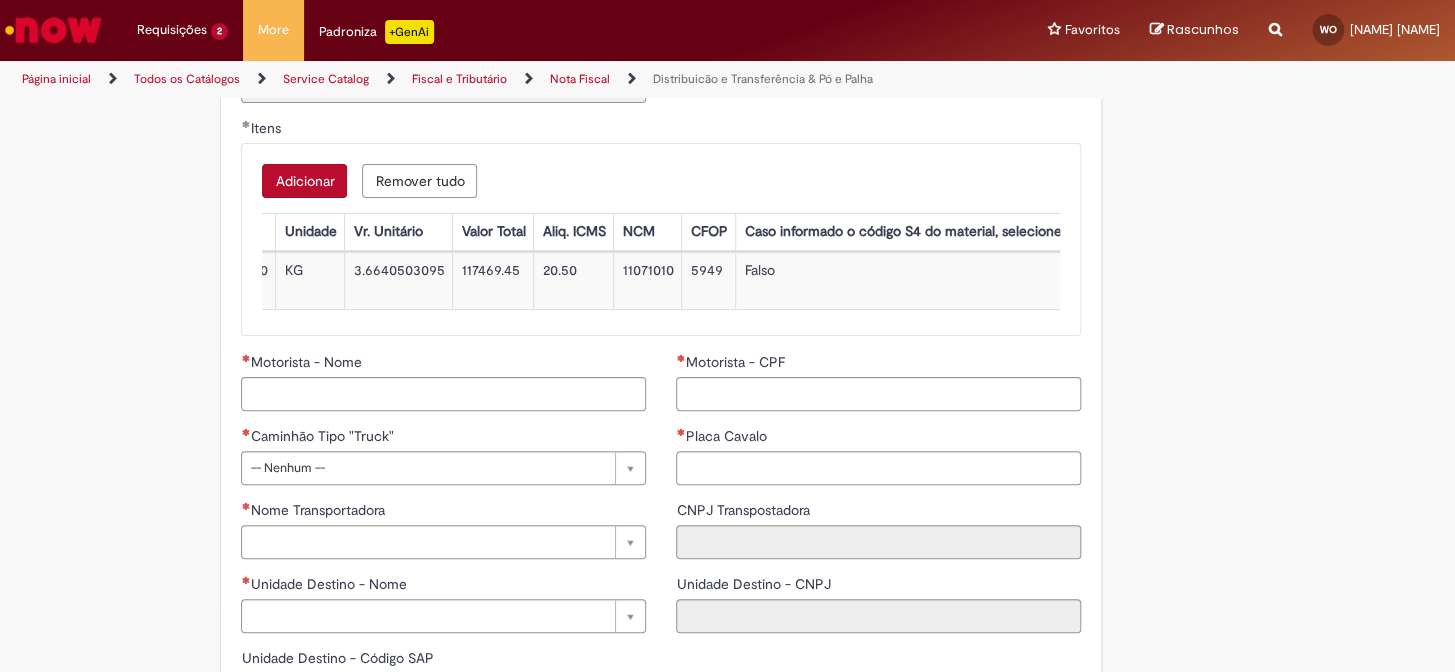 scroll, scrollTop: 0, scrollLeft: 0, axis: both 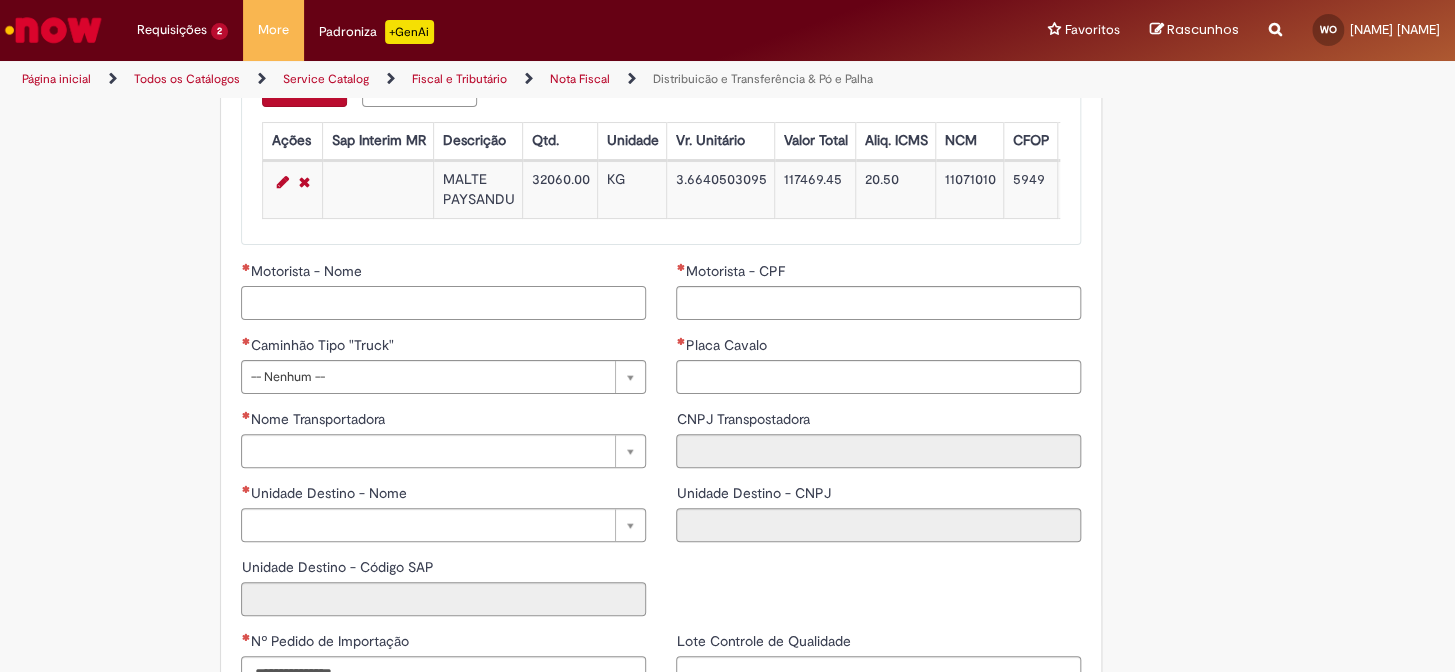click on "Motorista - Nome" at bounding box center [443, 303] 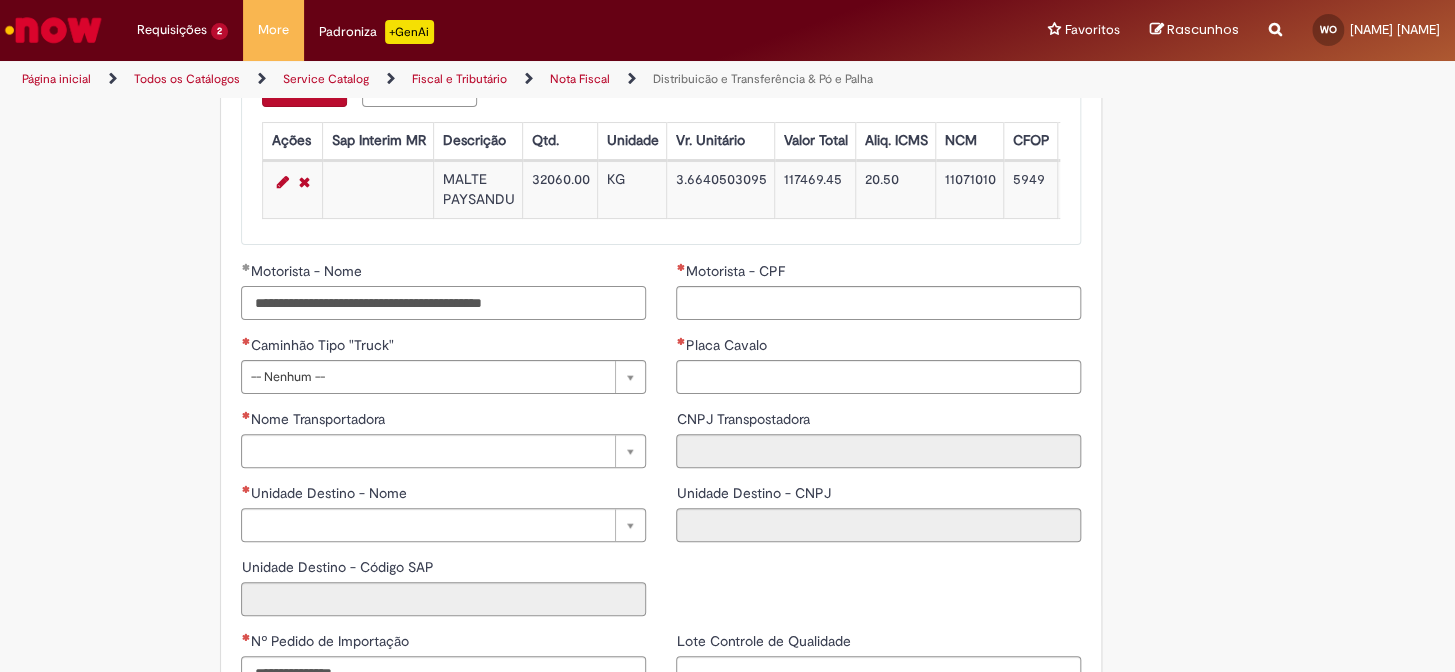 drag, startPoint x: 256, startPoint y: 328, endPoint x: 236, endPoint y: 327, distance: 20.024984 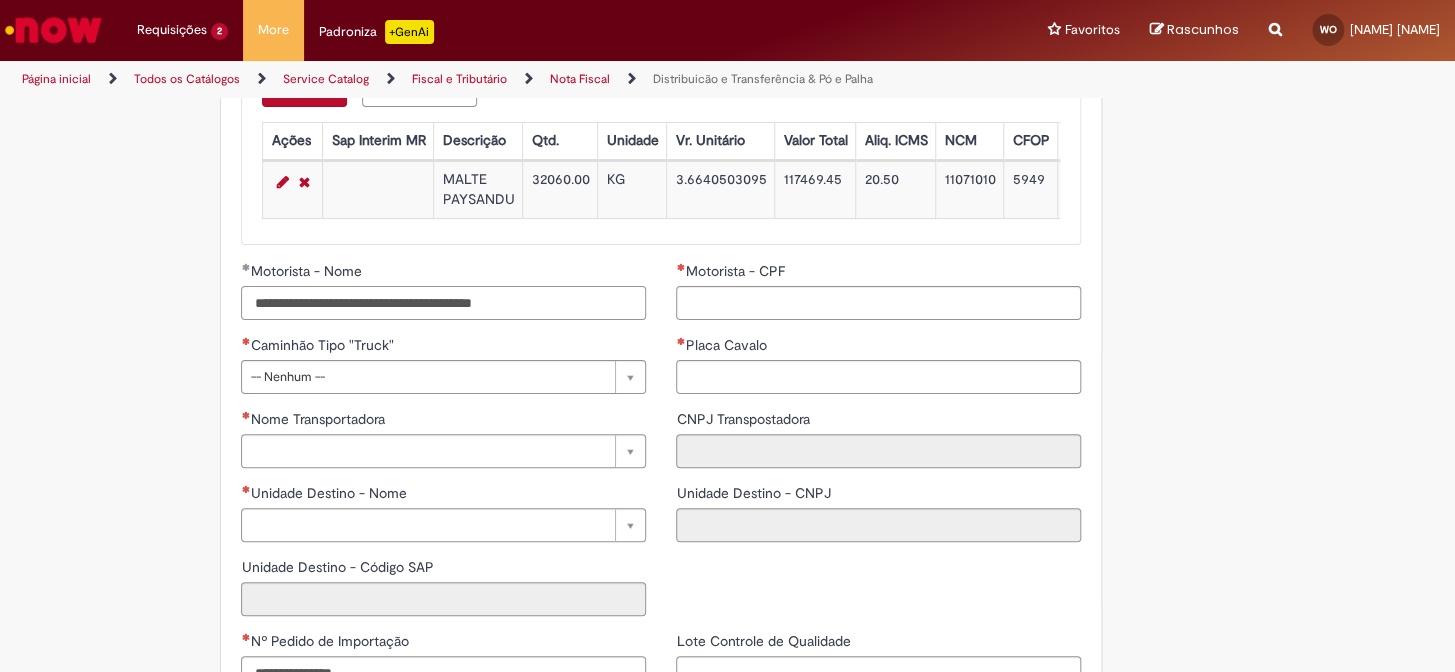 click on "**********" at bounding box center (443, 303) 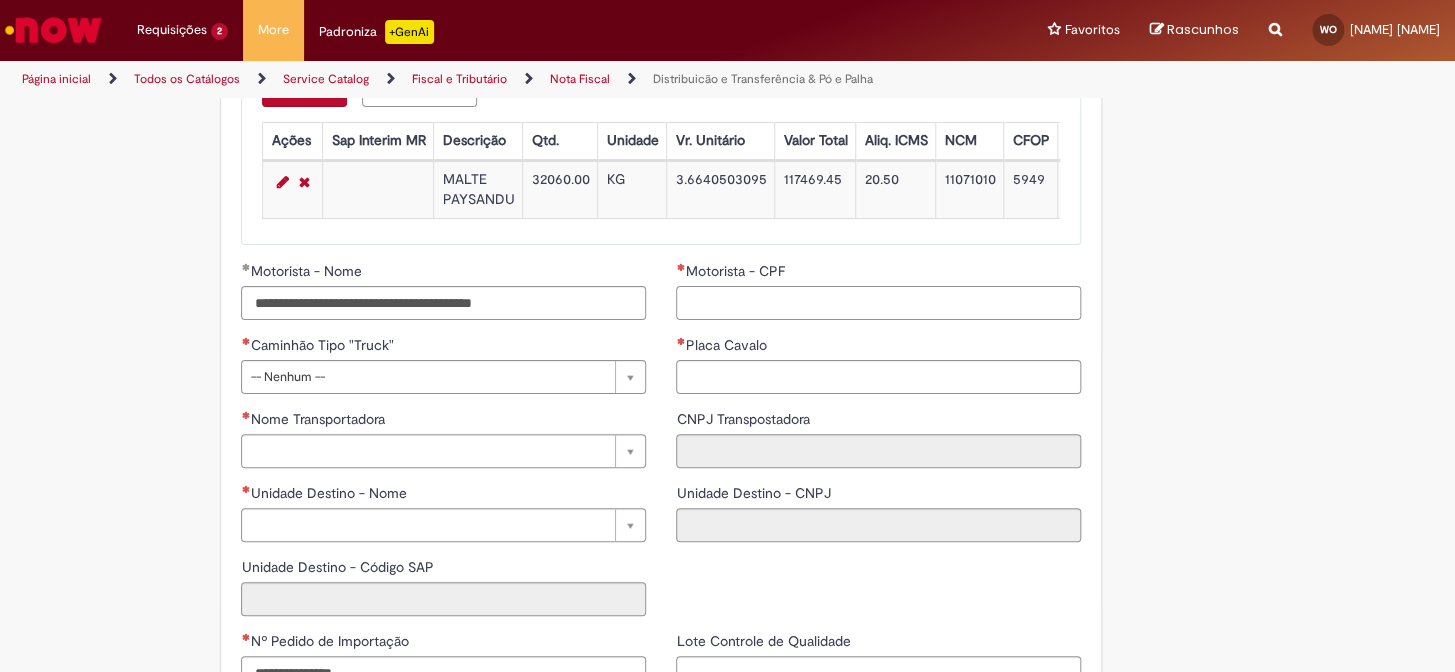 click on "Motorista - CPF" at bounding box center (878, 303) 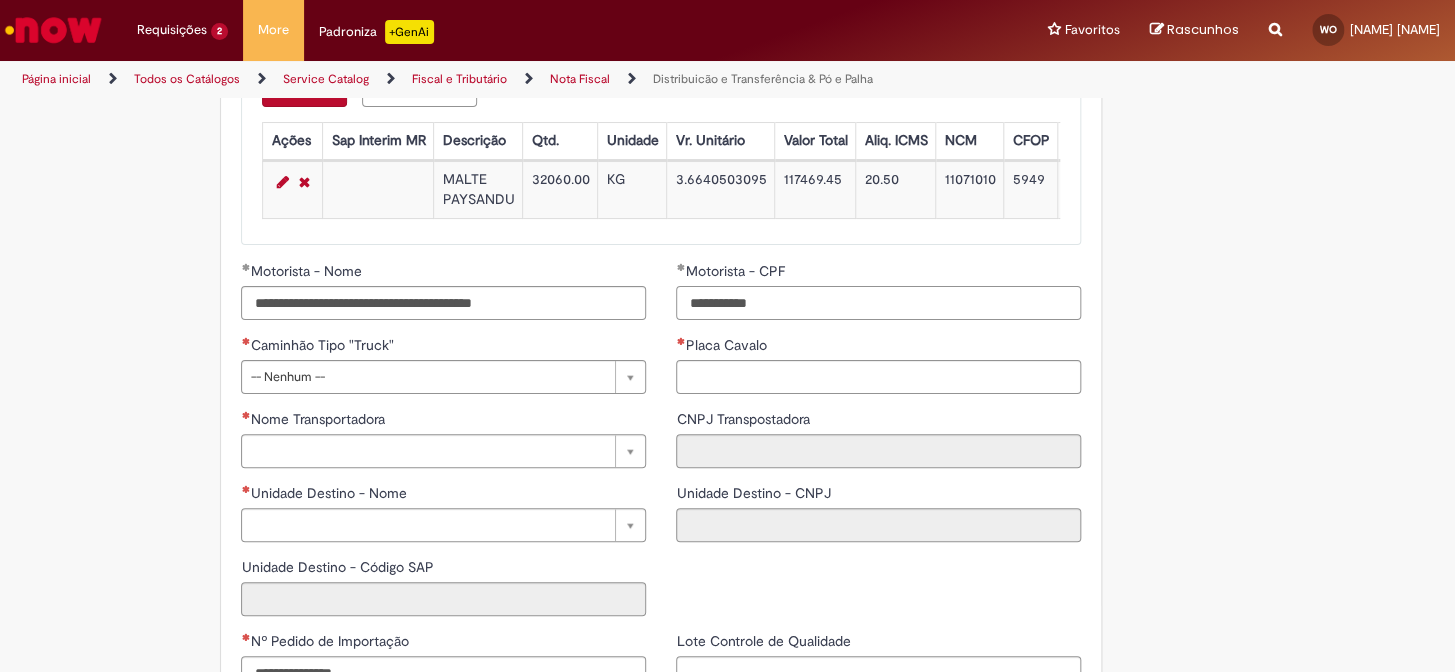 type on "**********" 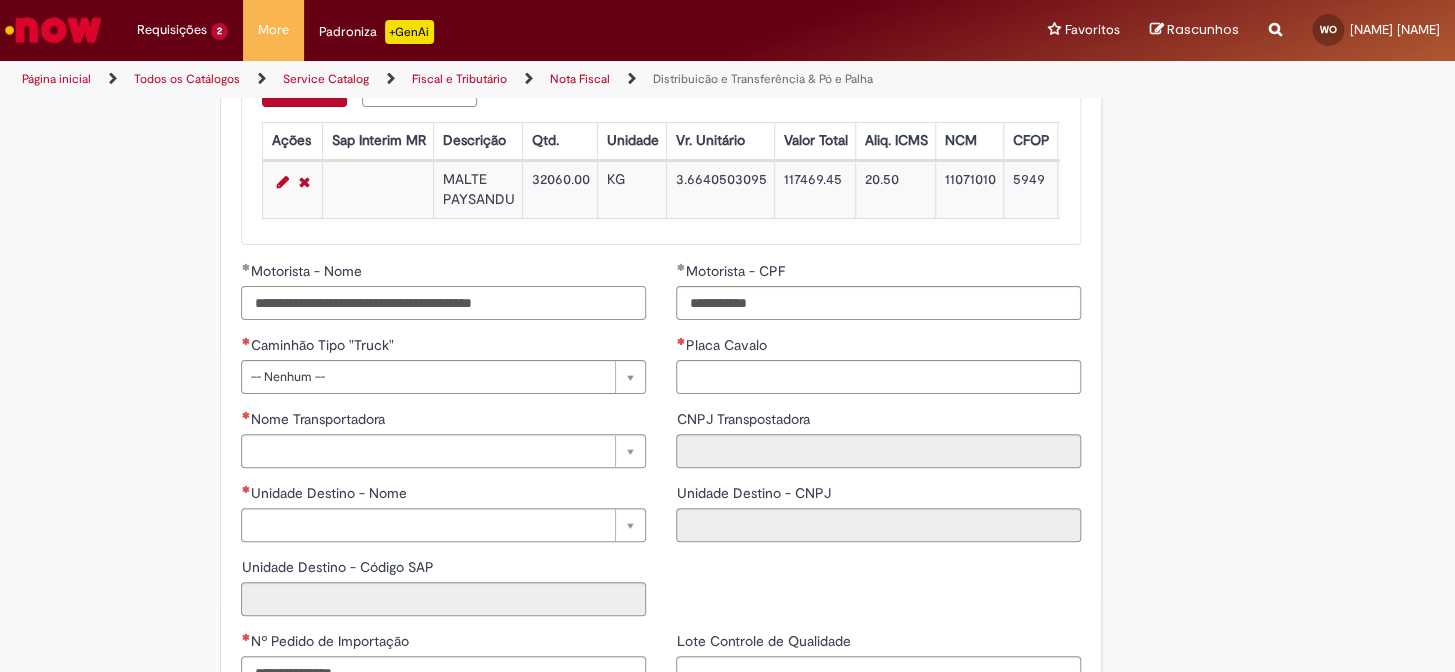 drag, startPoint x: 594, startPoint y: 334, endPoint x: 478, endPoint y: 339, distance: 116.10771 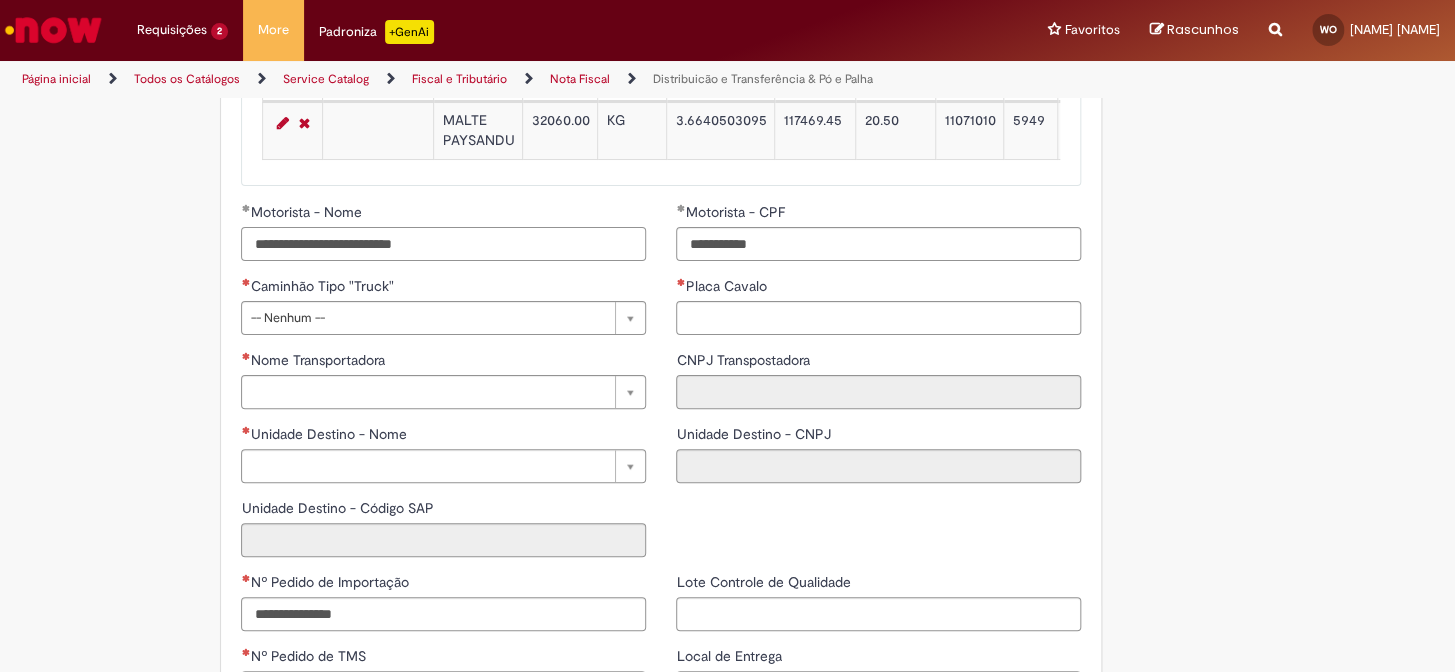 scroll, scrollTop: 2272, scrollLeft: 0, axis: vertical 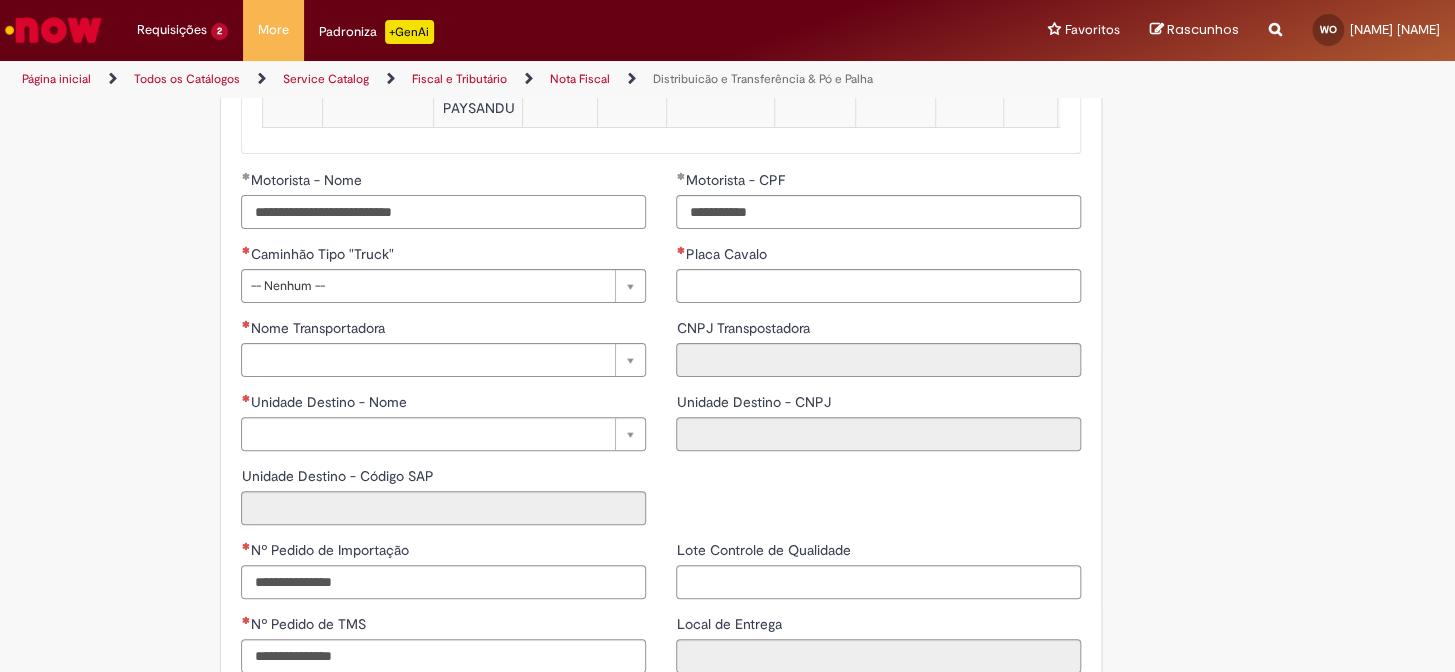 type on "**********" 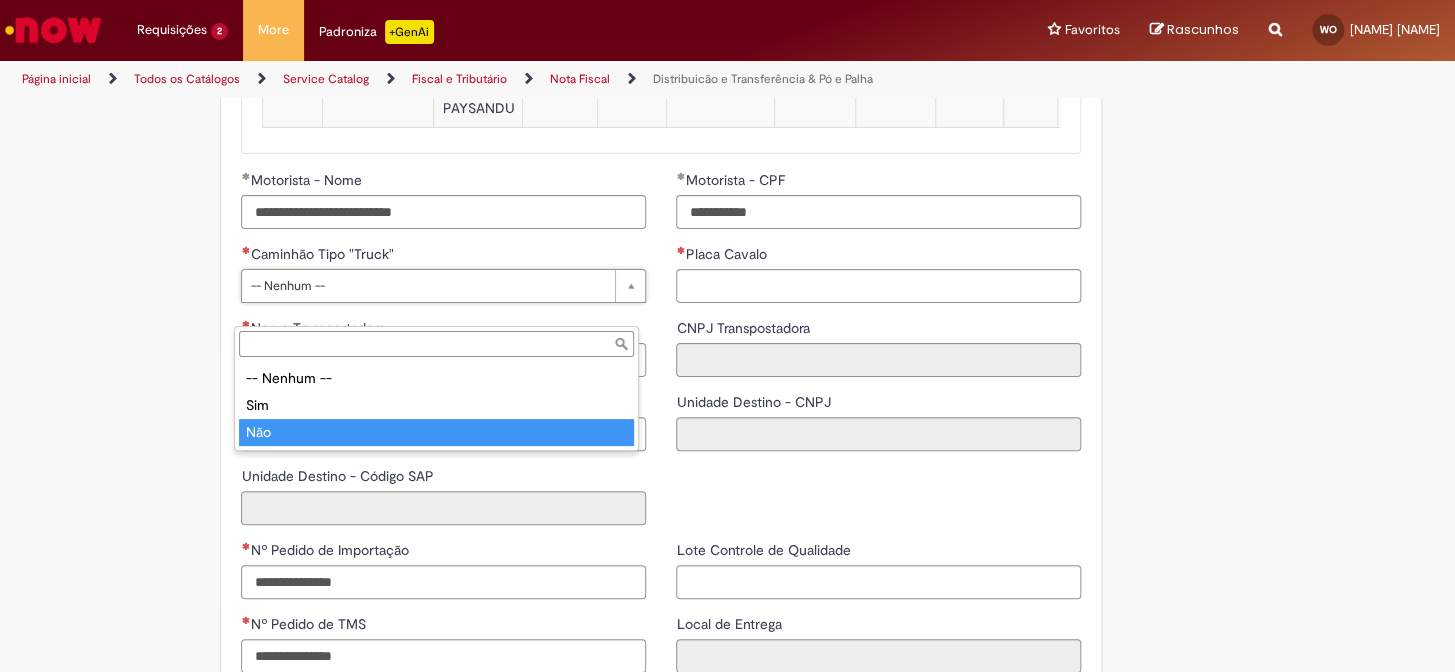type on "***" 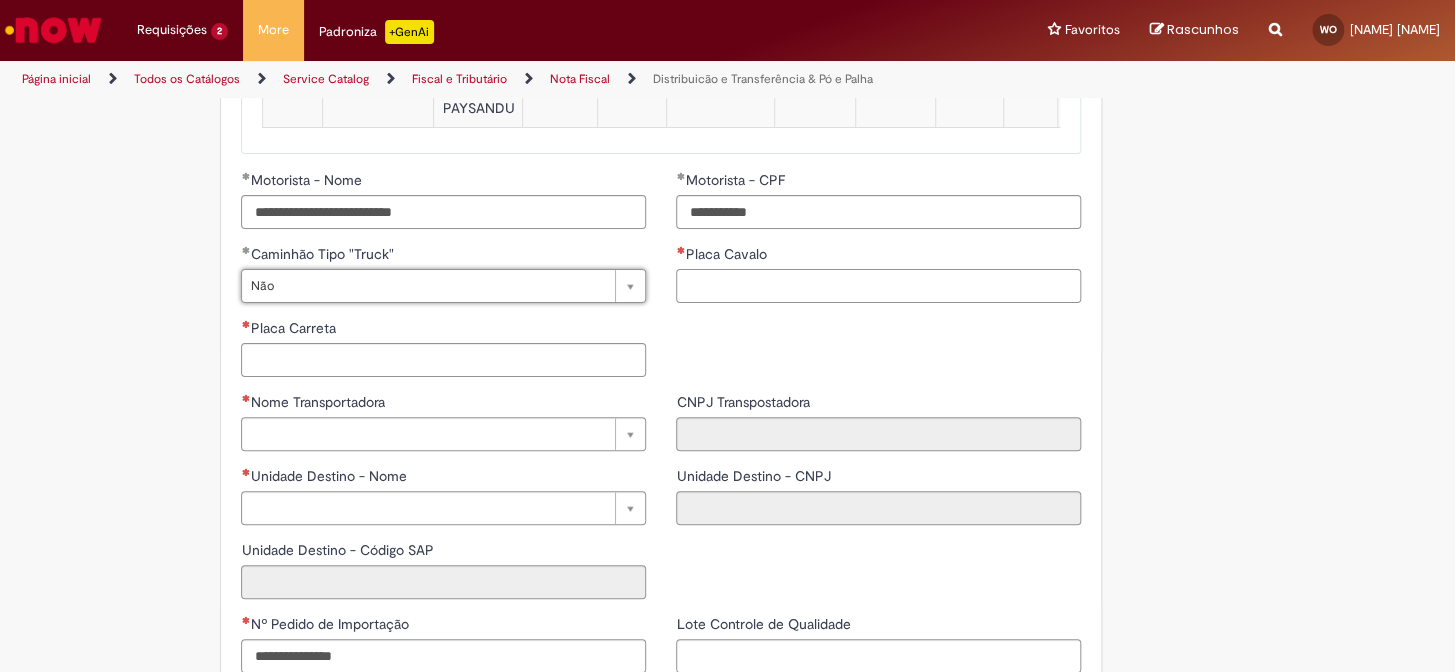 click on "Placa Cavalo" at bounding box center [878, 286] 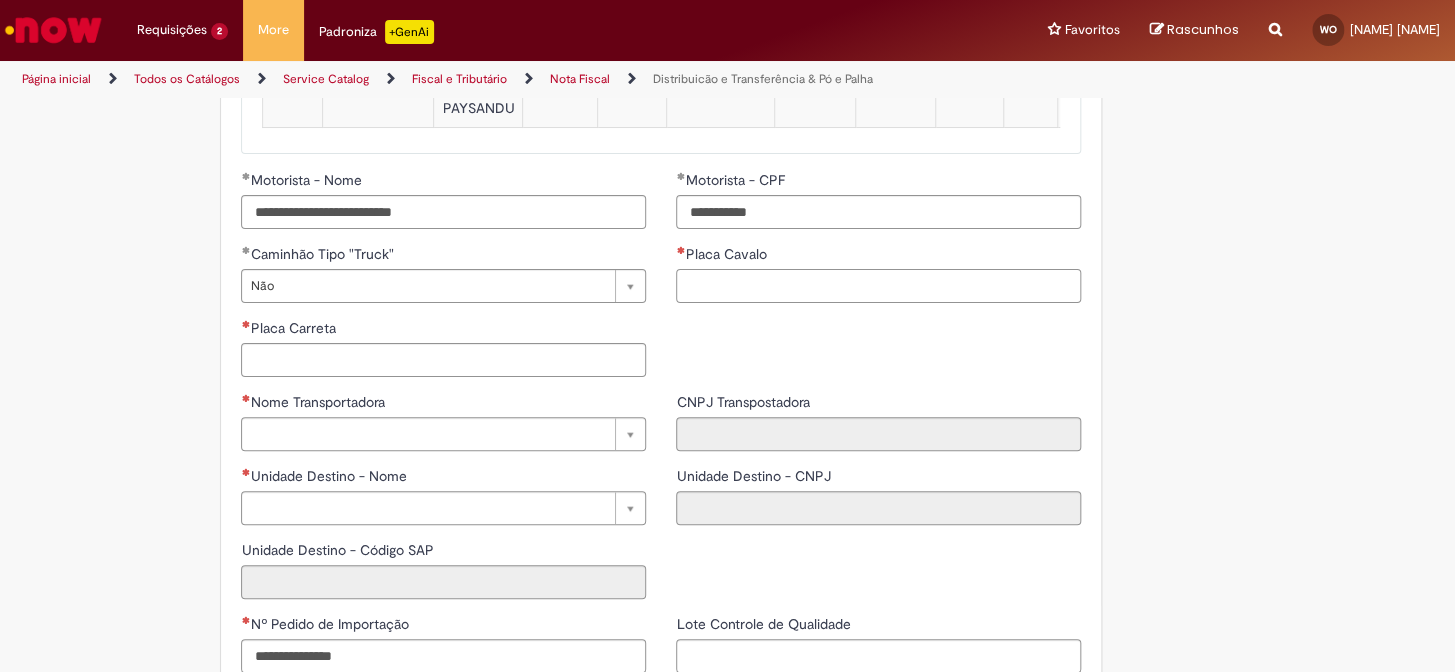 paste on "*******" 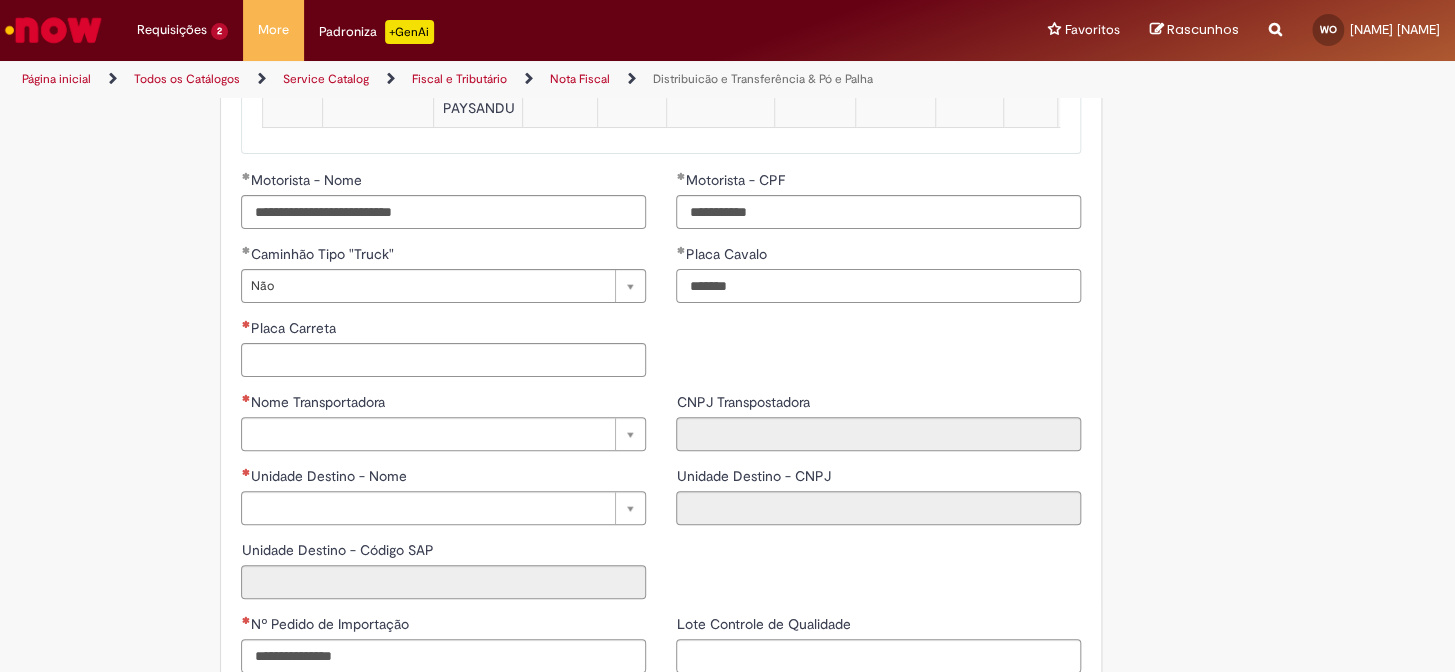 type on "*******" 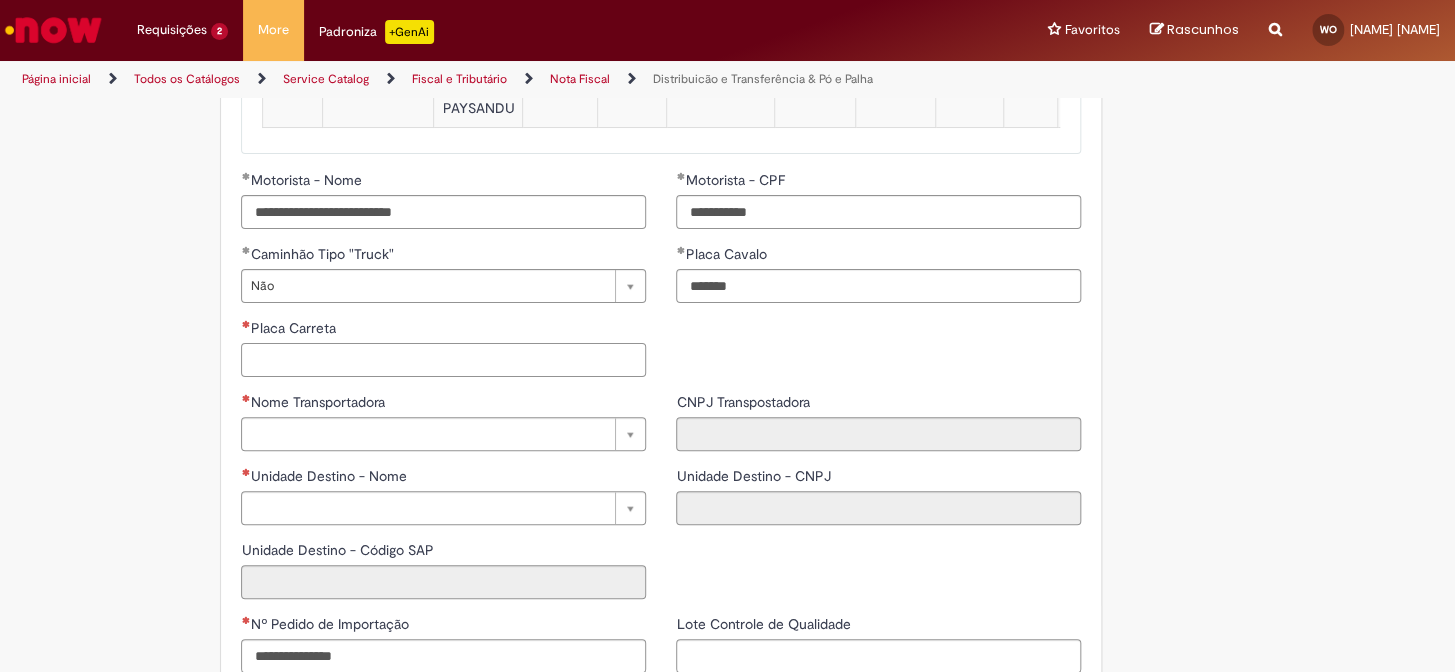 click on "Placa Carreta" at bounding box center [443, 360] 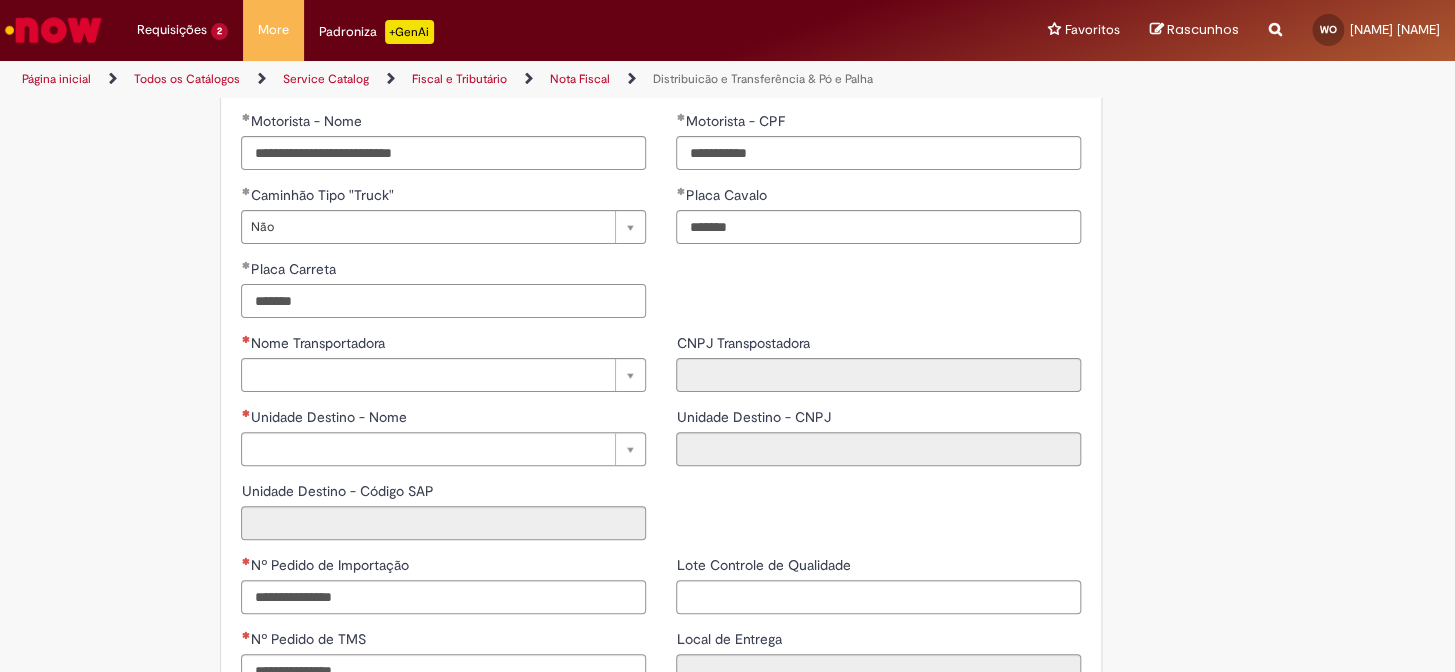 scroll, scrollTop: 2363, scrollLeft: 0, axis: vertical 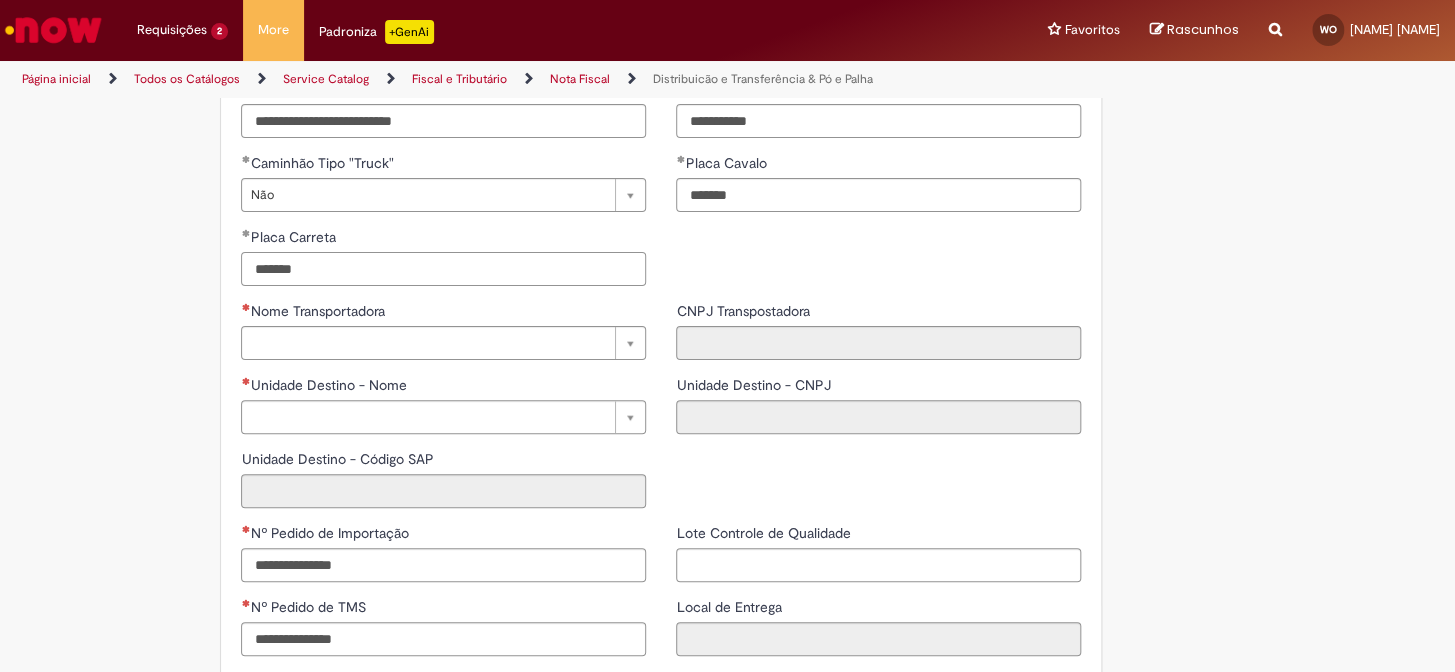 type on "*******" 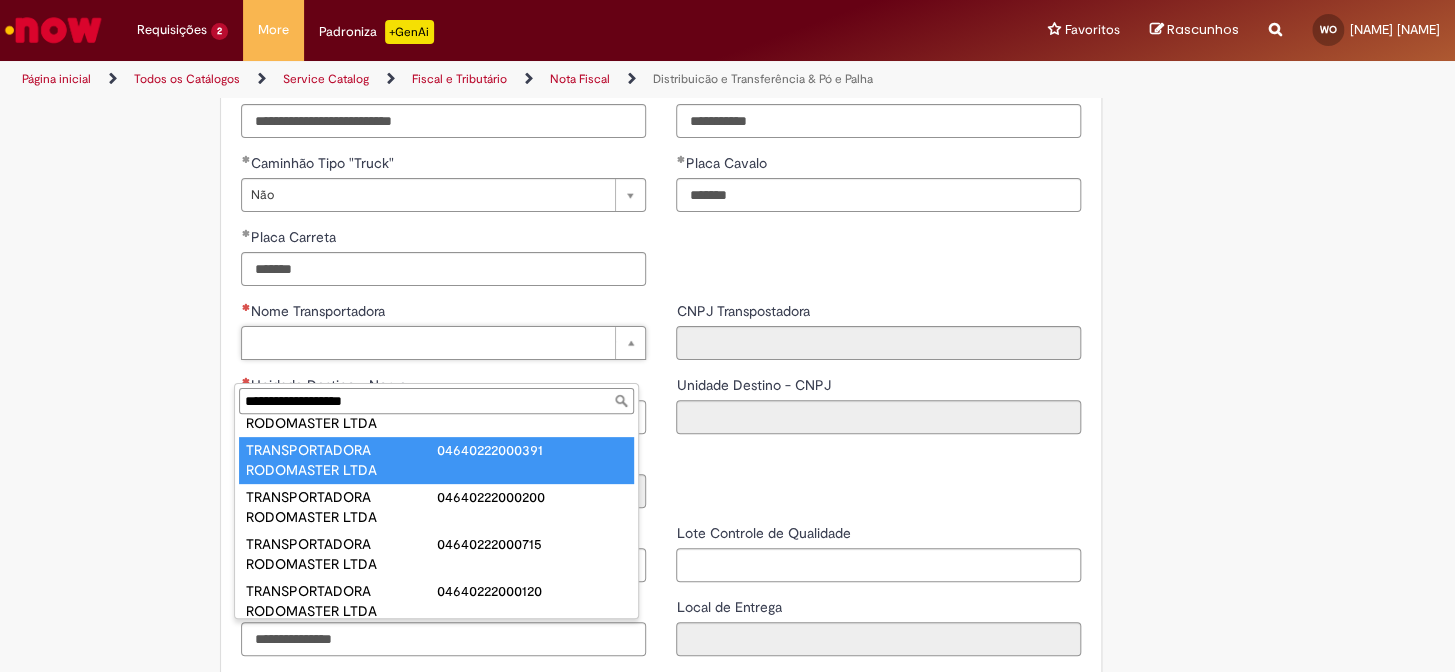scroll, scrollTop: 90, scrollLeft: 0, axis: vertical 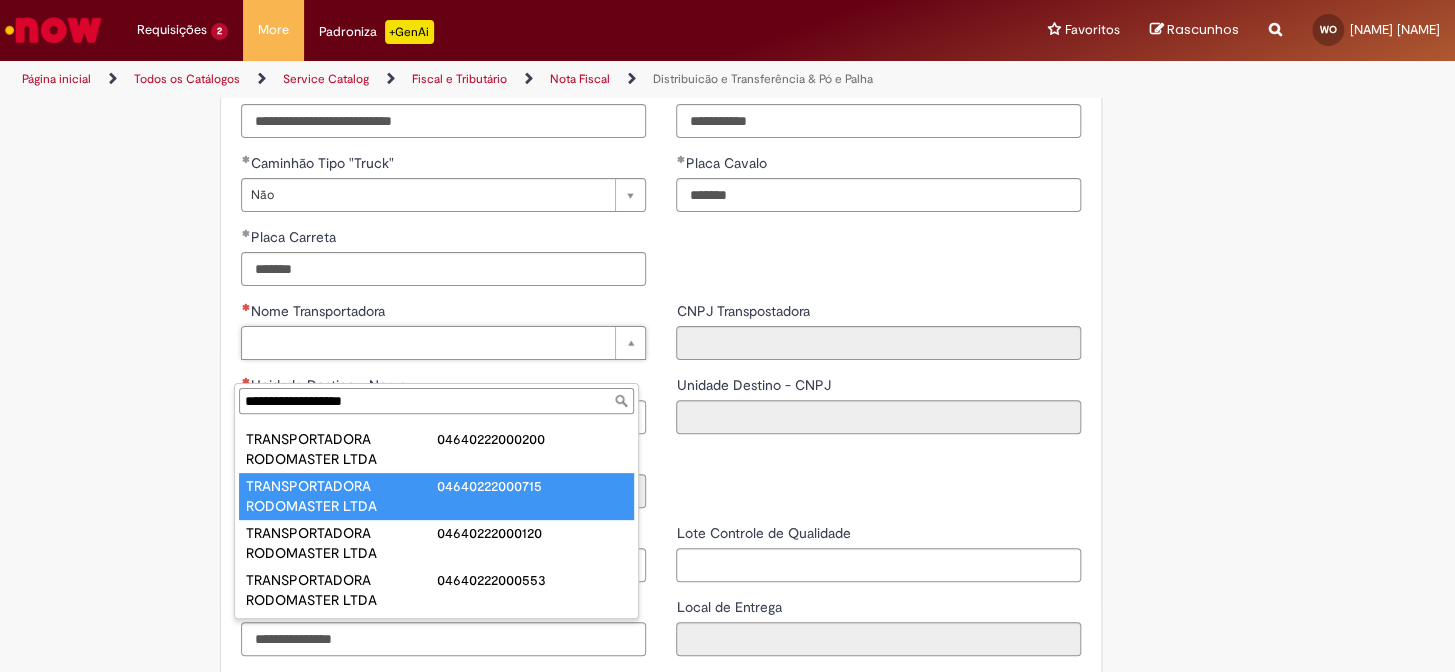 type on "**********" 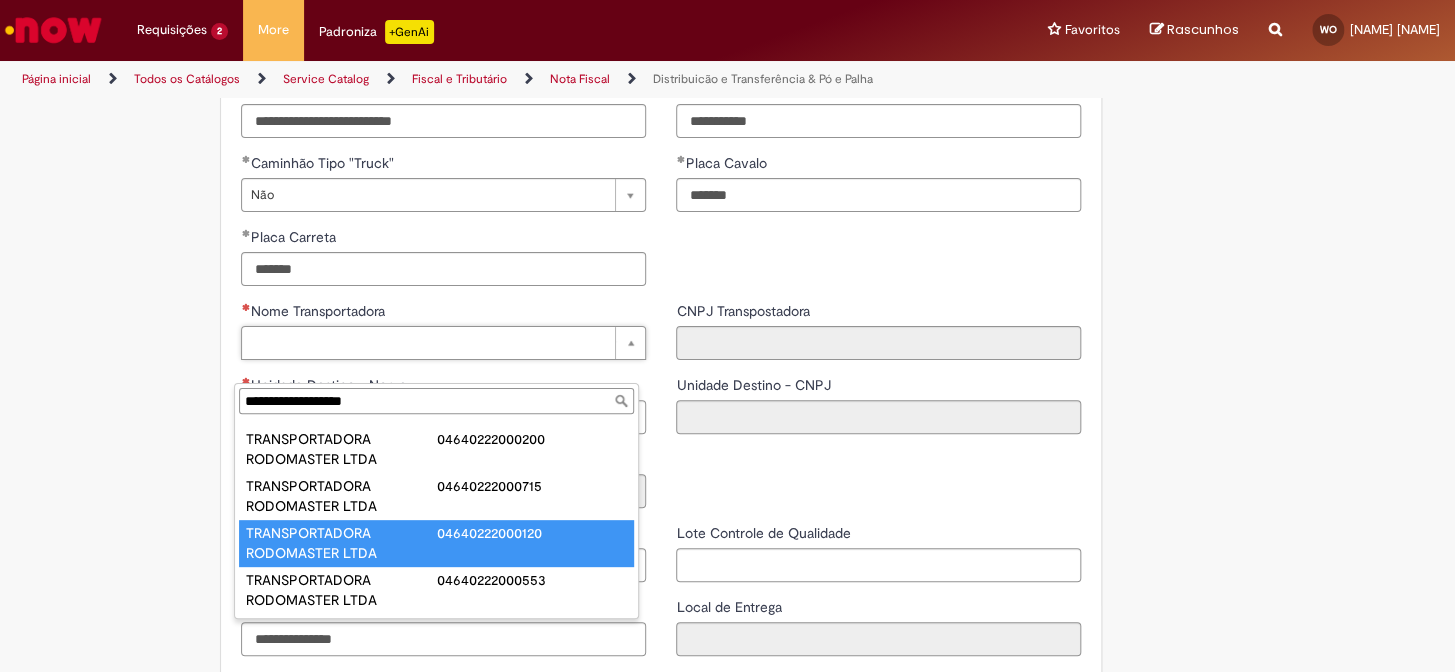 type on "**********" 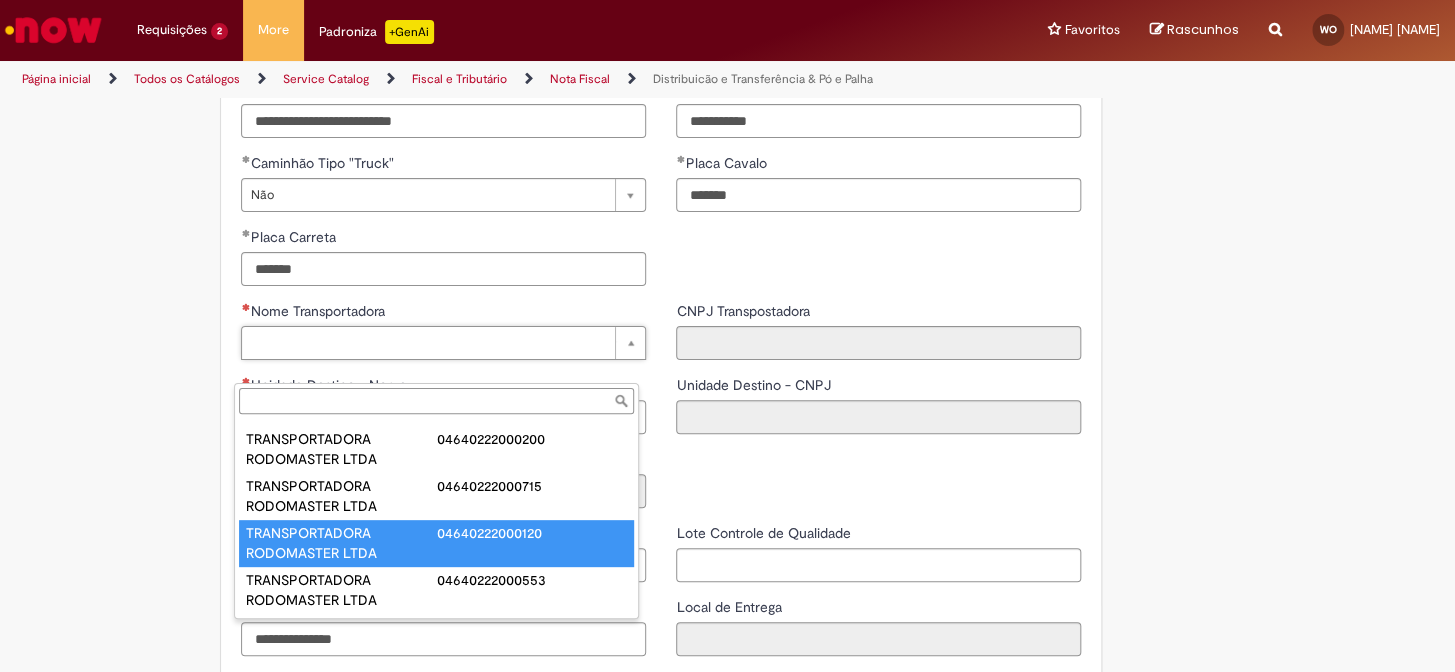 type on "**********" 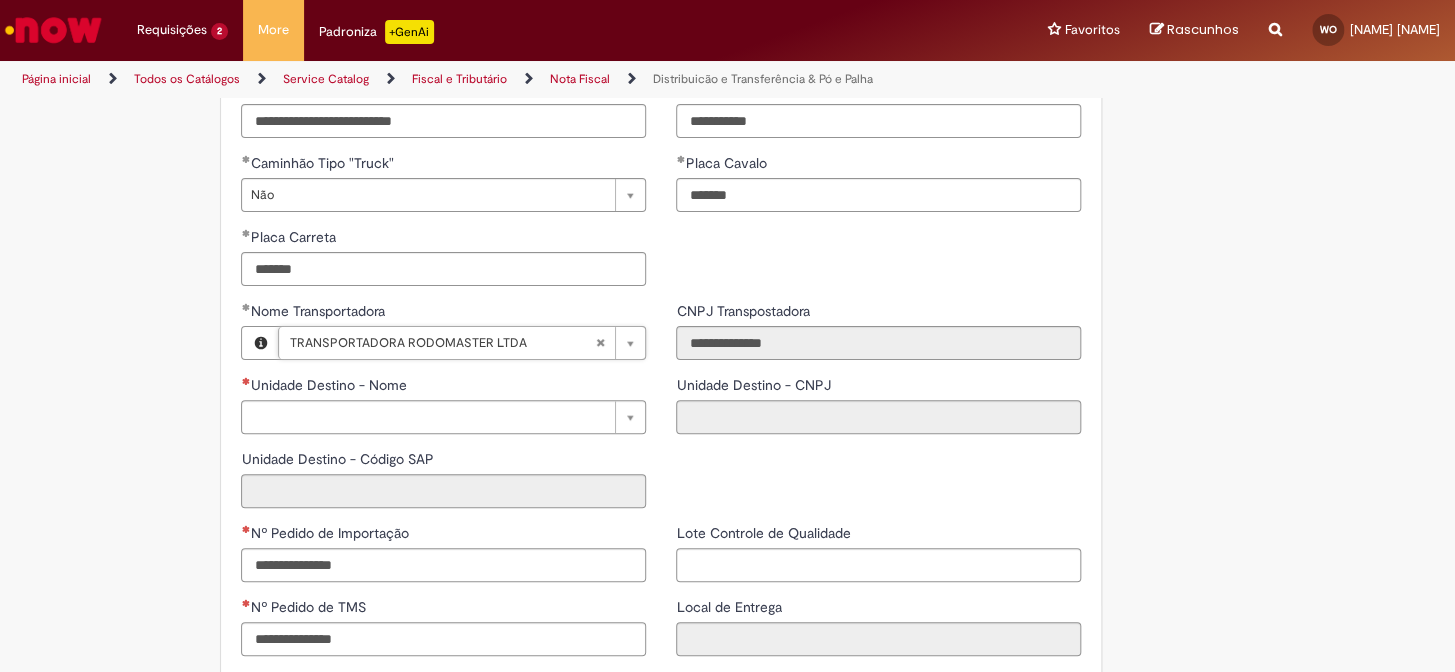 scroll, scrollTop: 2454, scrollLeft: 0, axis: vertical 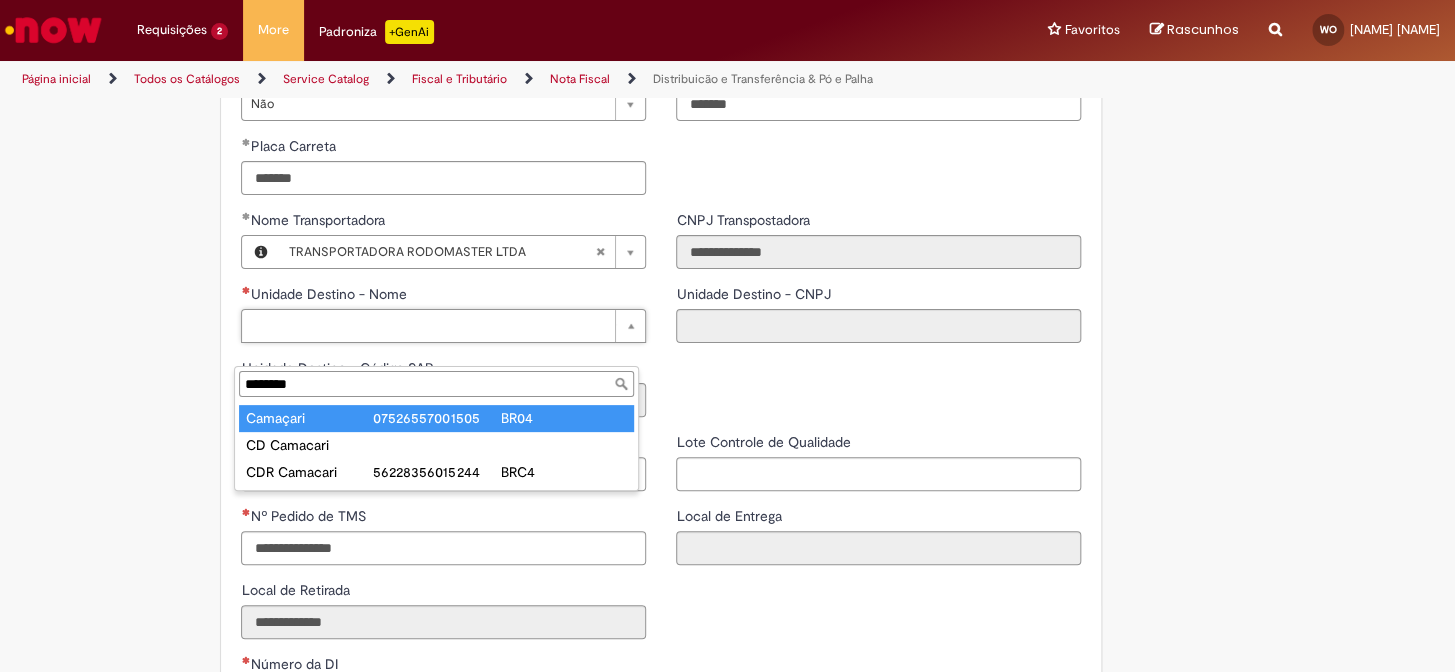 type on "********" 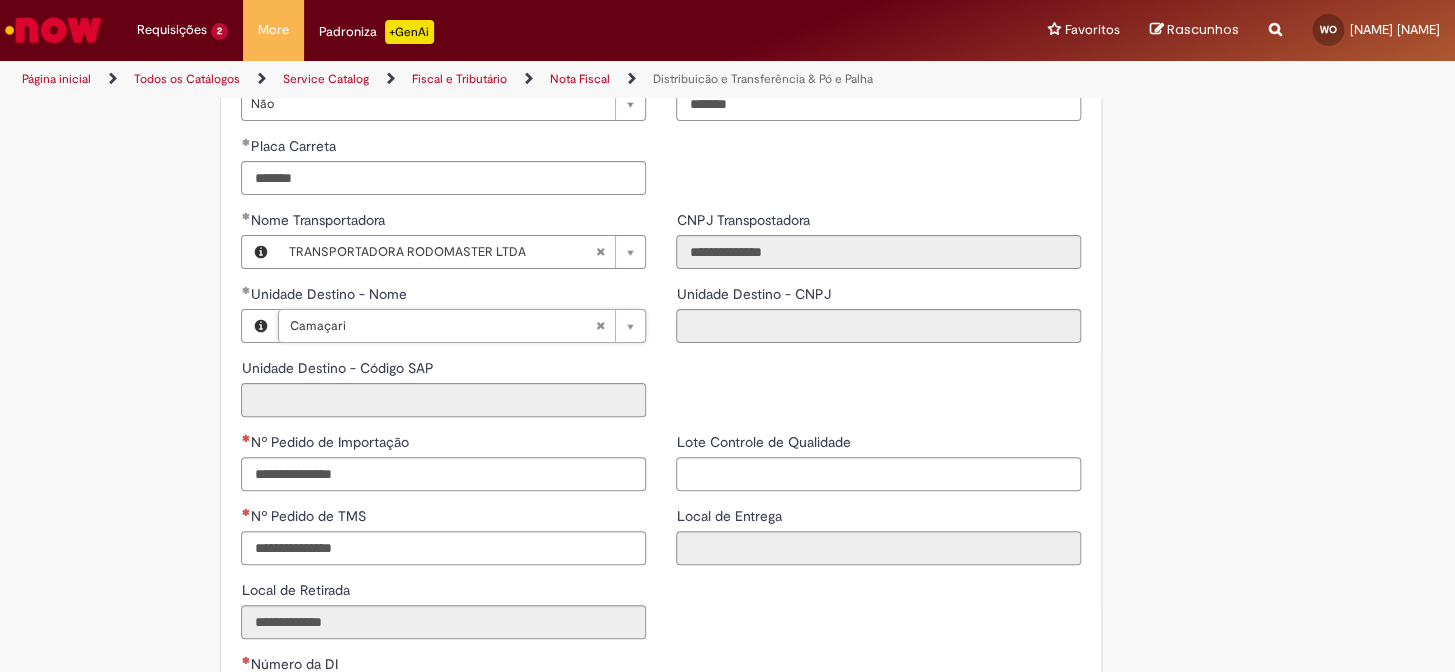 type on "**********" 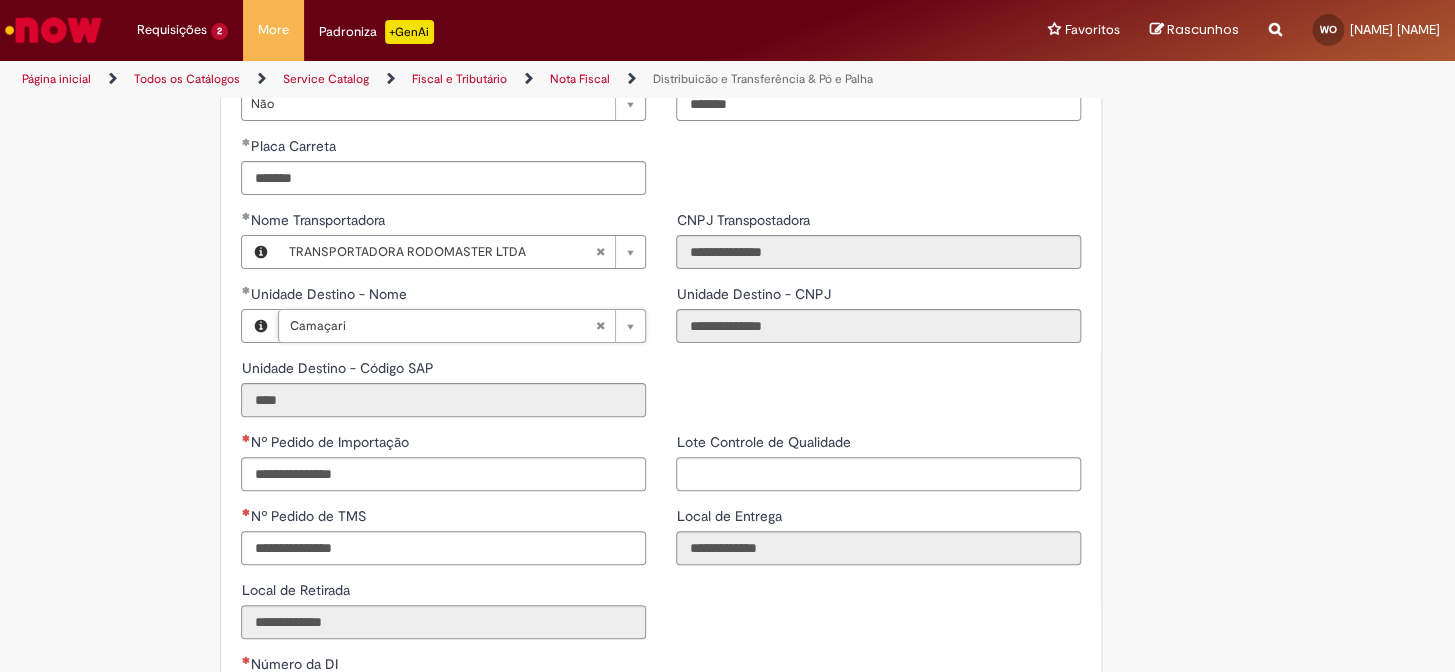 scroll, scrollTop: 2545, scrollLeft: 0, axis: vertical 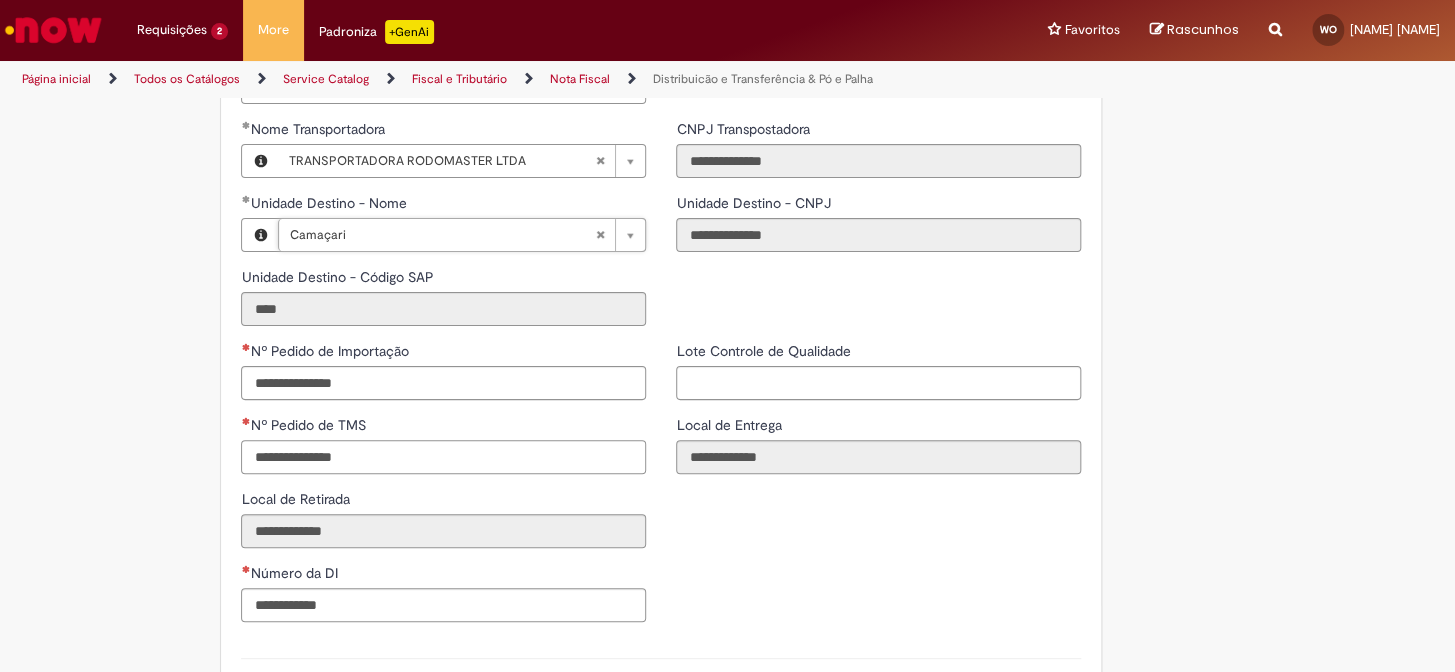 click on "Nº Pedido de TMS" at bounding box center (443, 457) 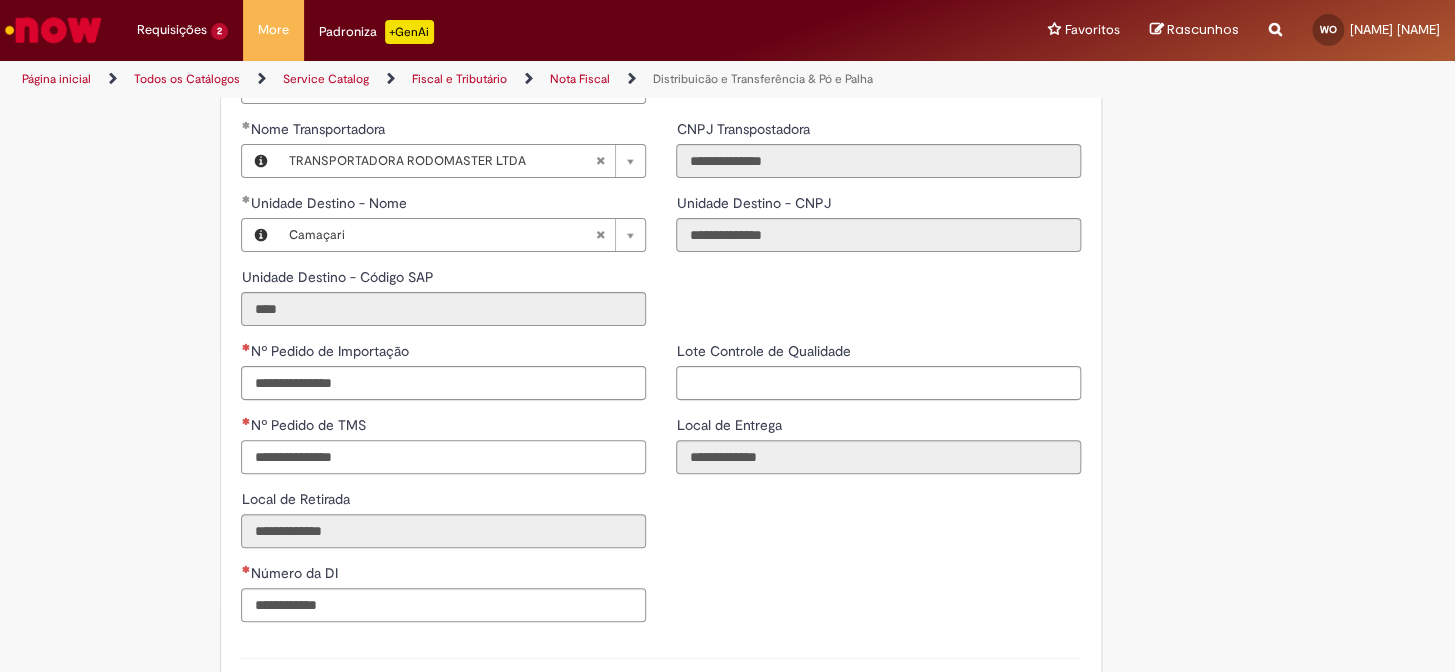 paste on "**********" 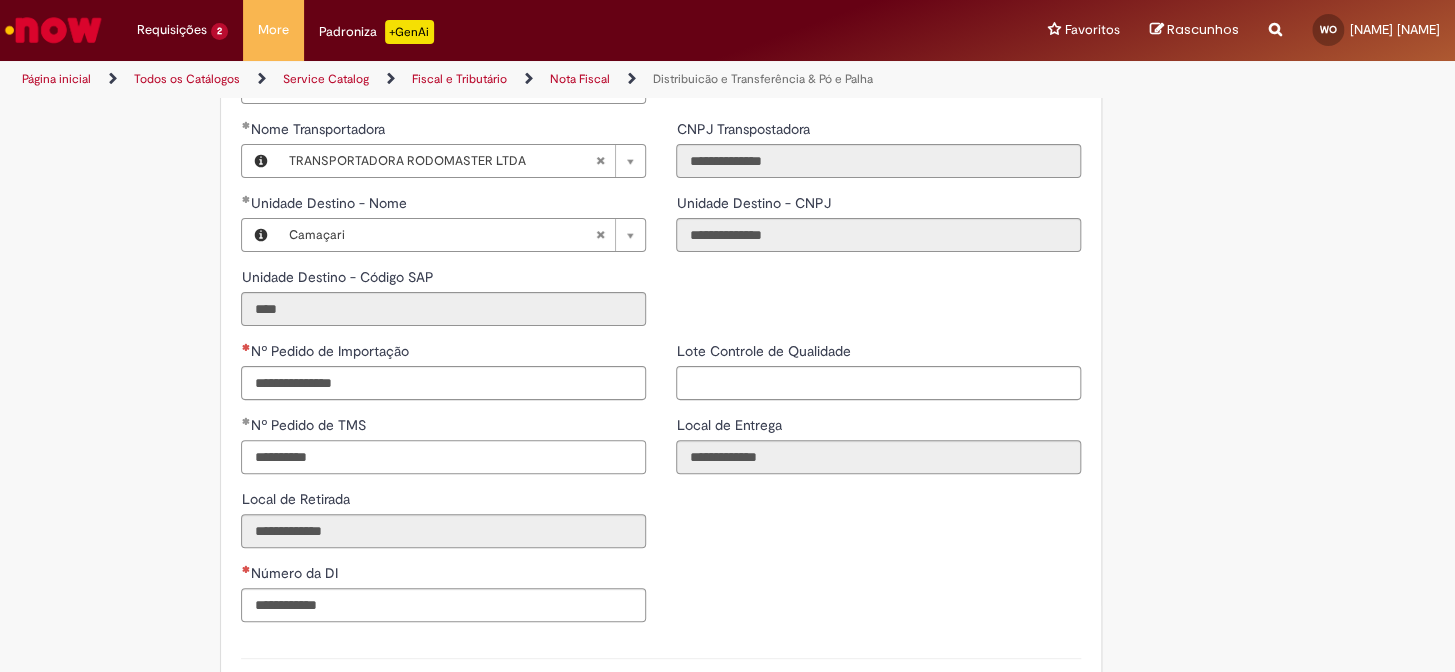 type on "**********" 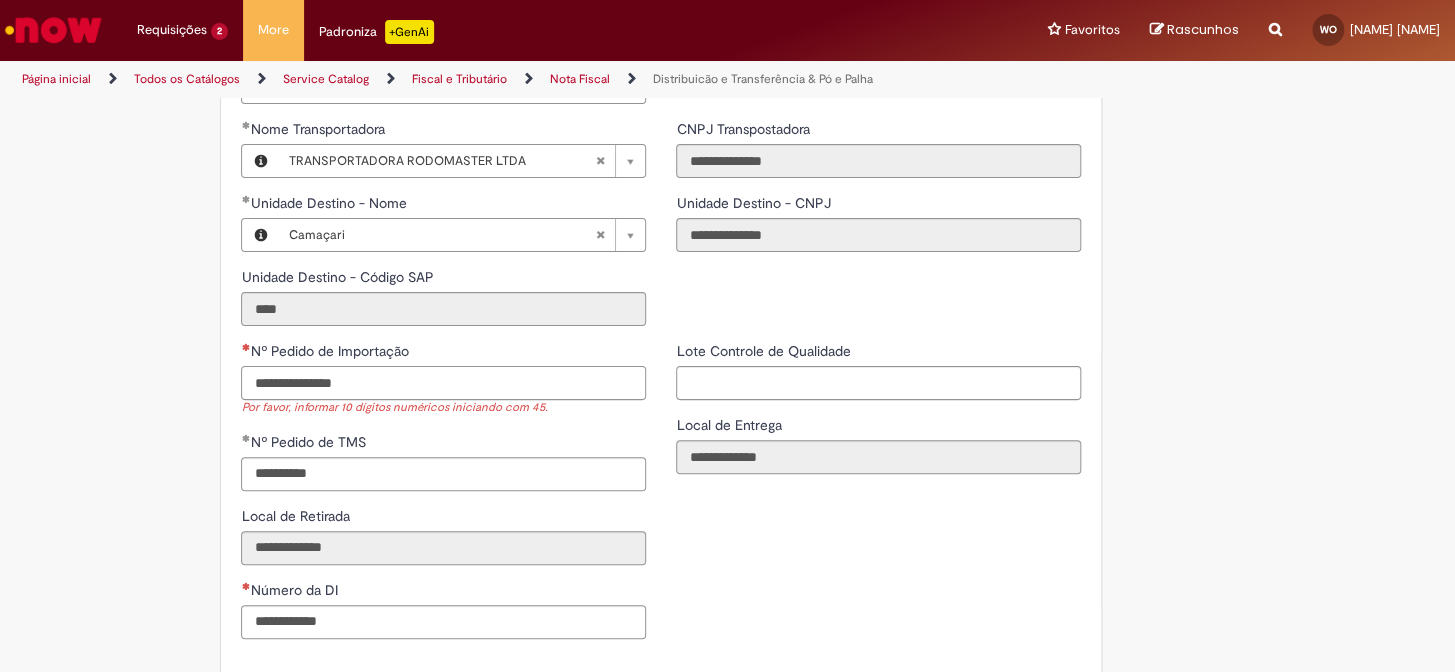 click on "Nº Pedido de Importação" at bounding box center [443, 383] 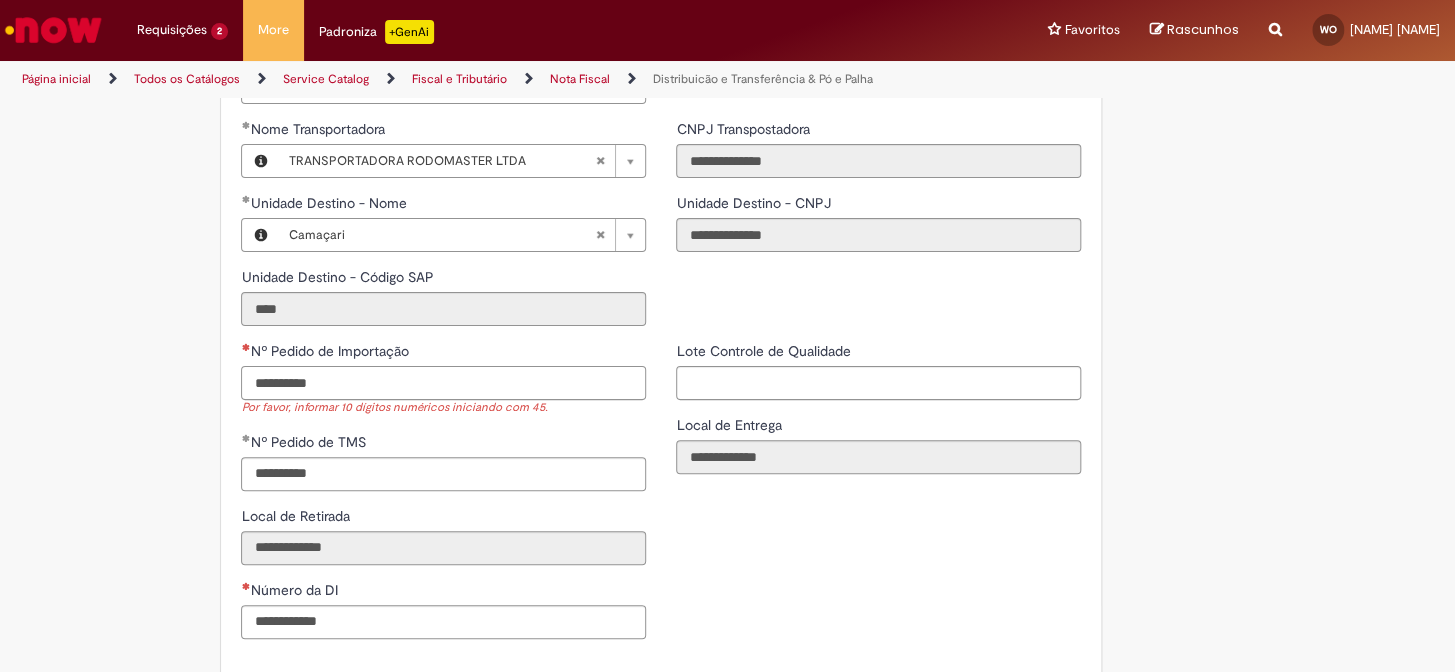 type on "**********" 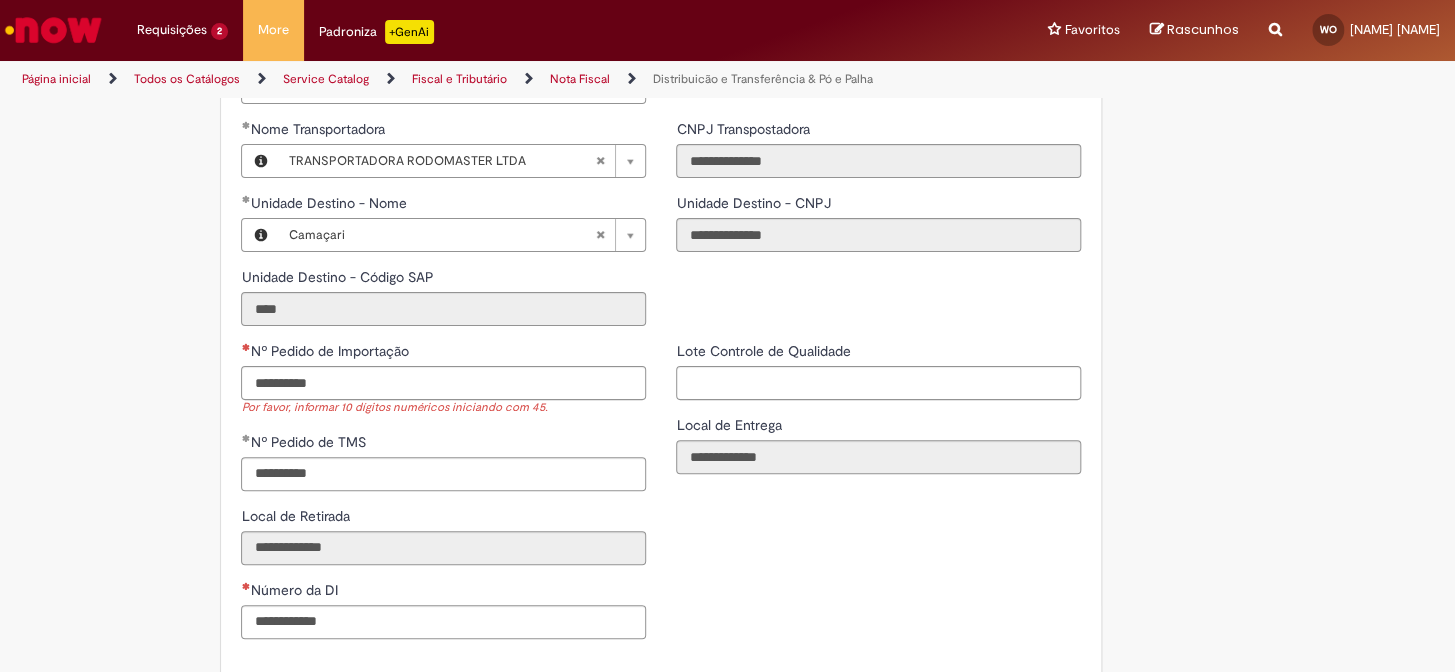 click on "**********" at bounding box center [630, -768] 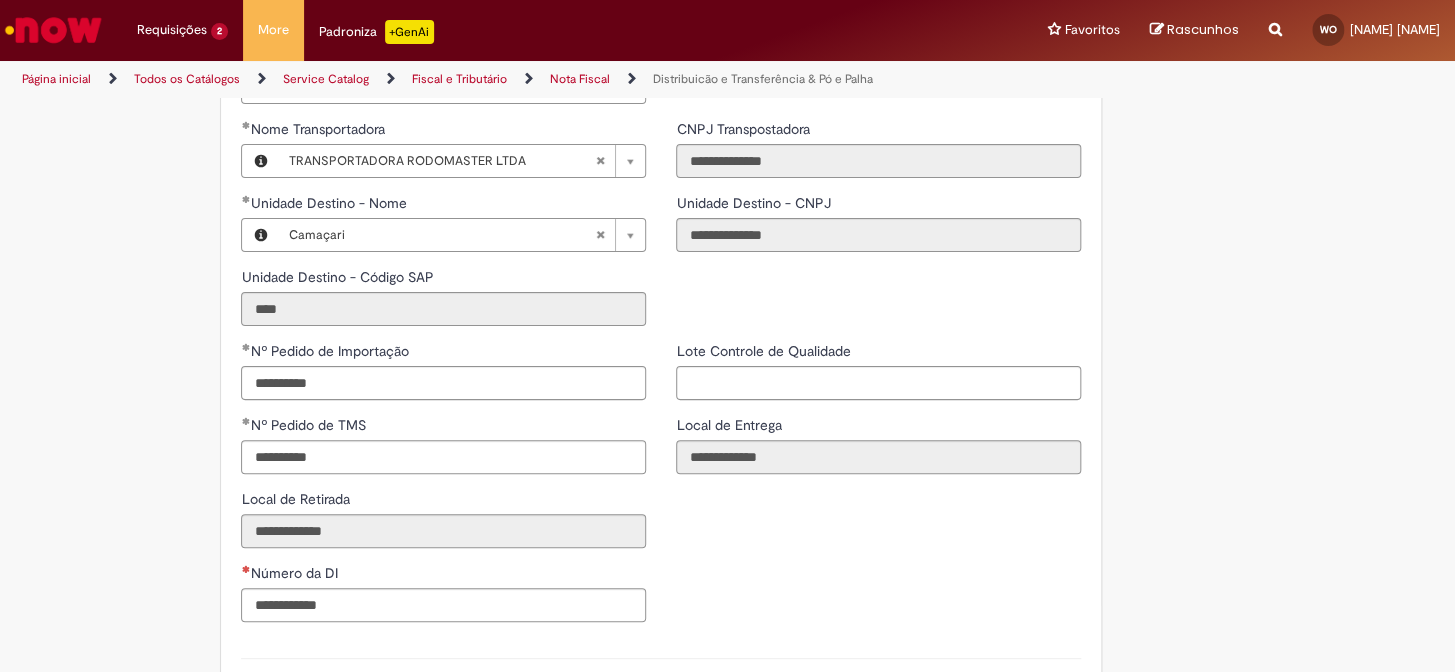 scroll, scrollTop: 2636, scrollLeft: 0, axis: vertical 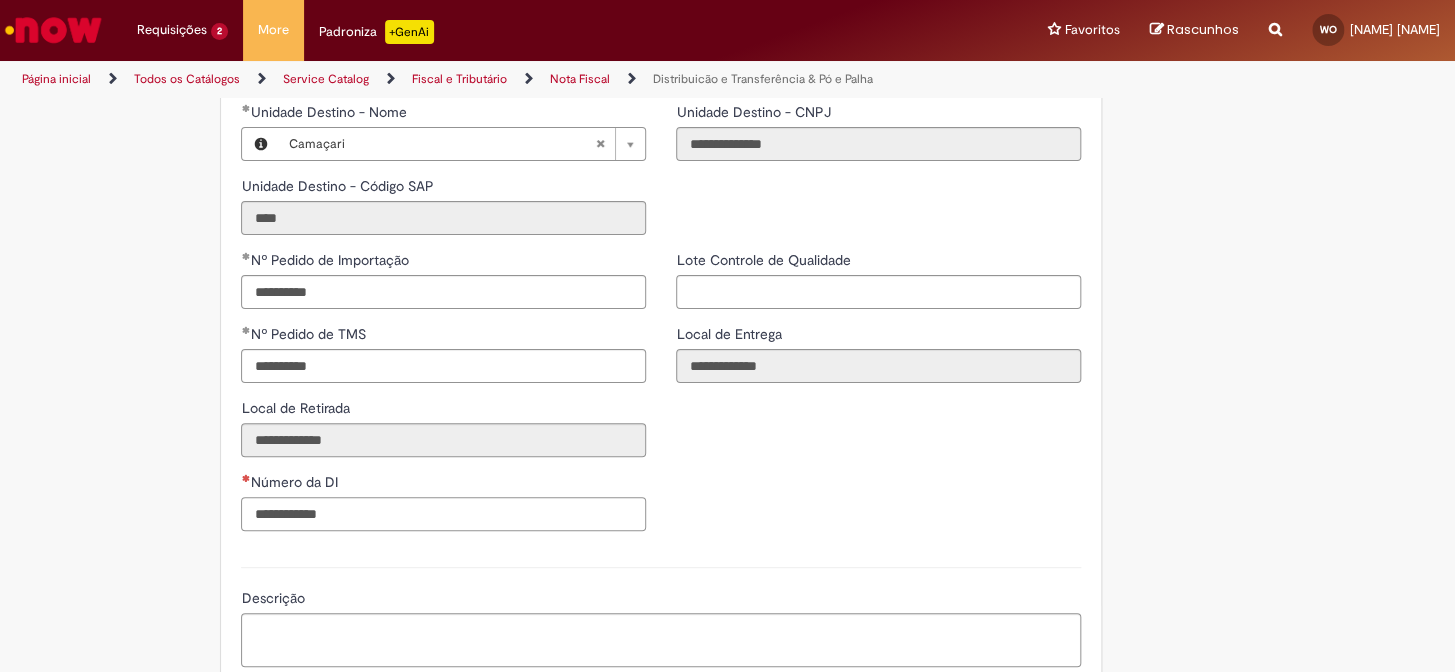 click on "Número da DI" at bounding box center [443, 514] 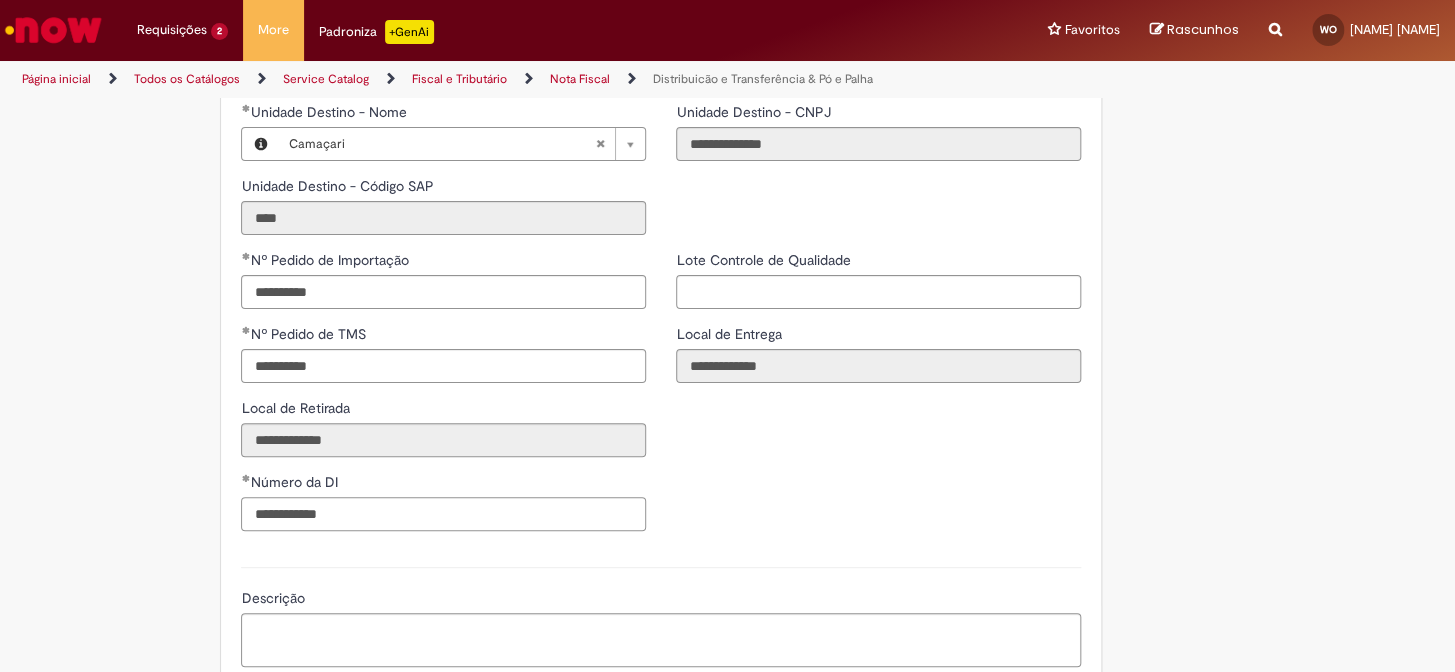 type on "**********" 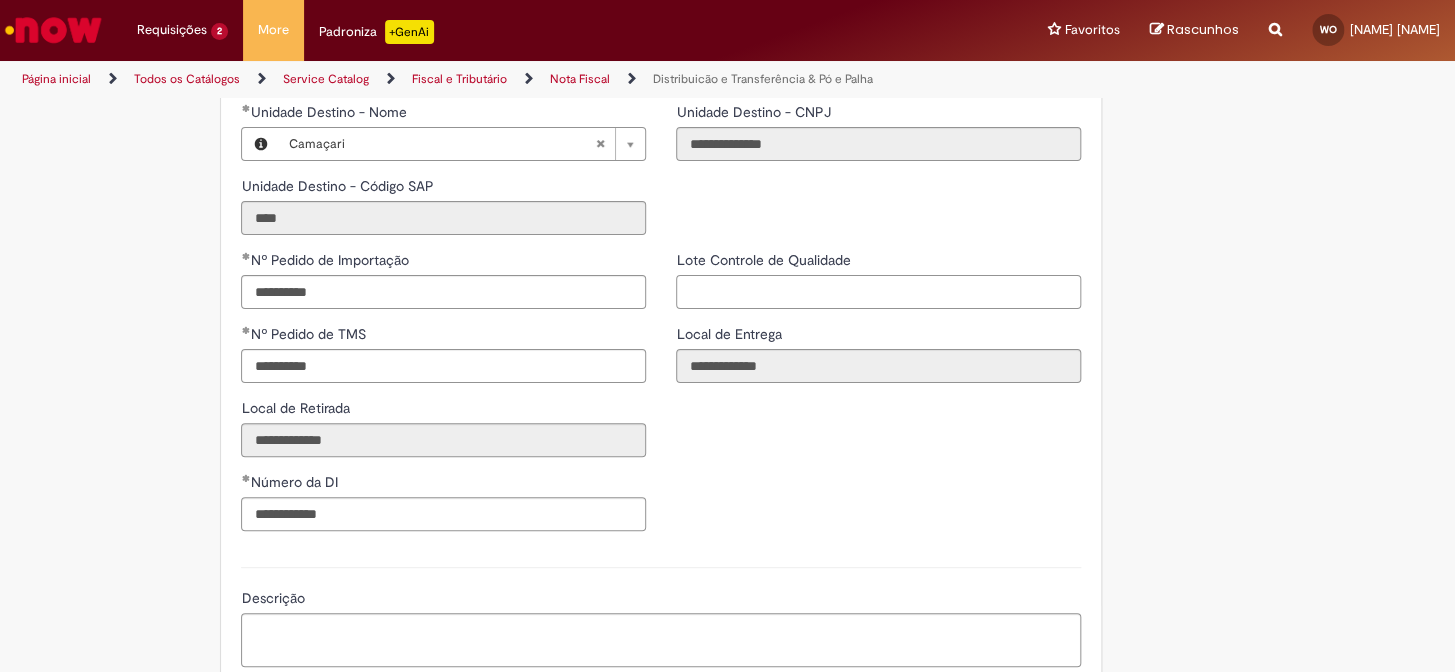 click on "Lote Controle de Qualidade" at bounding box center (878, 292) 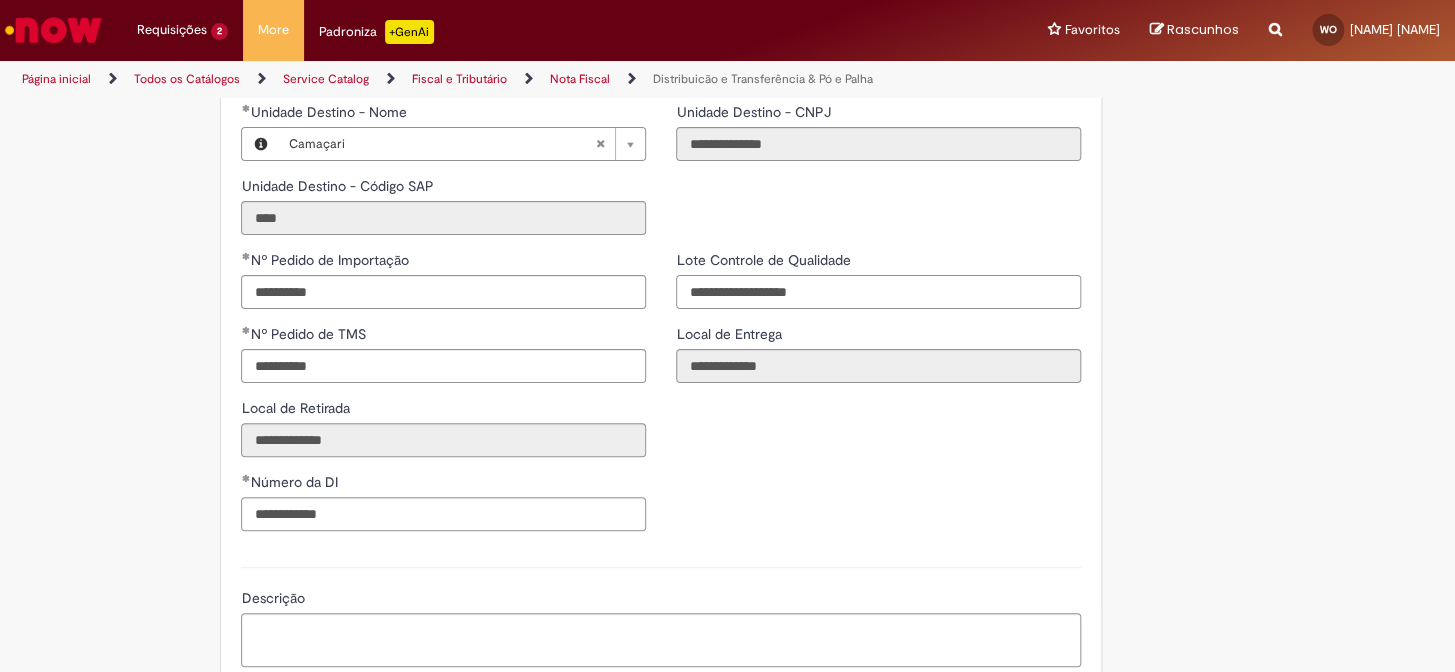 type on "**********" 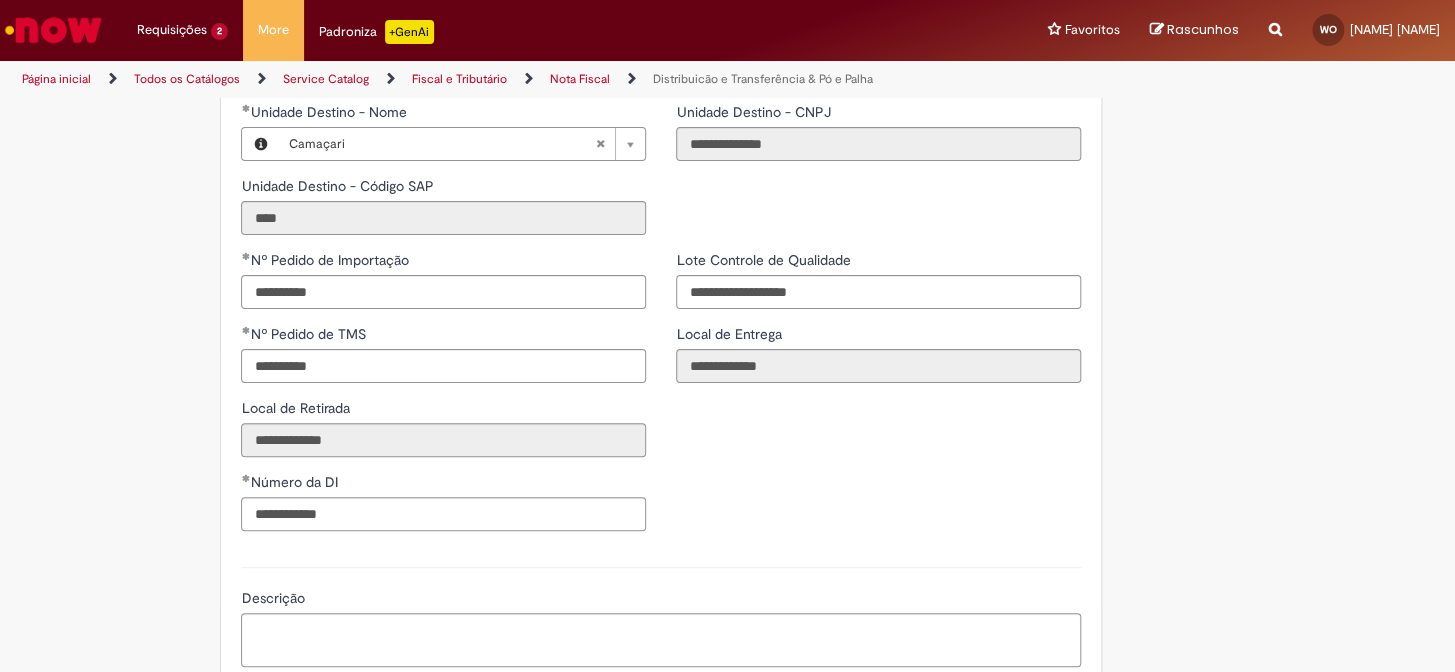click on "**********" at bounding box center [661, 398] 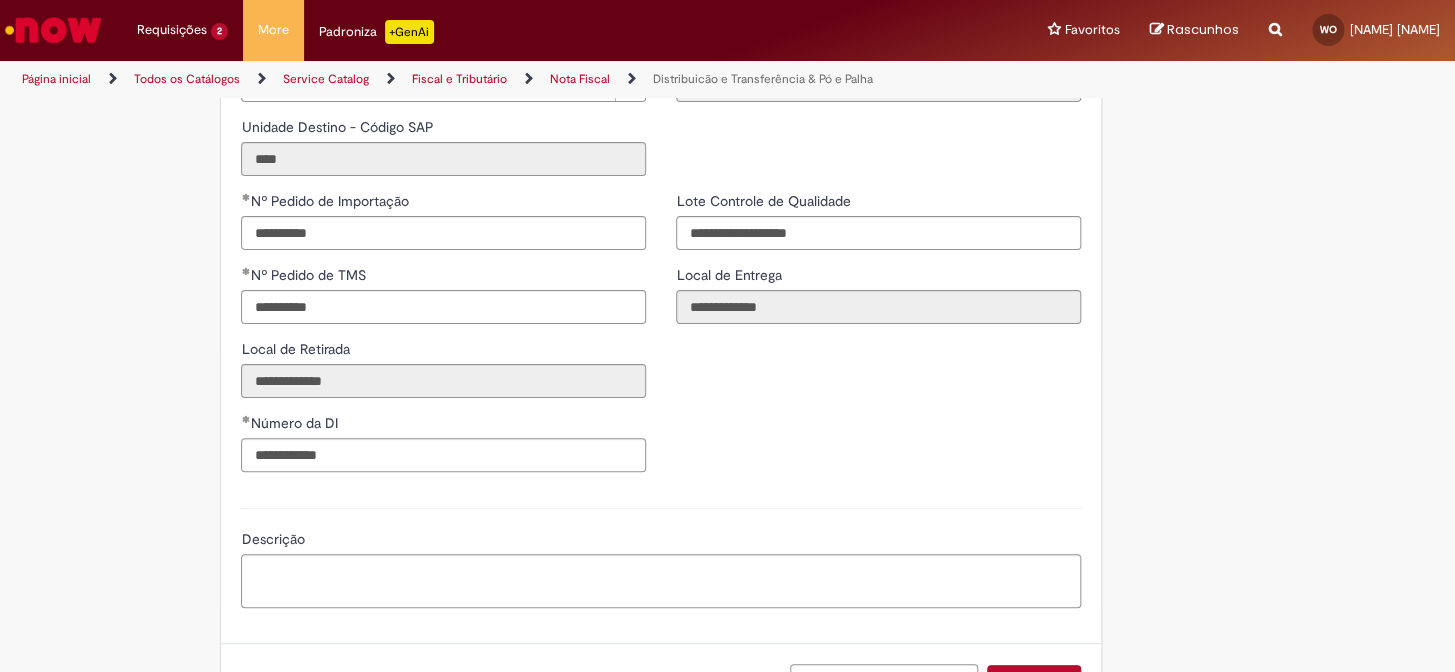 scroll, scrollTop: 2727, scrollLeft: 0, axis: vertical 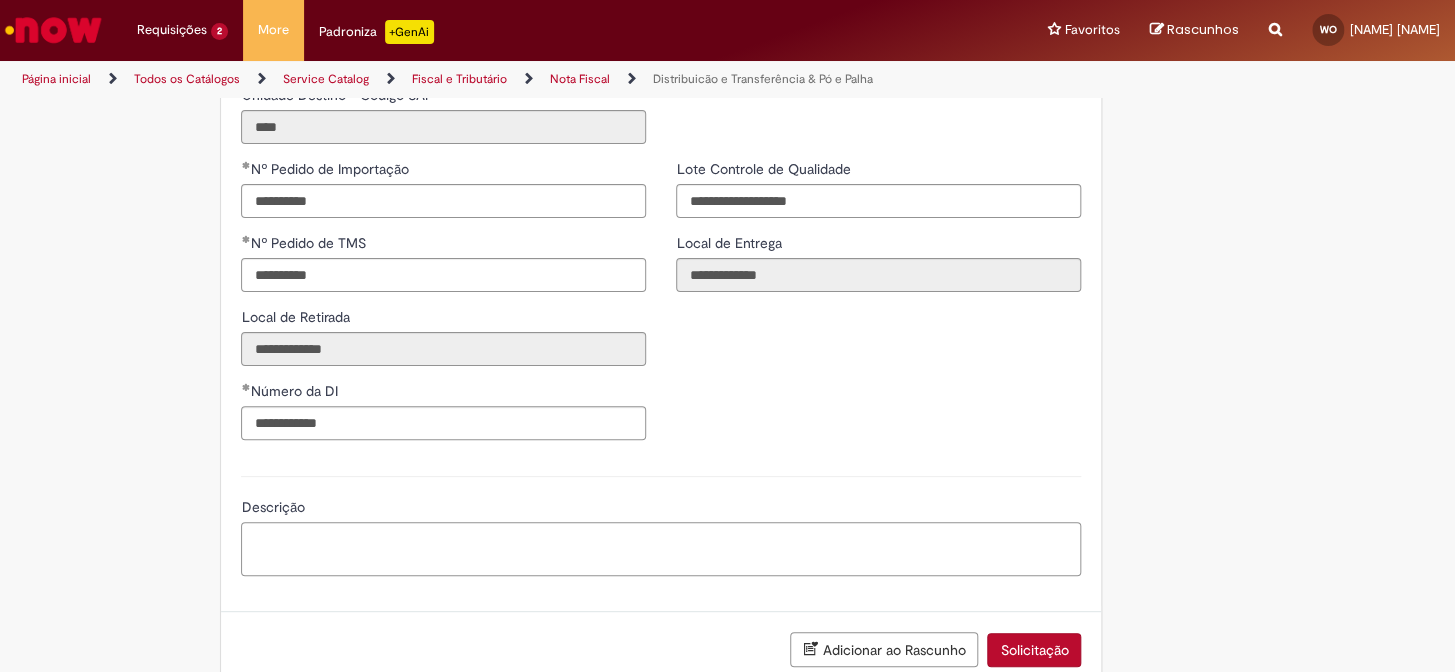 click on "Descrição" at bounding box center [661, 549] 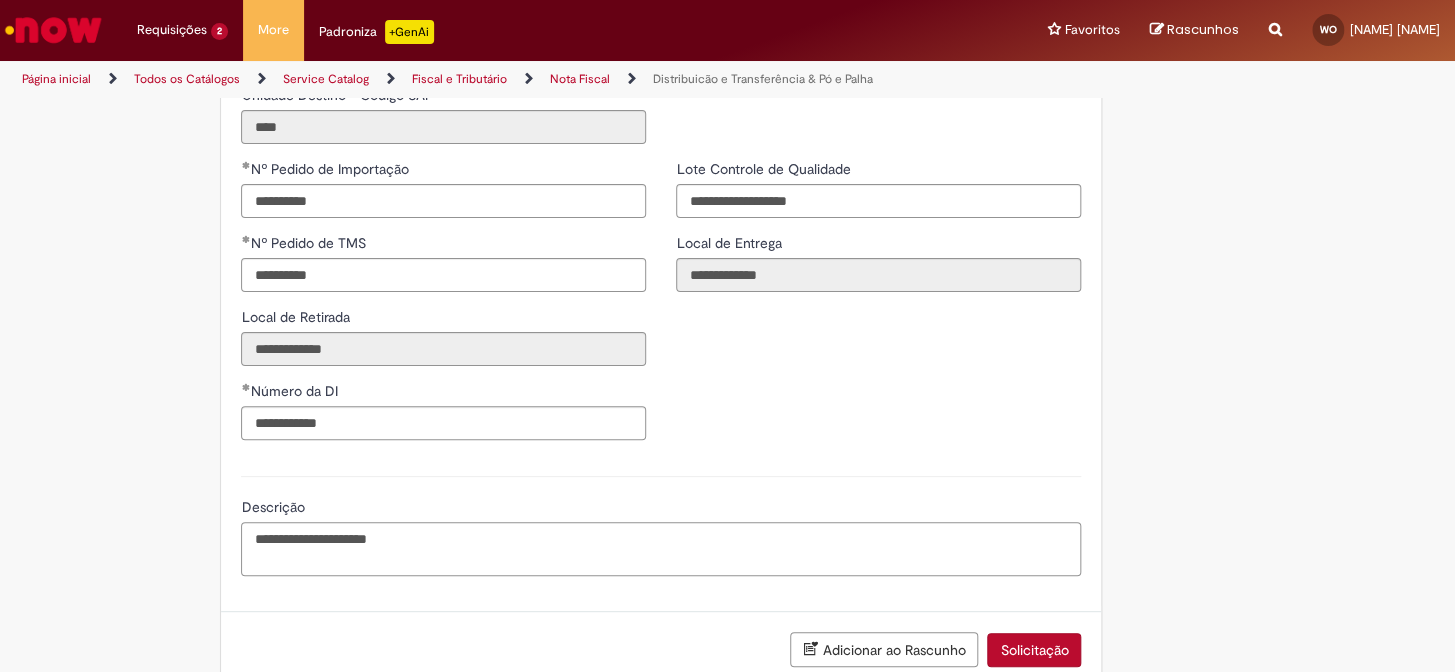 type on "**********" 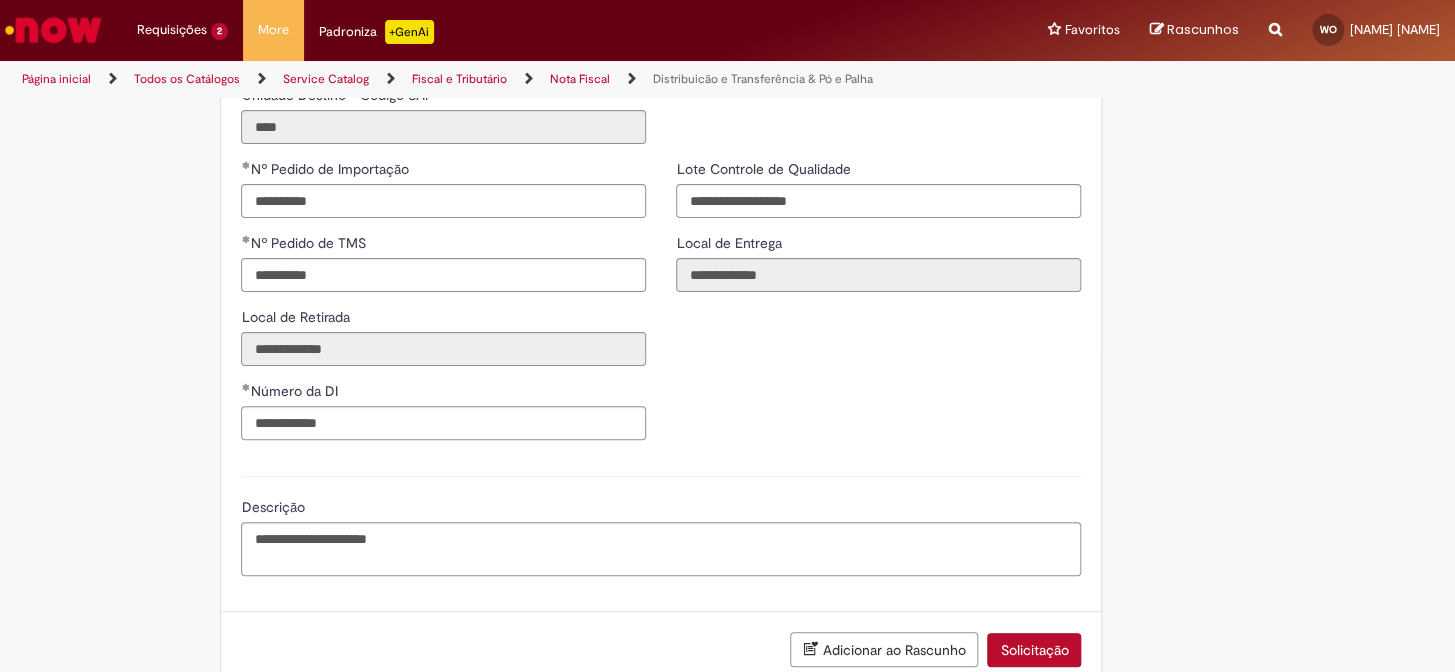 click on "**********" at bounding box center (661, 307) 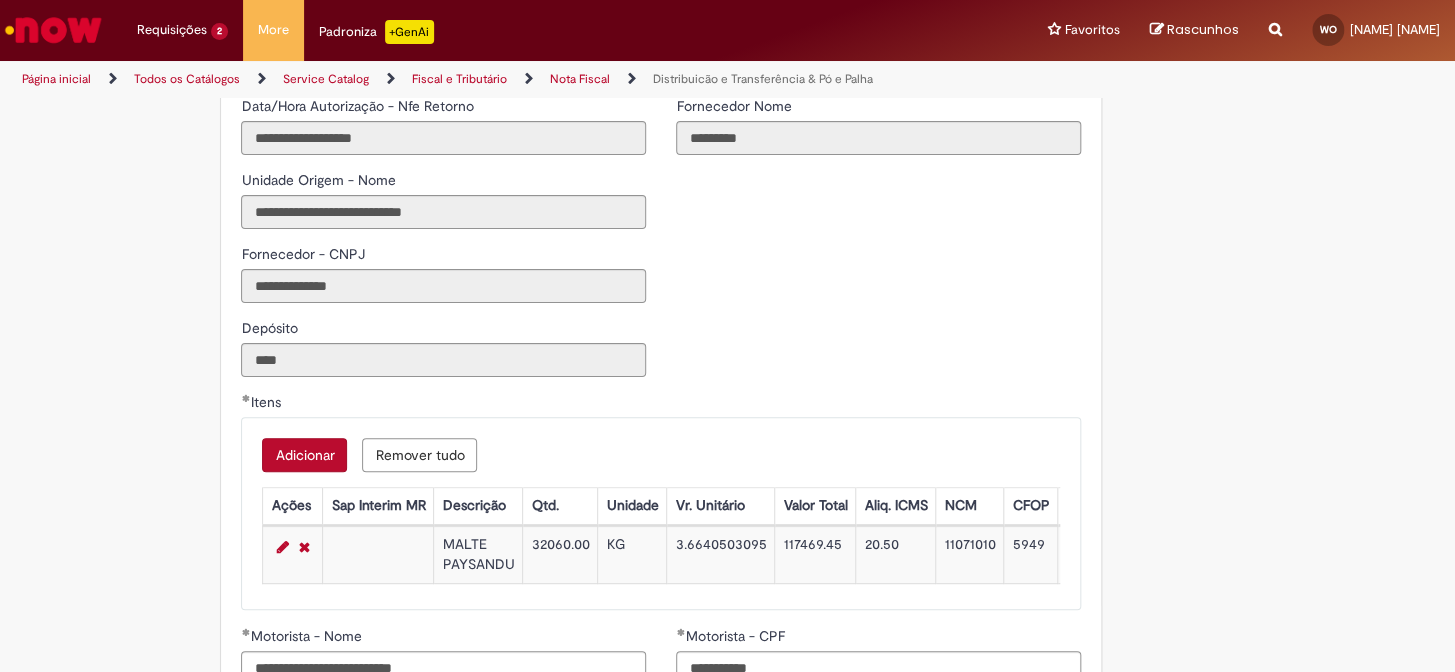 scroll, scrollTop: 2000, scrollLeft: 0, axis: vertical 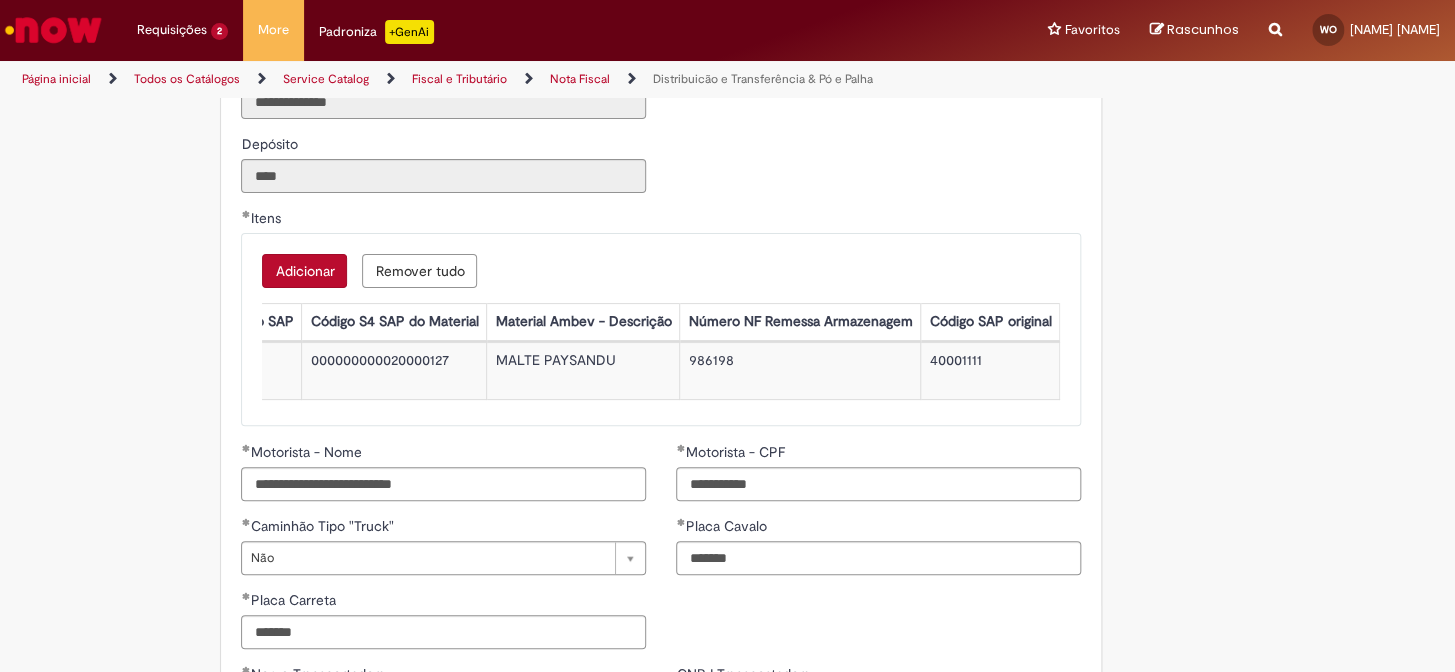 drag, startPoint x: 383, startPoint y: 419, endPoint x: 902, endPoint y: 459, distance: 520.5391 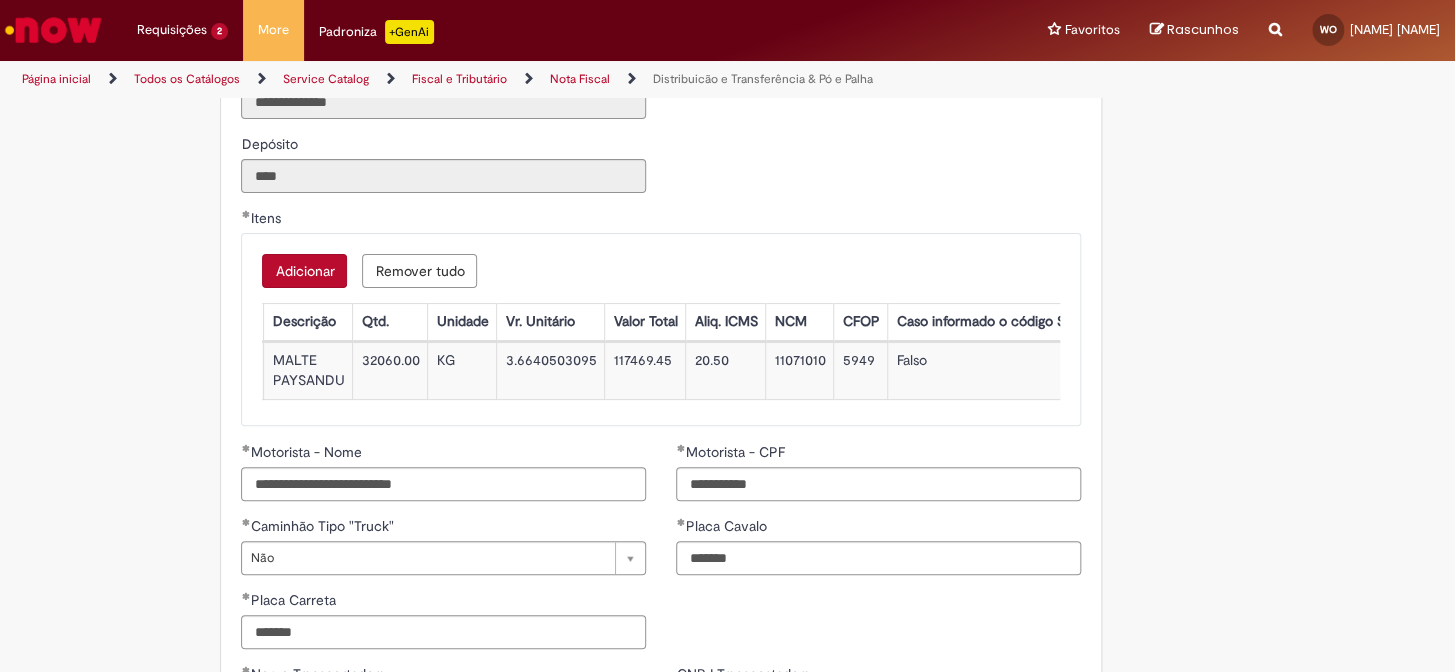 scroll, scrollTop: 0, scrollLeft: 0, axis: both 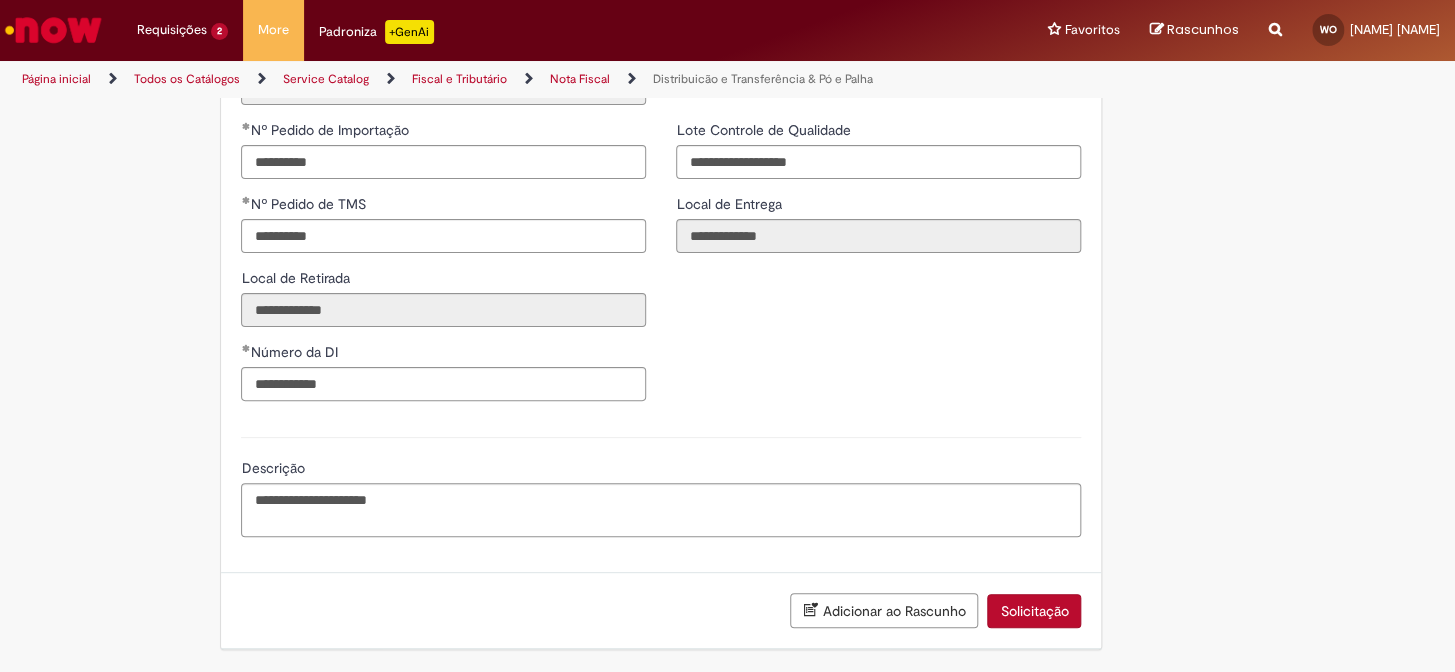 click on "Solicitação" at bounding box center [1034, 611] 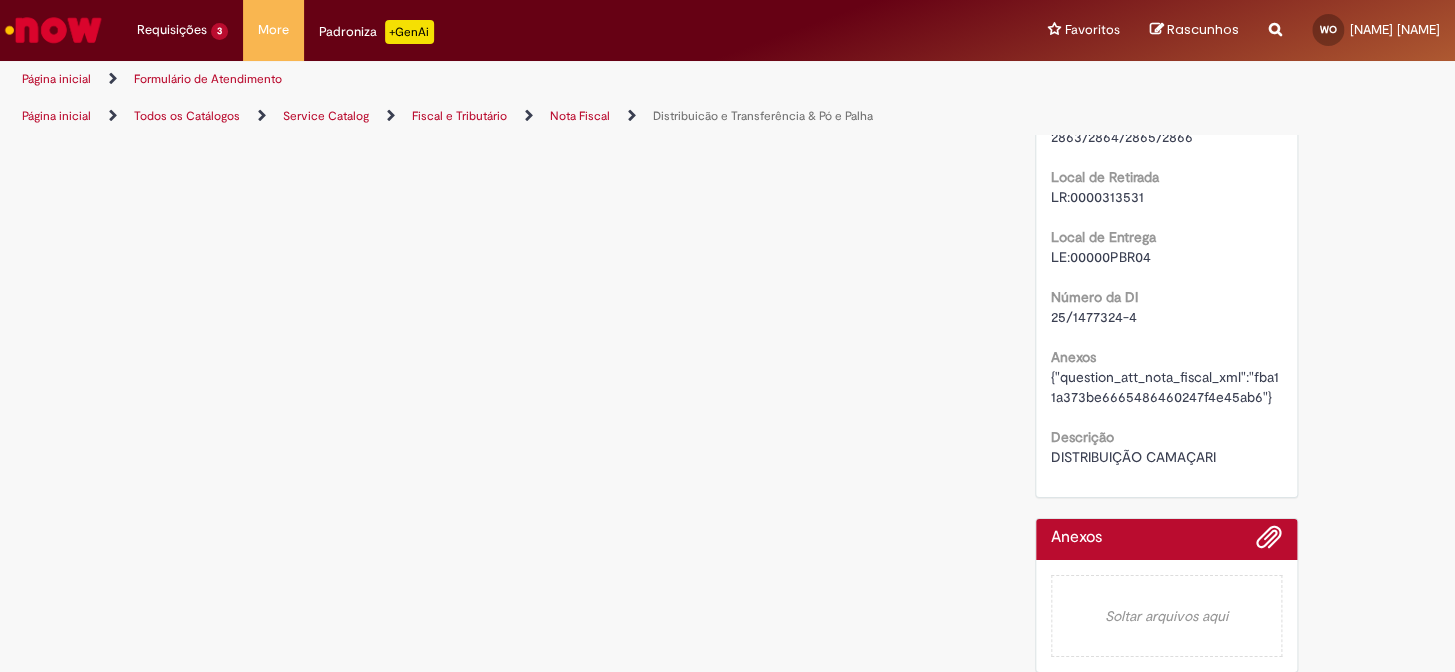 scroll, scrollTop: 0, scrollLeft: 0, axis: both 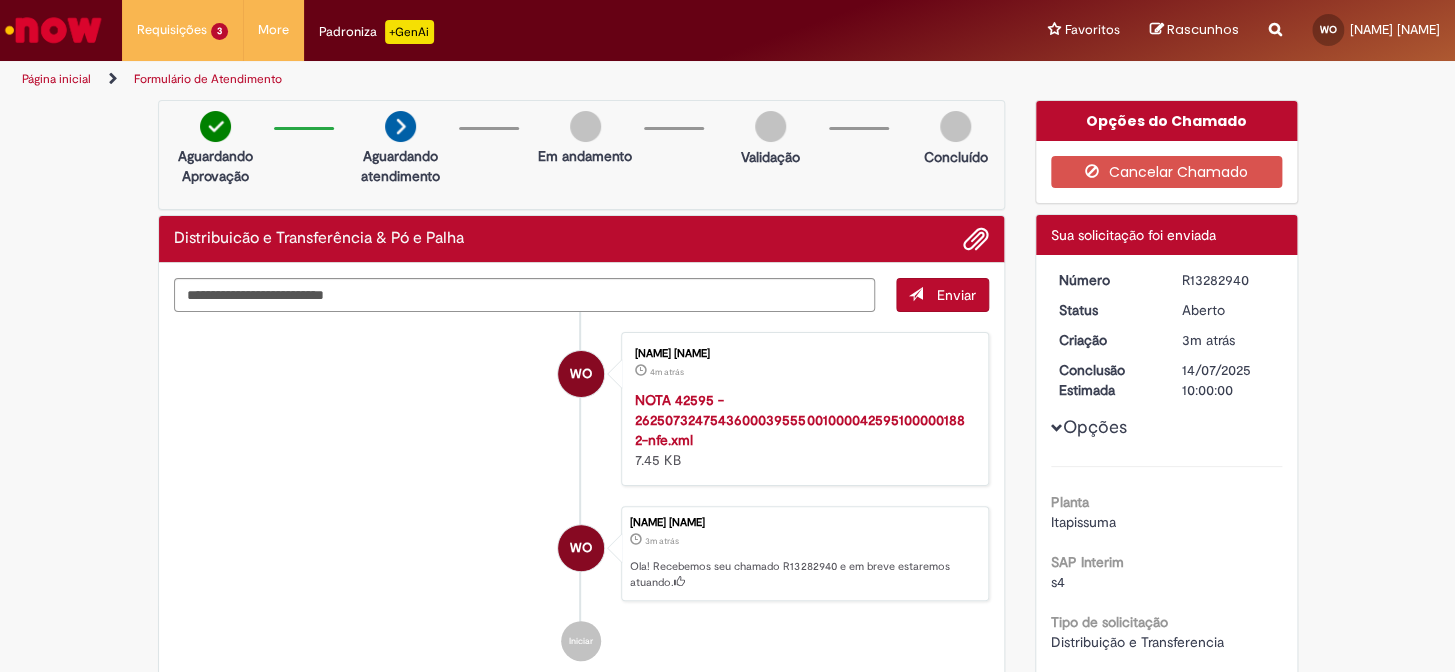 click at bounding box center [53, 30] 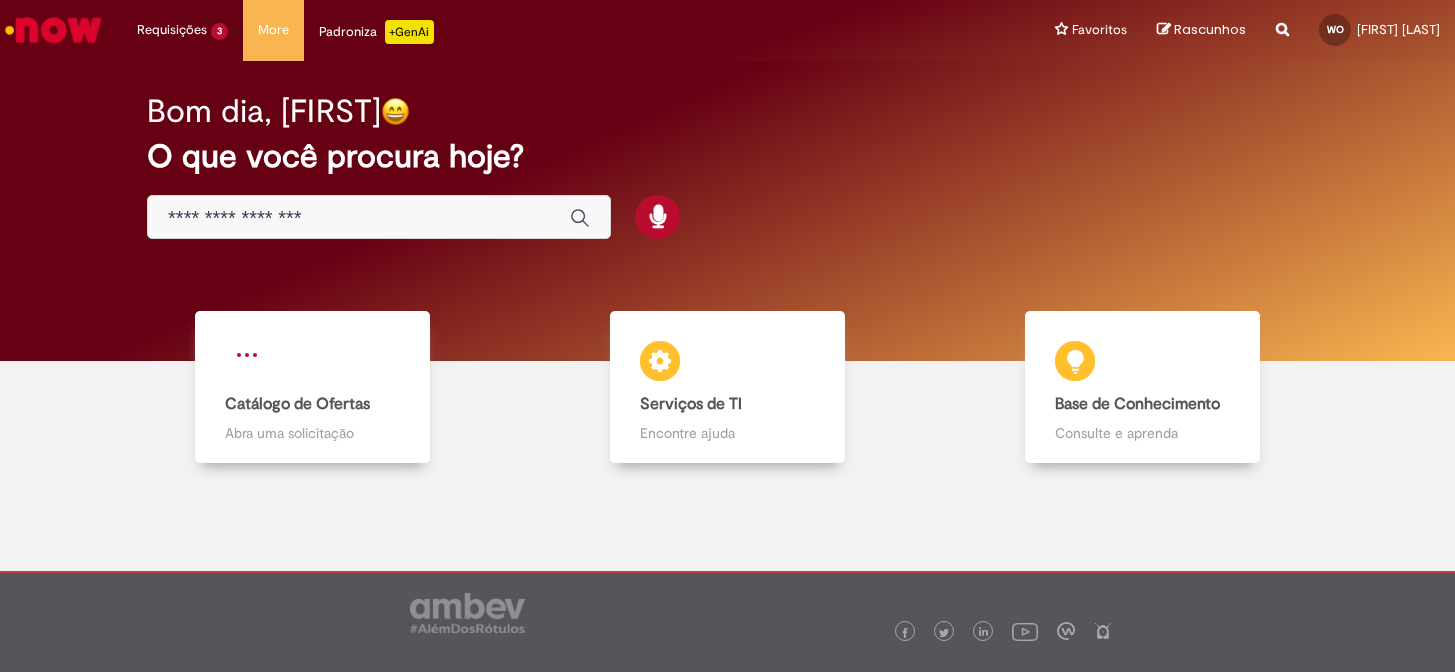 scroll, scrollTop: 0, scrollLeft: 0, axis: both 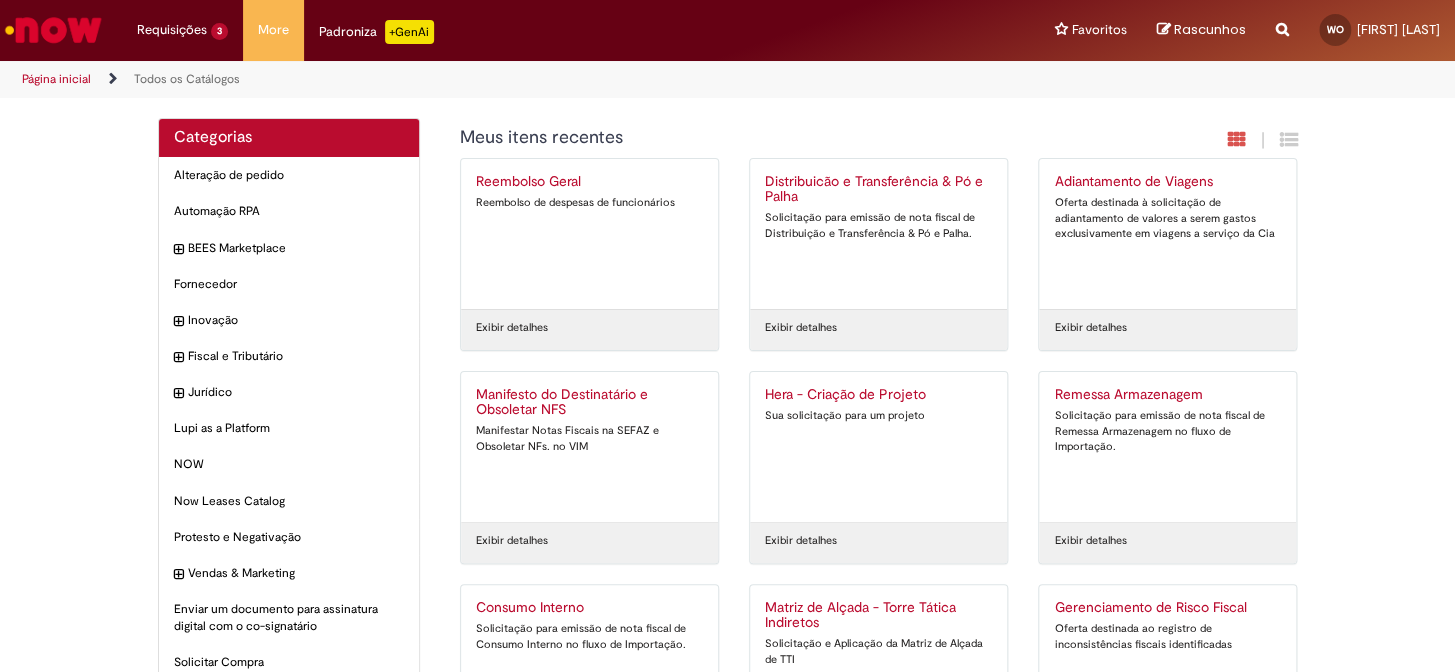 click on "Distribuicão e Transferência & Pó e Palha" at bounding box center [878, 190] 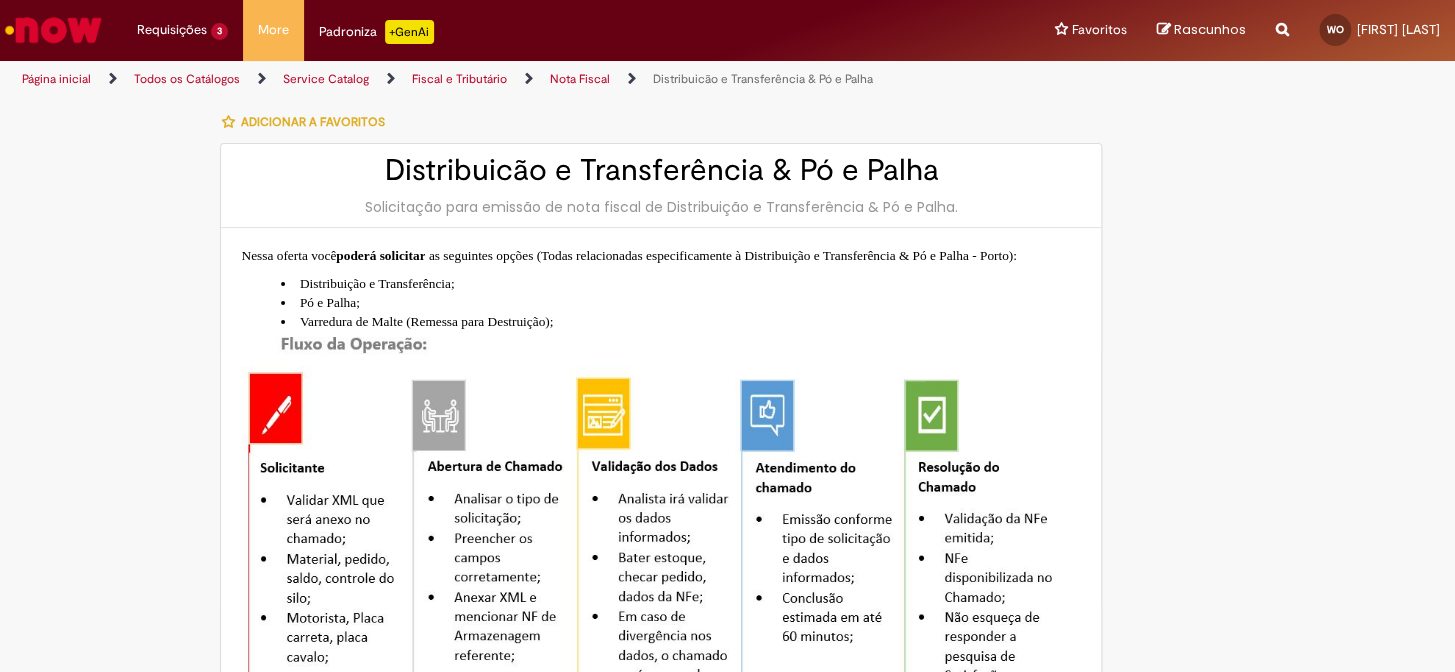 type on "**********" 